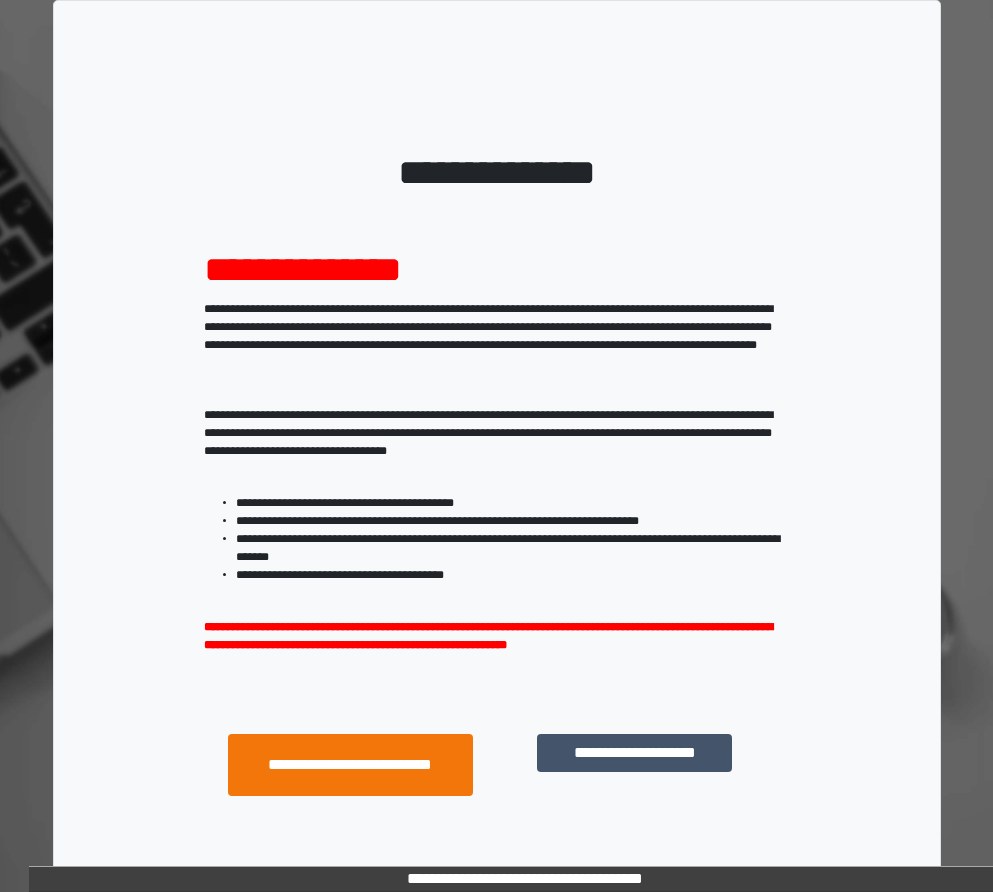 scroll, scrollTop: 0, scrollLeft: 0, axis: both 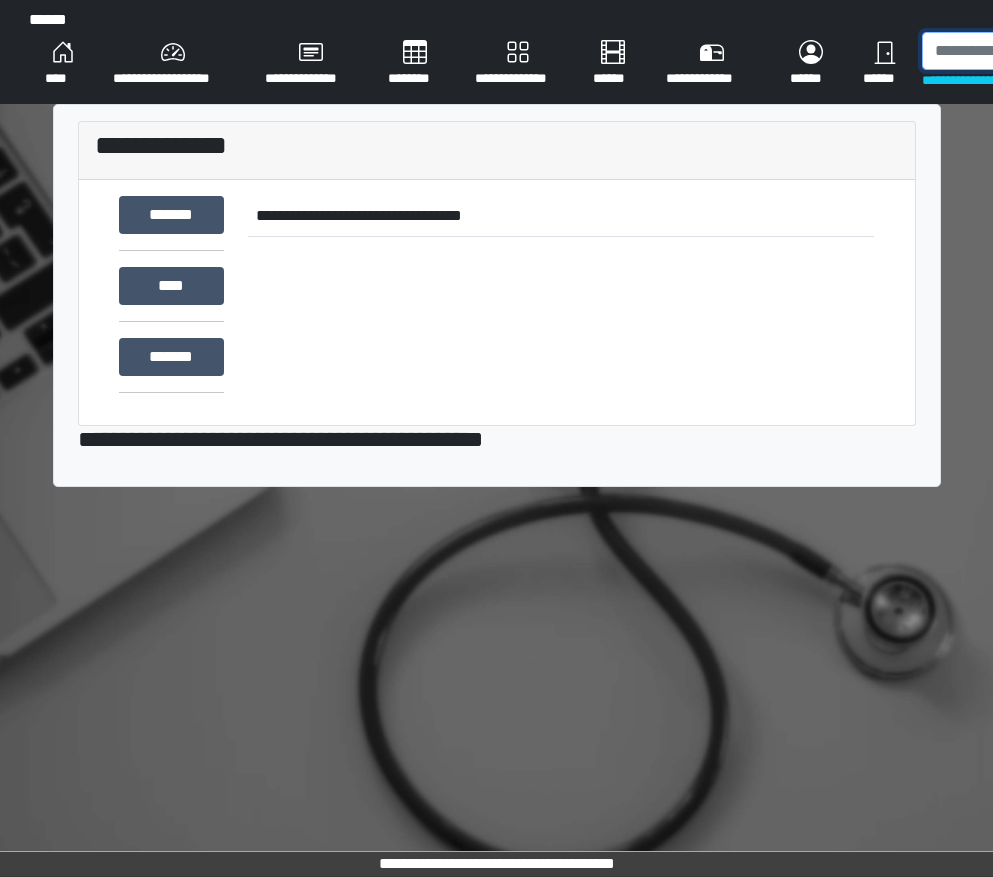 click at bounding box center (1025, 51) 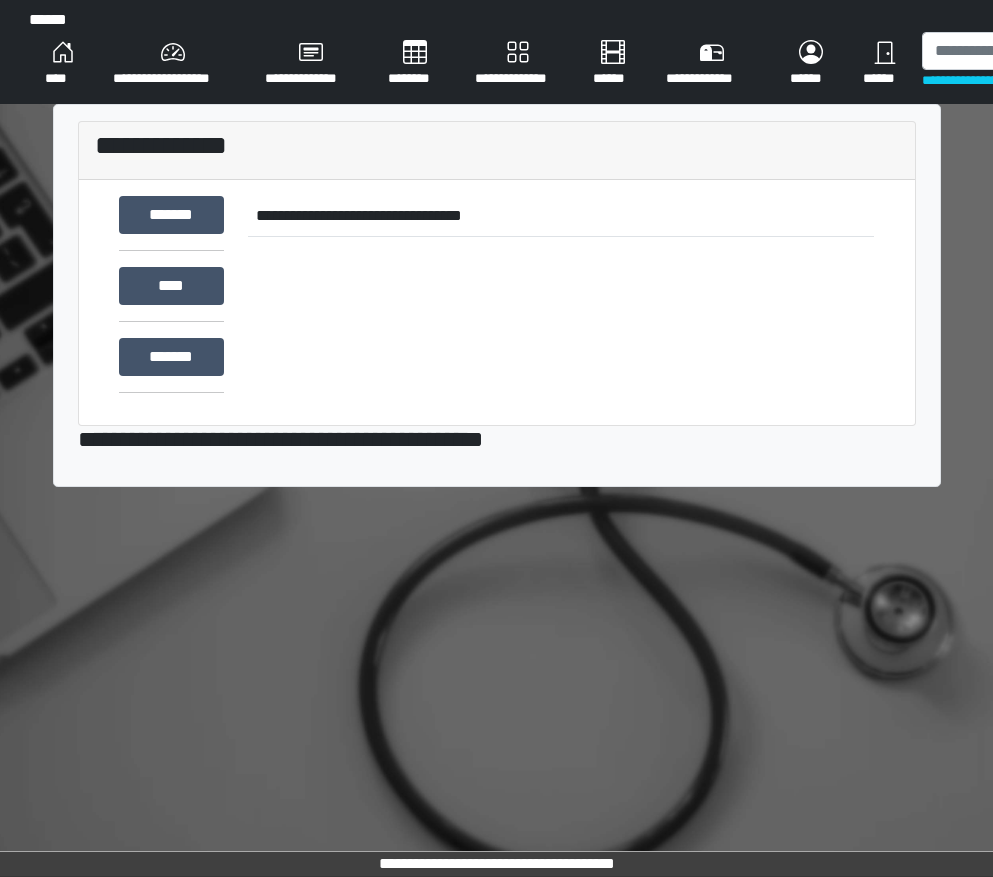 click on "**********" at bounding box center (518, 64) 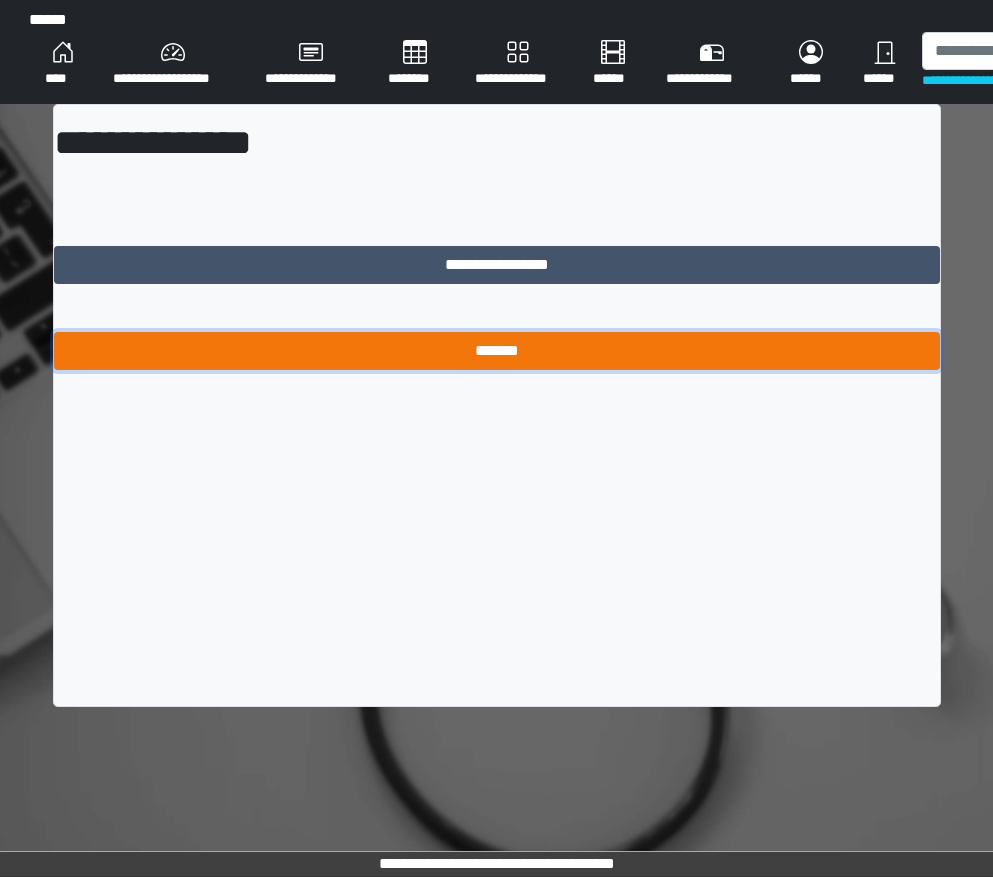 click on "*******" at bounding box center (497, 351) 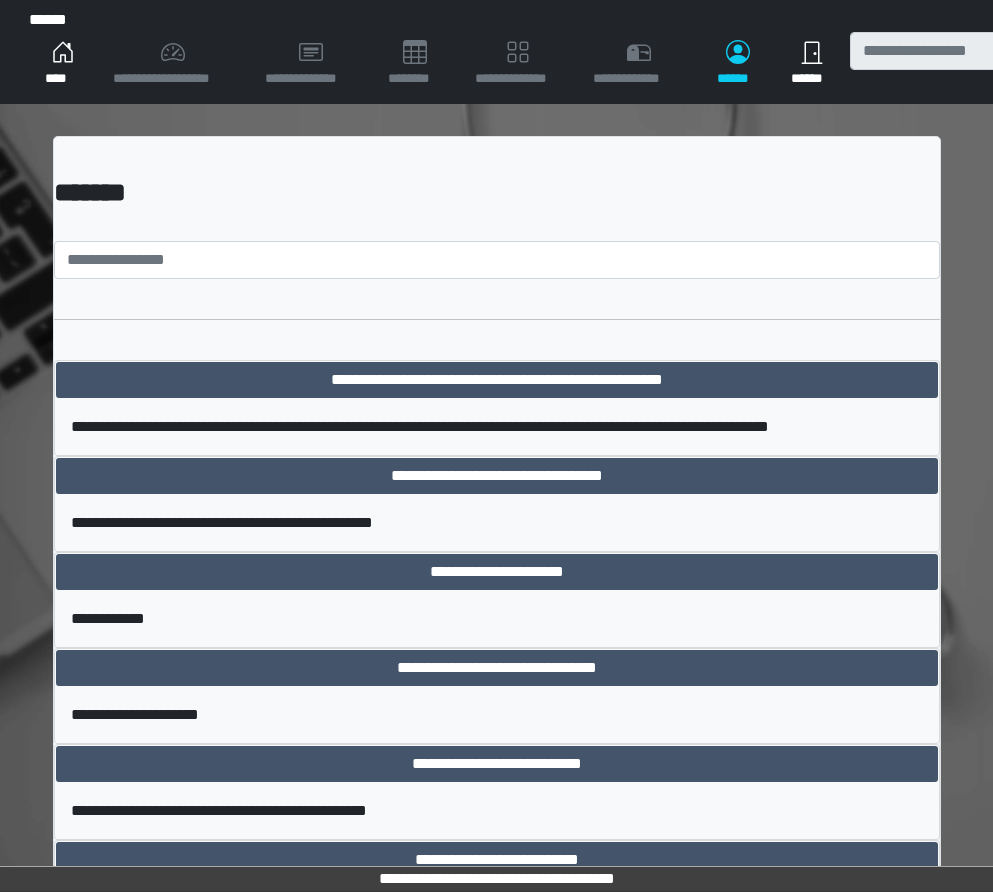 scroll, scrollTop: 0, scrollLeft: 0, axis: both 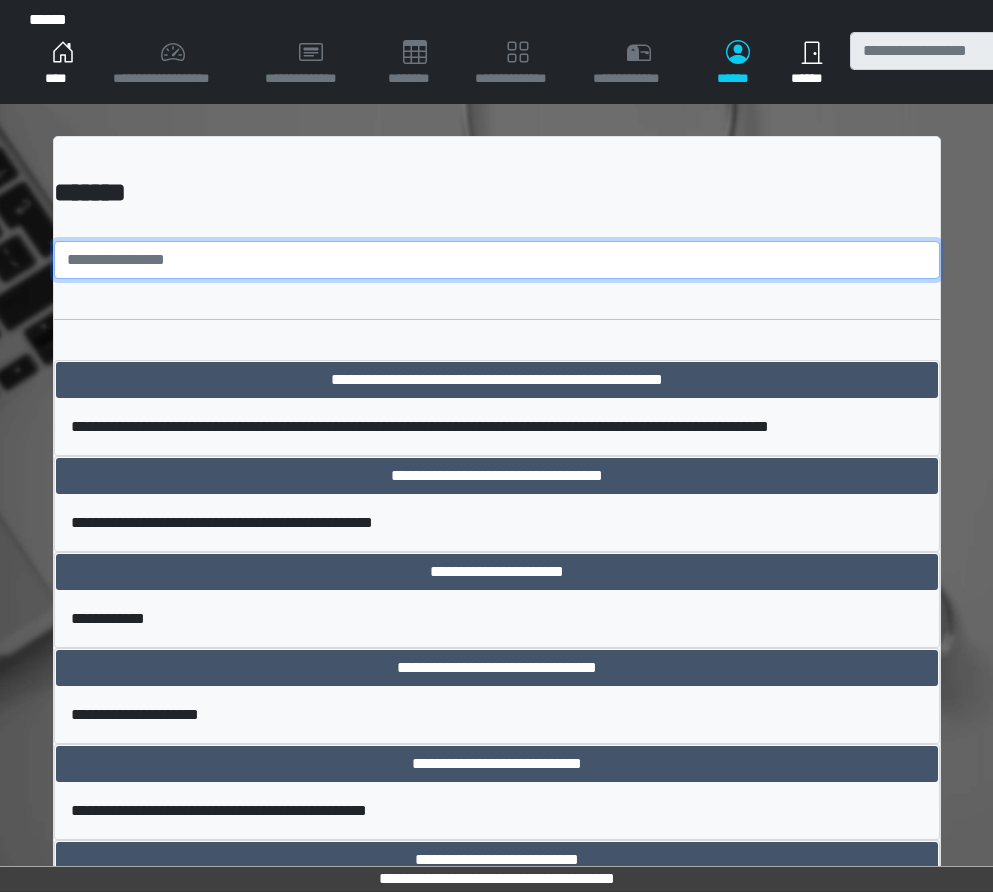 click at bounding box center (497, 260) 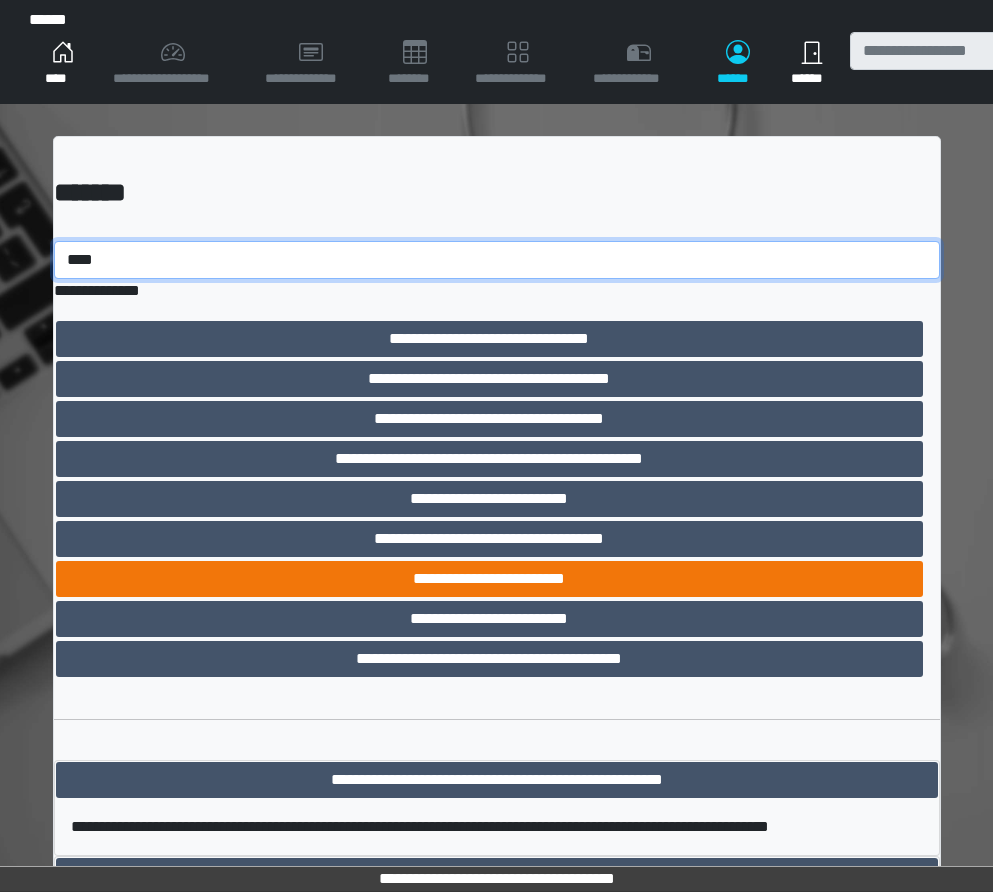 type on "****" 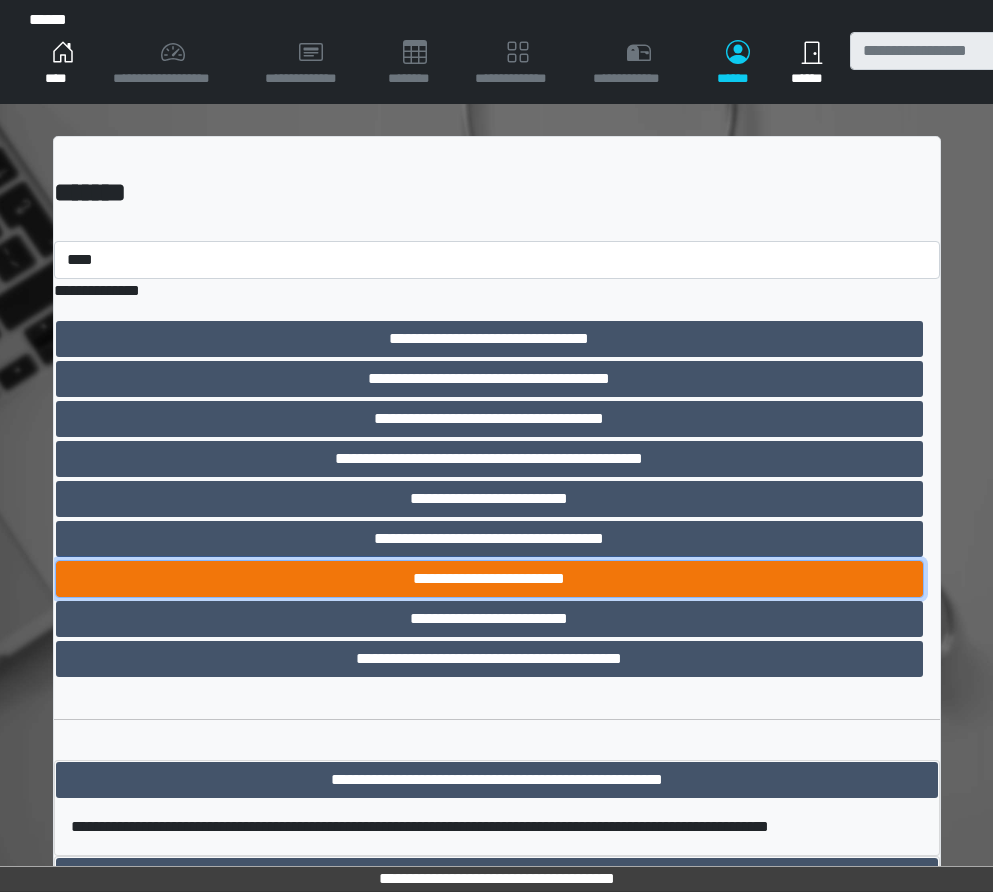 click on "**********" at bounding box center [489, 579] 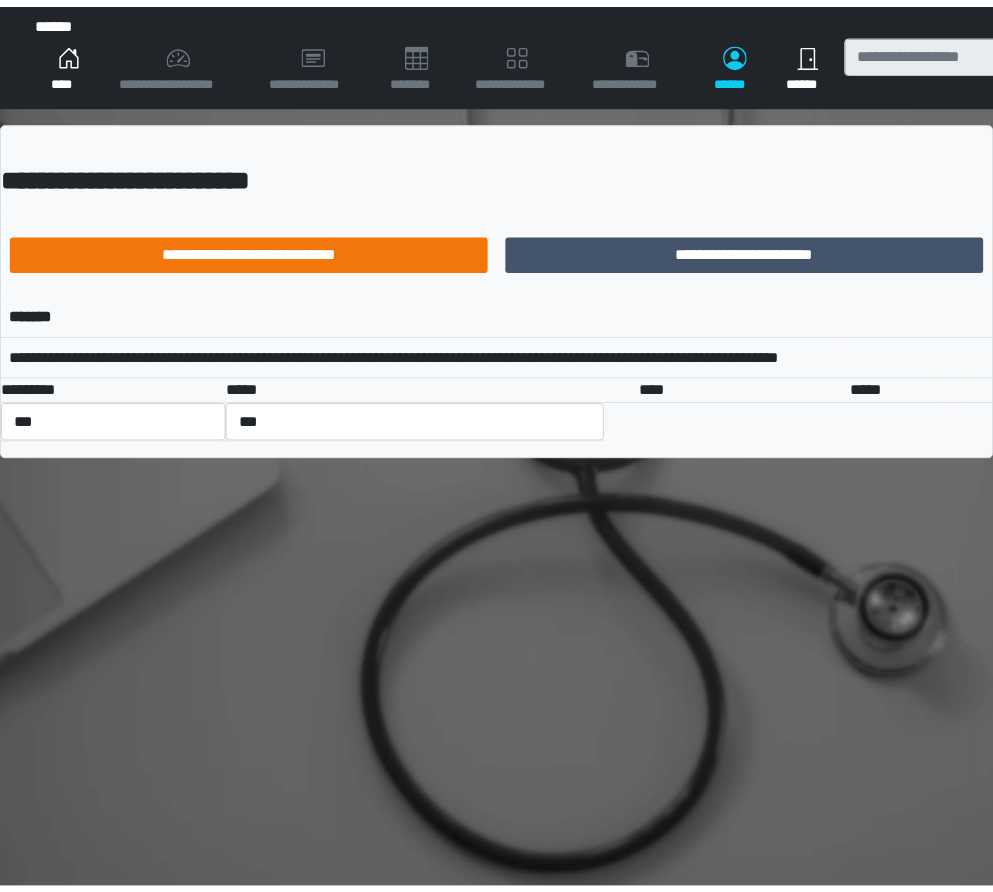 scroll, scrollTop: 0, scrollLeft: 0, axis: both 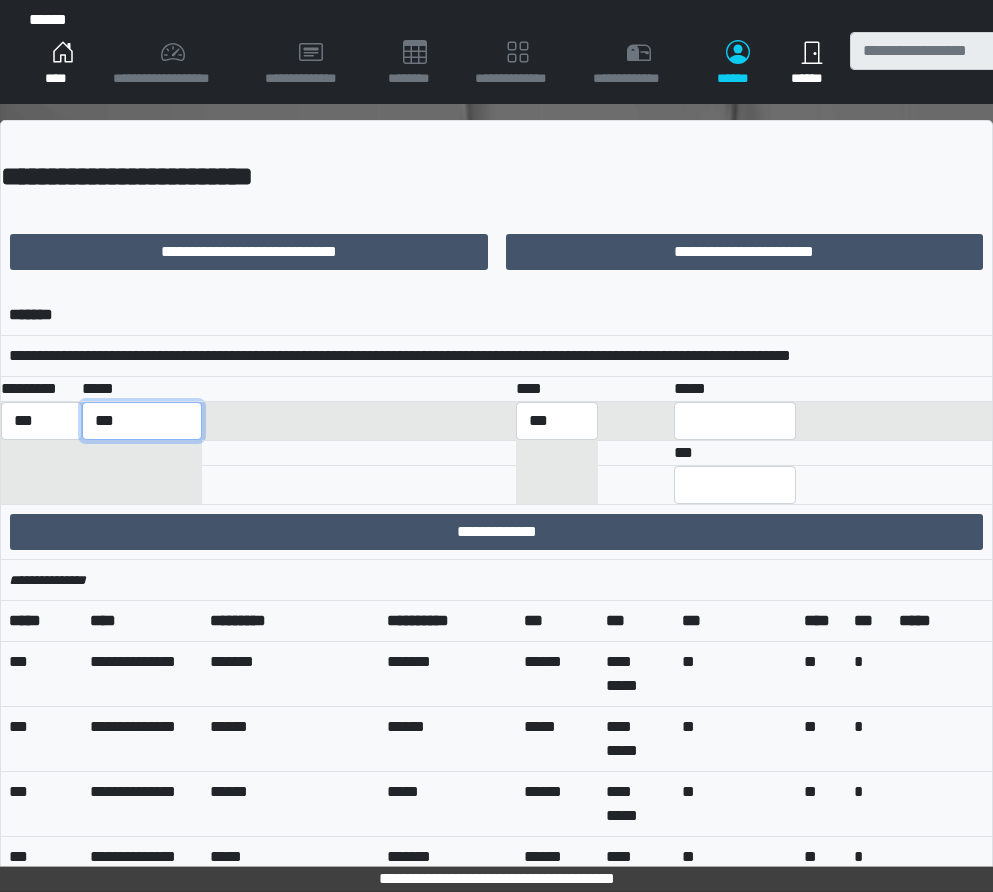 click on "**********" at bounding box center (142, 421) 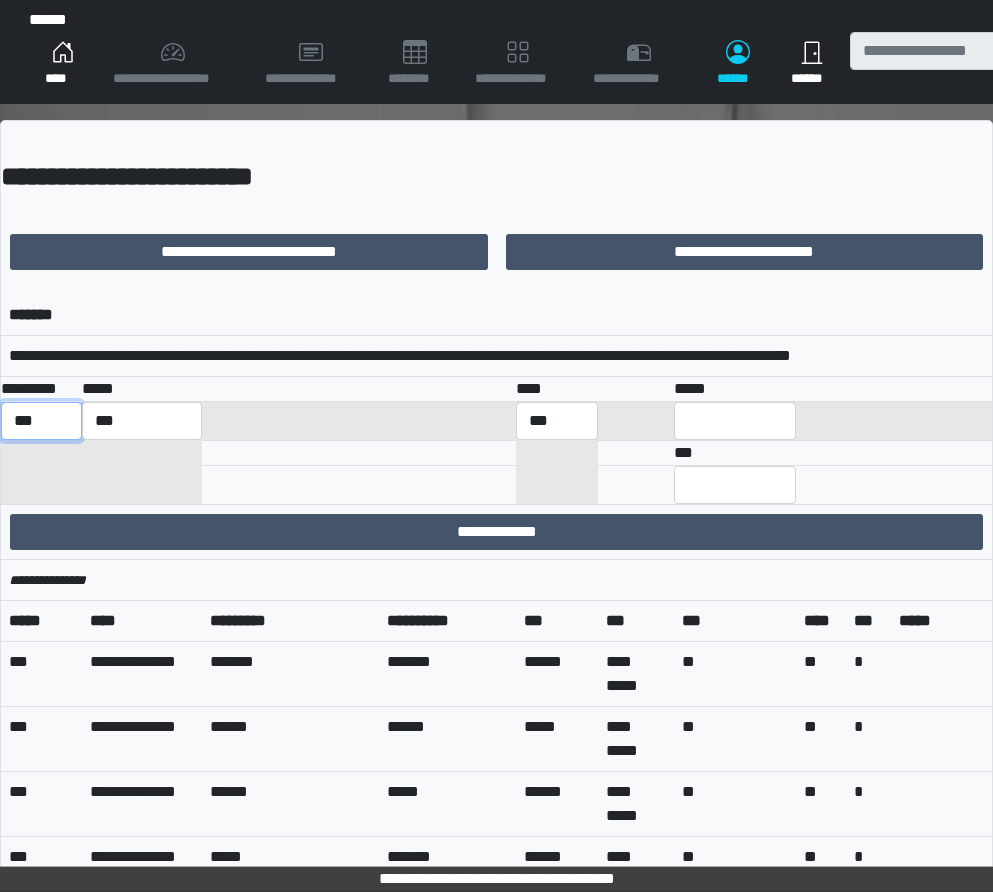 click on "*** *** ******** *** ******** ***** ***" at bounding box center [41, 421] 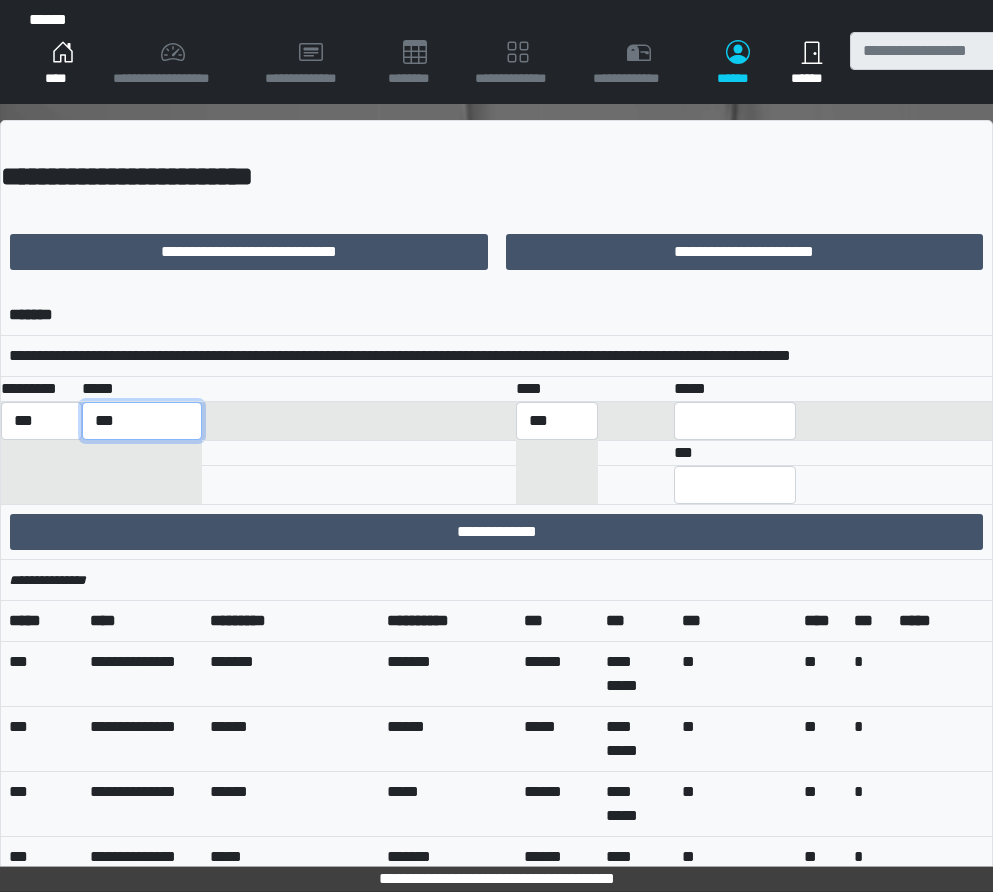 click on "**********" at bounding box center (142, 421) 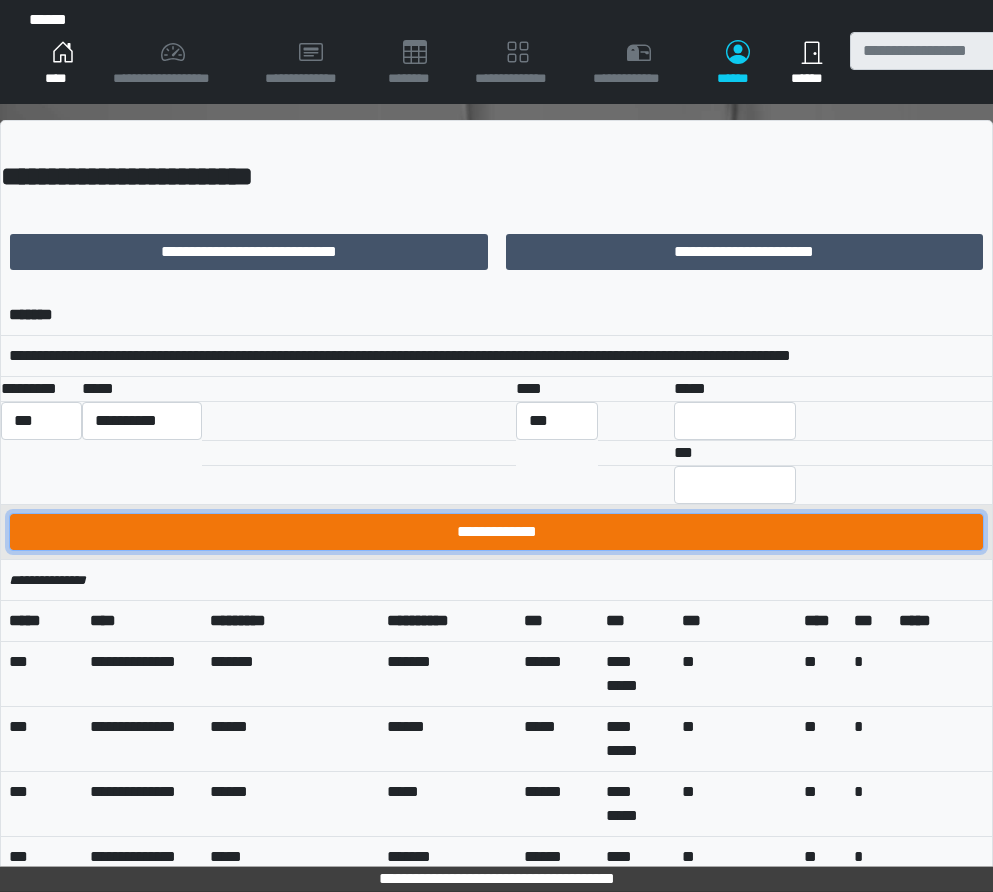 click on "**********" at bounding box center (496, 532) 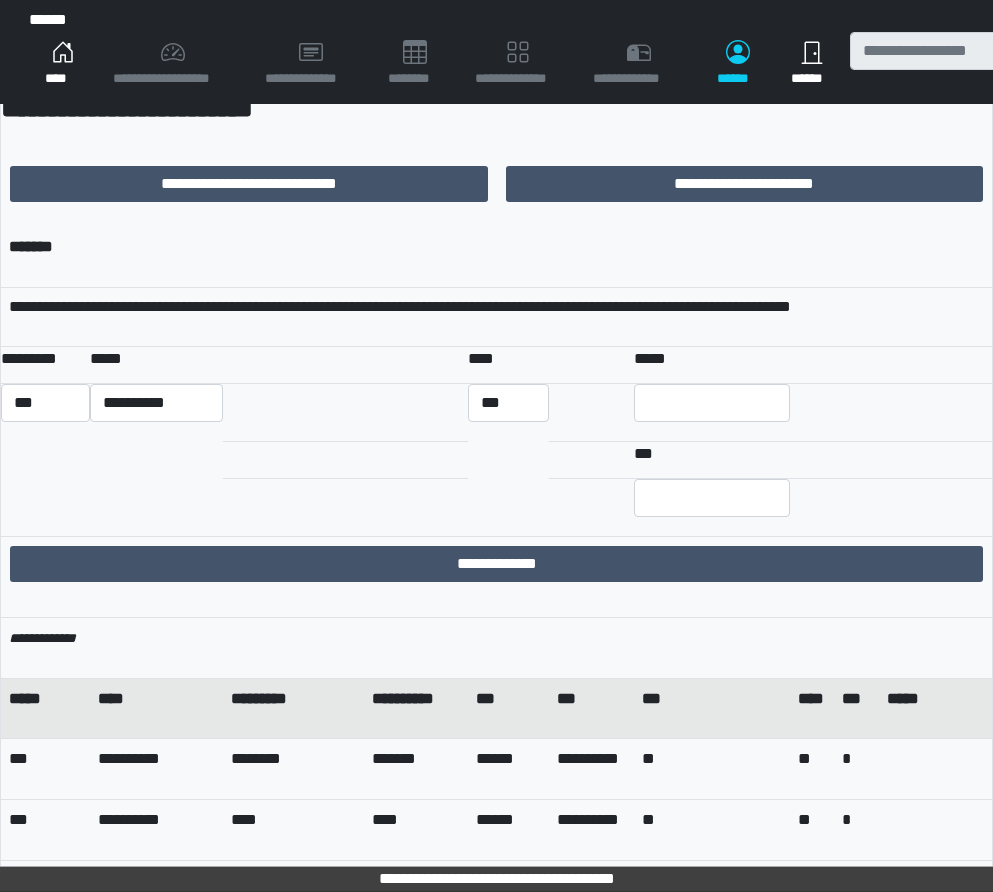 scroll, scrollTop: 100, scrollLeft: 0, axis: vertical 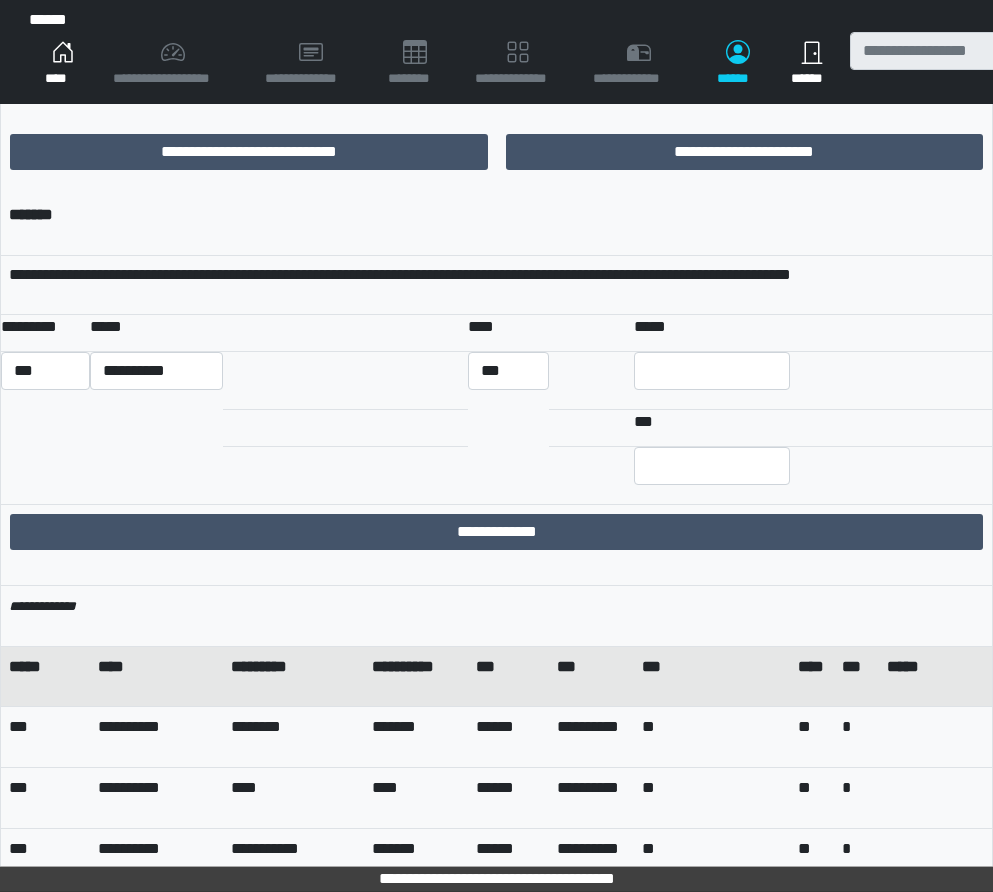 click on "*********" at bounding box center [294, 676] 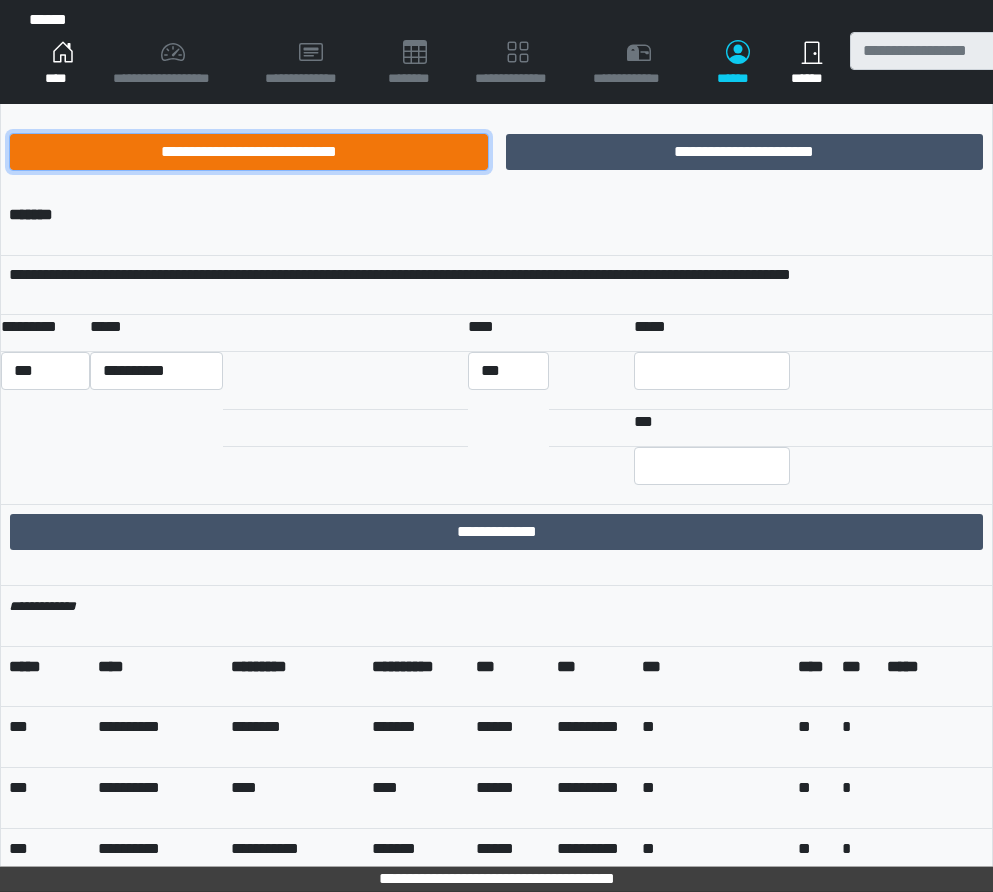 click on "**********" at bounding box center (249, 152) 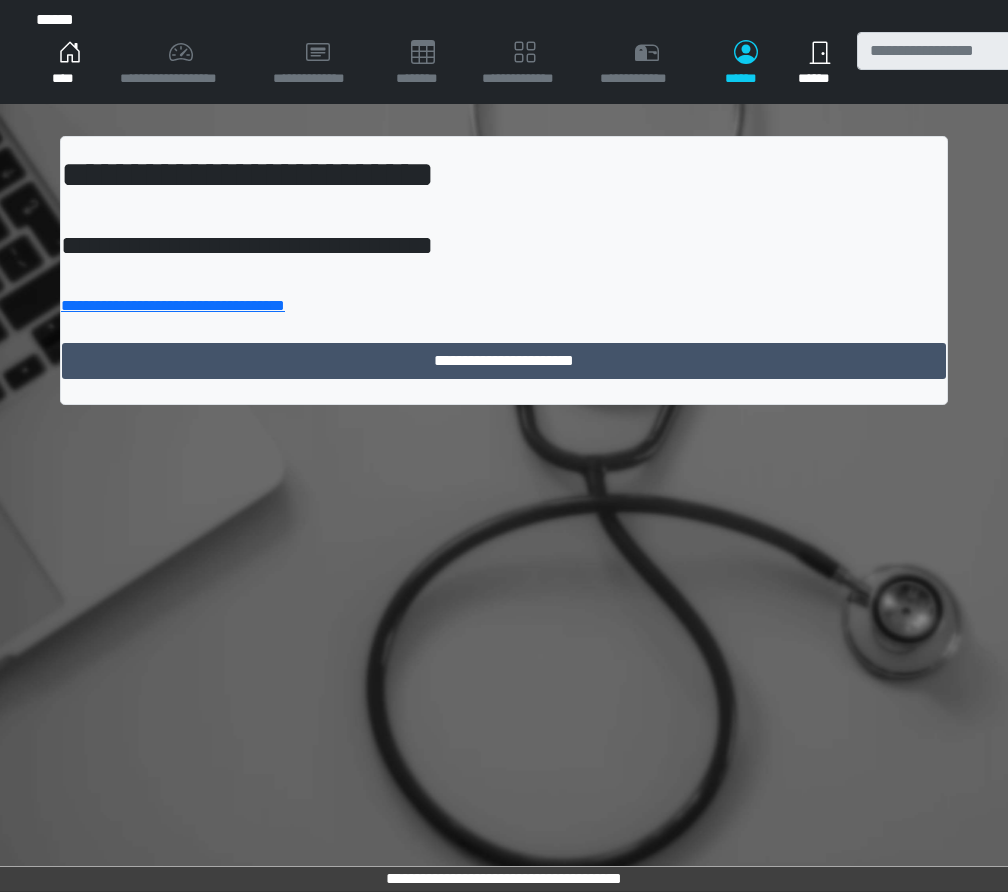 scroll, scrollTop: 0, scrollLeft: 0, axis: both 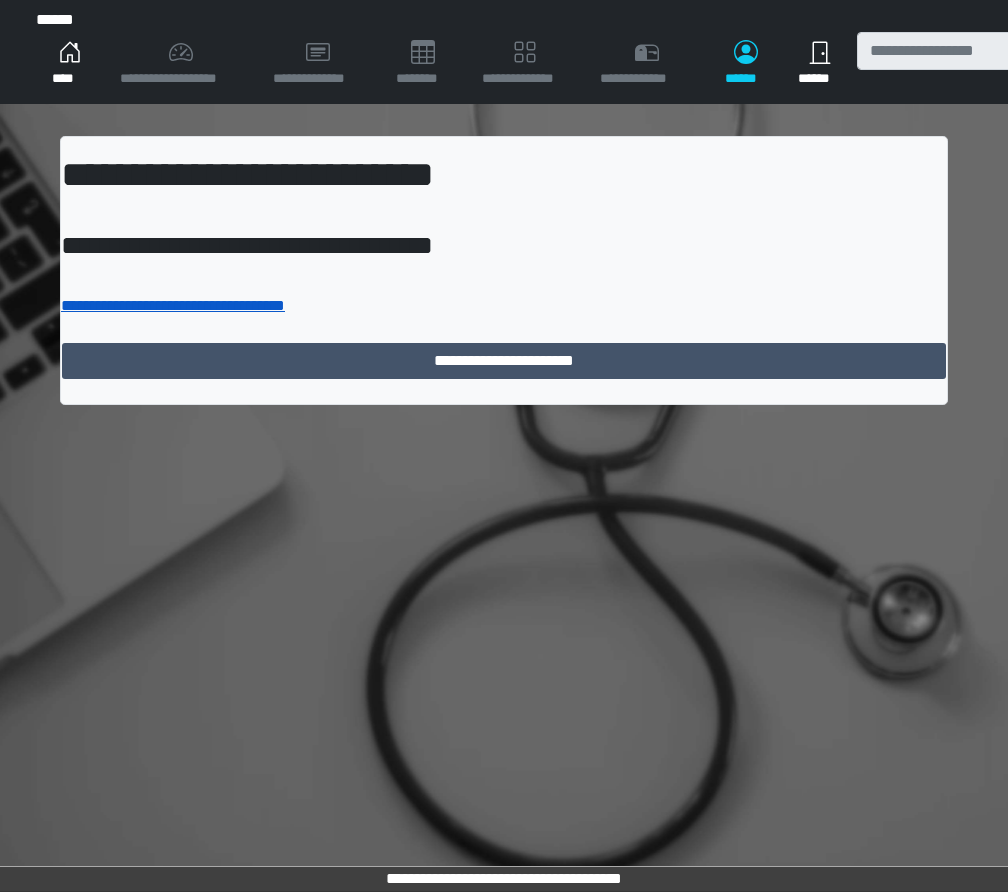 click on "**********" at bounding box center (173, 305) 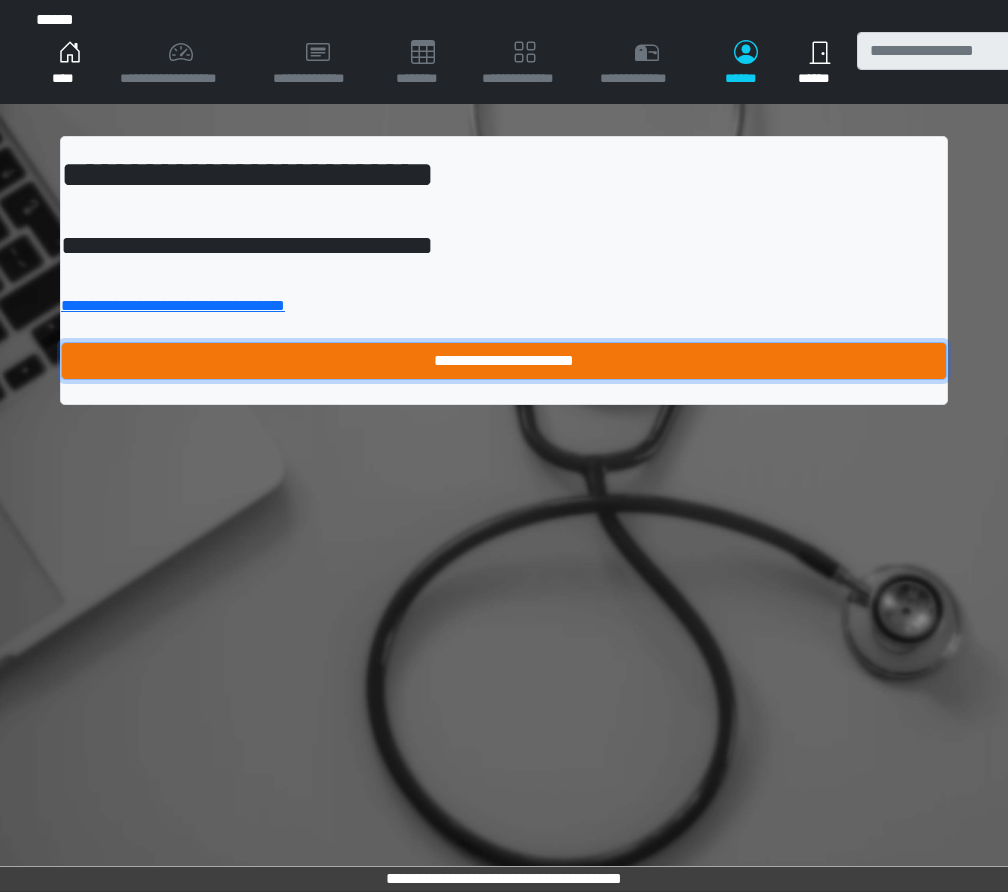 click on "**********" at bounding box center [504, 361] 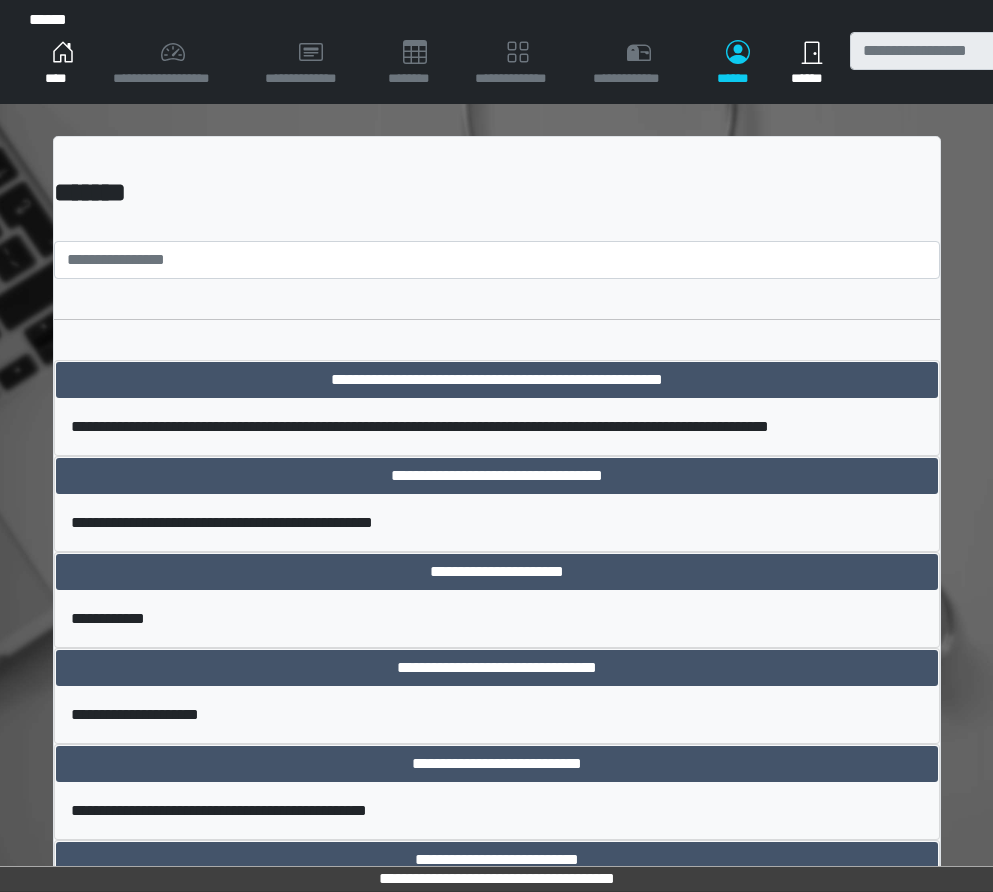 scroll, scrollTop: 0, scrollLeft: 0, axis: both 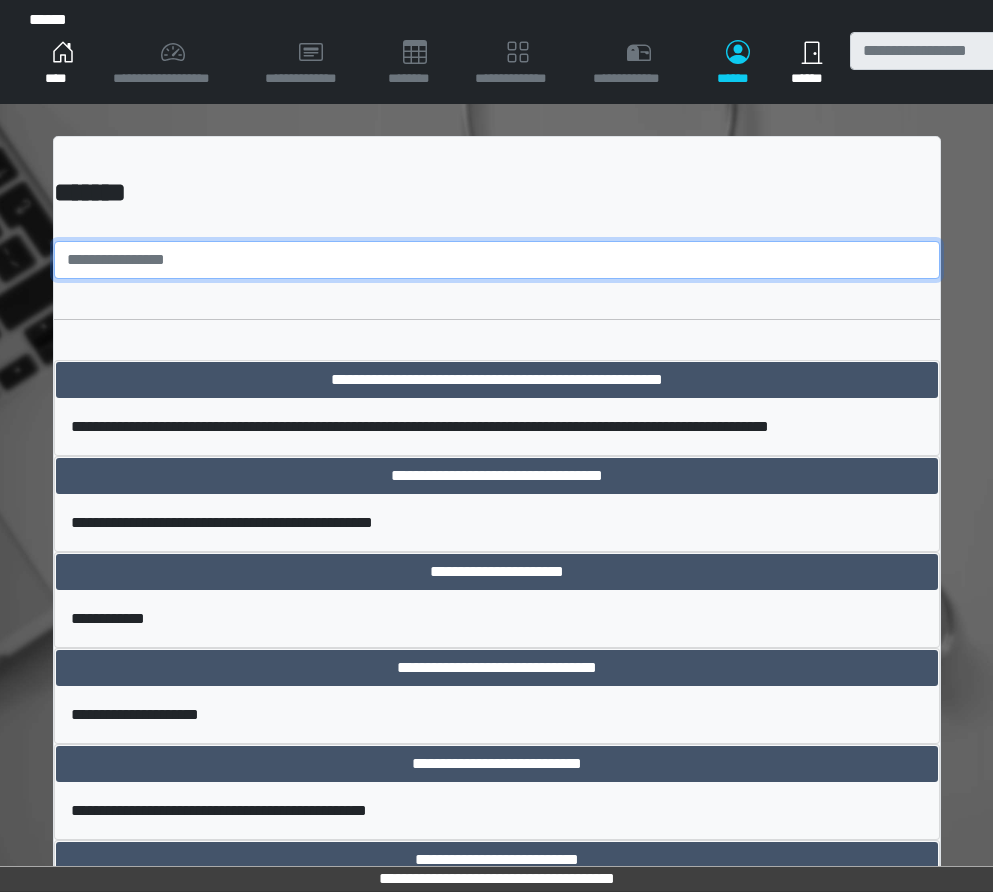 click at bounding box center [497, 260] 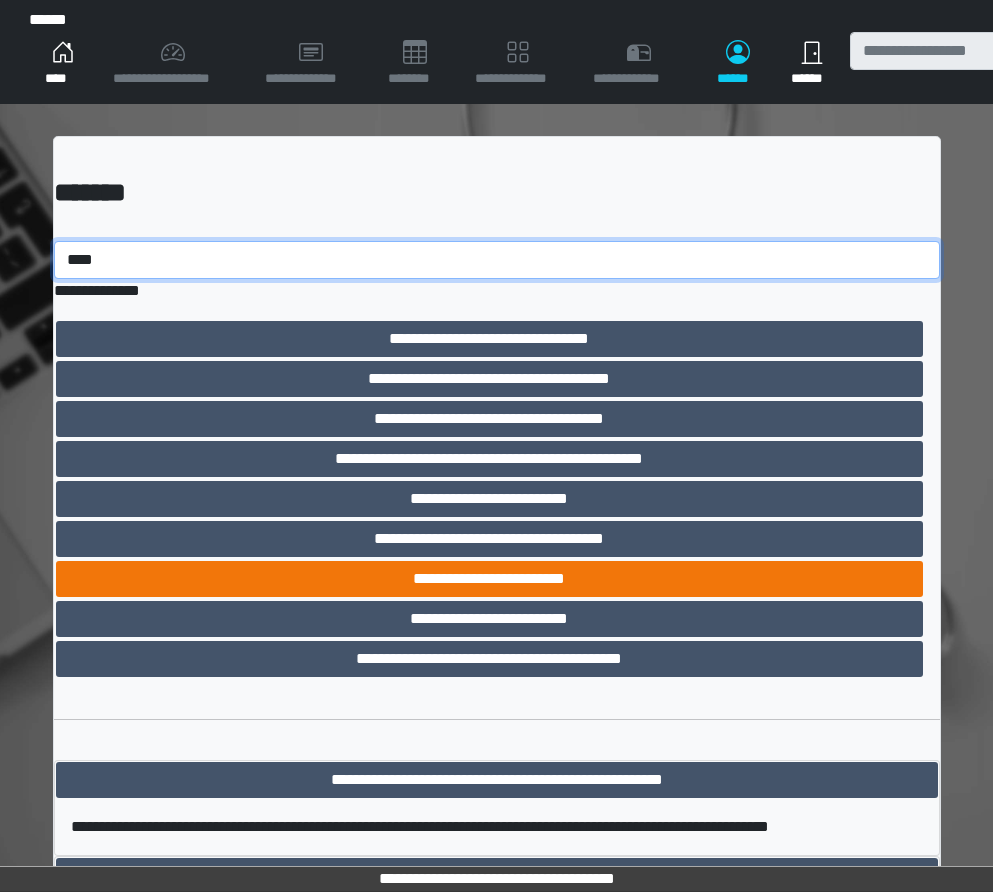 type on "****" 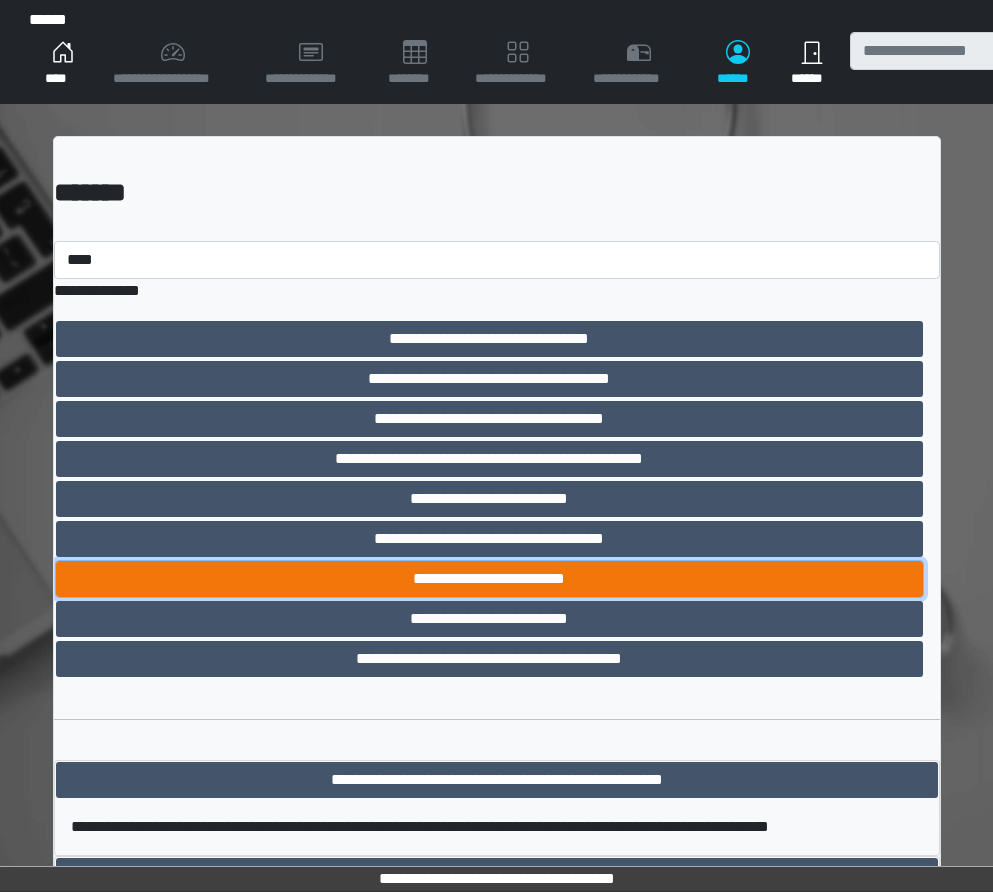 click on "**********" at bounding box center [489, 579] 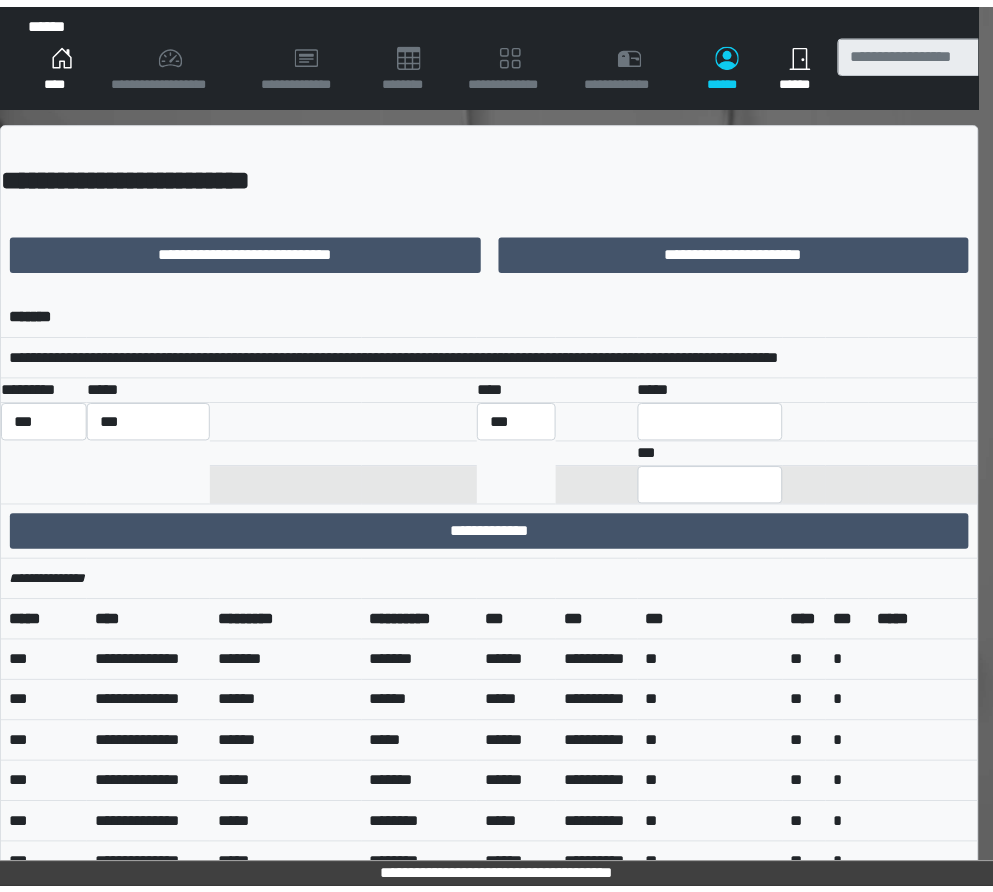 scroll, scrollTop: 0, scrollLeft: 0, axis: both 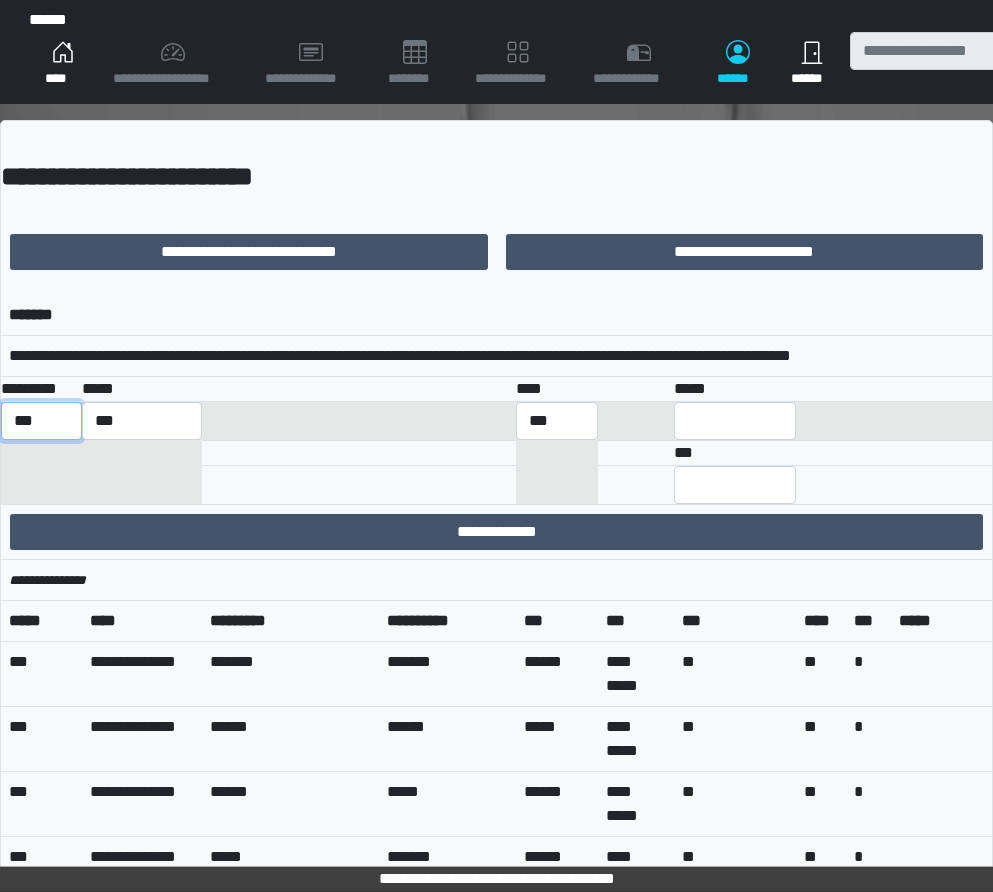 click on "*** *** ******** *** ******** ***** ***" at bounding box center (41, 421) 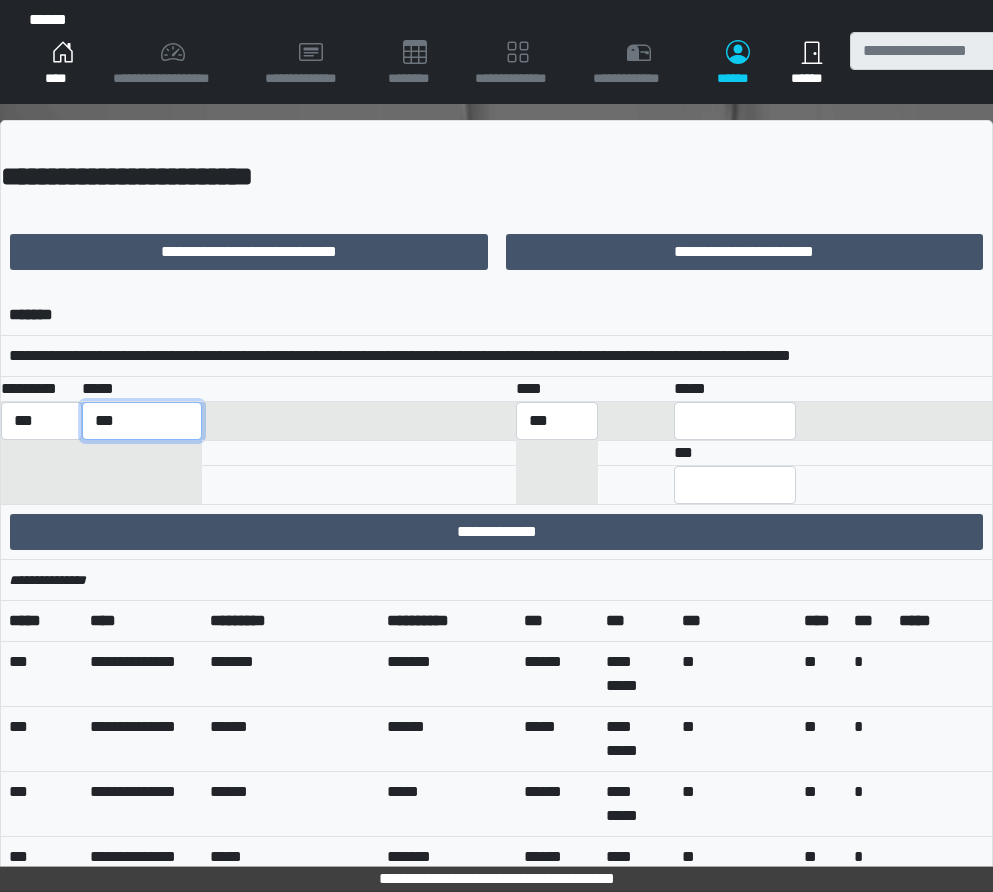 click on "**********" at bounding box center [142, 421] 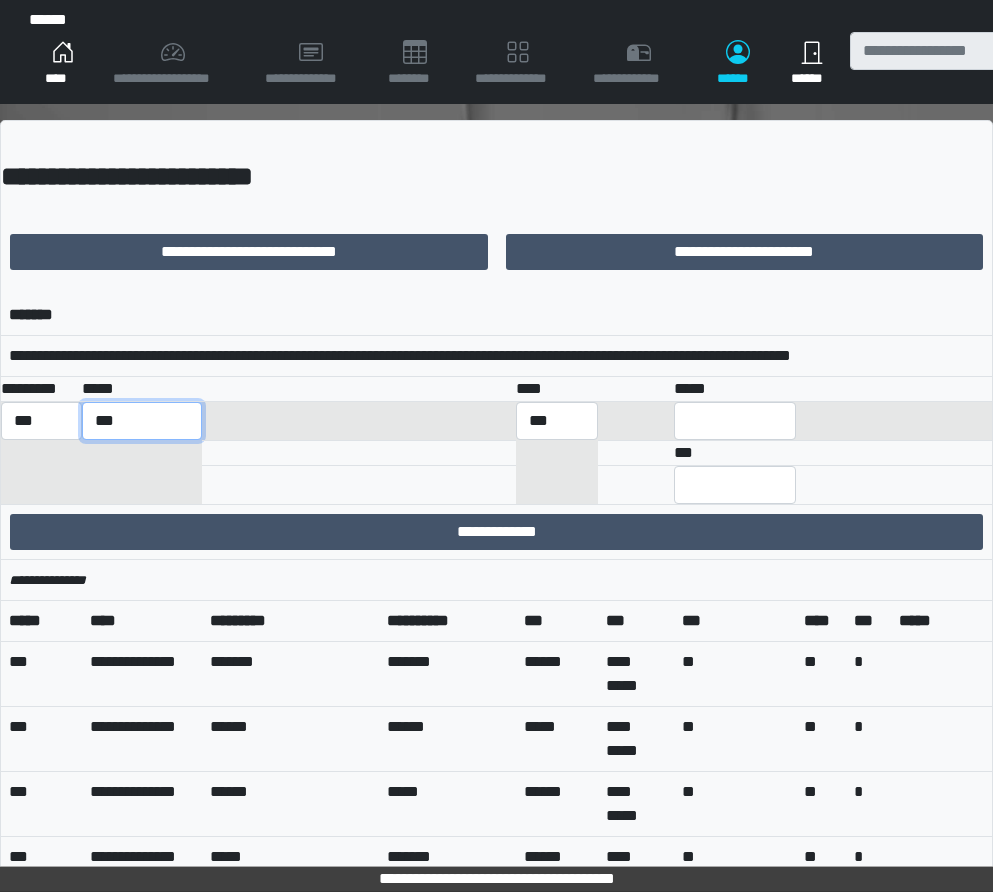 select on "**********" 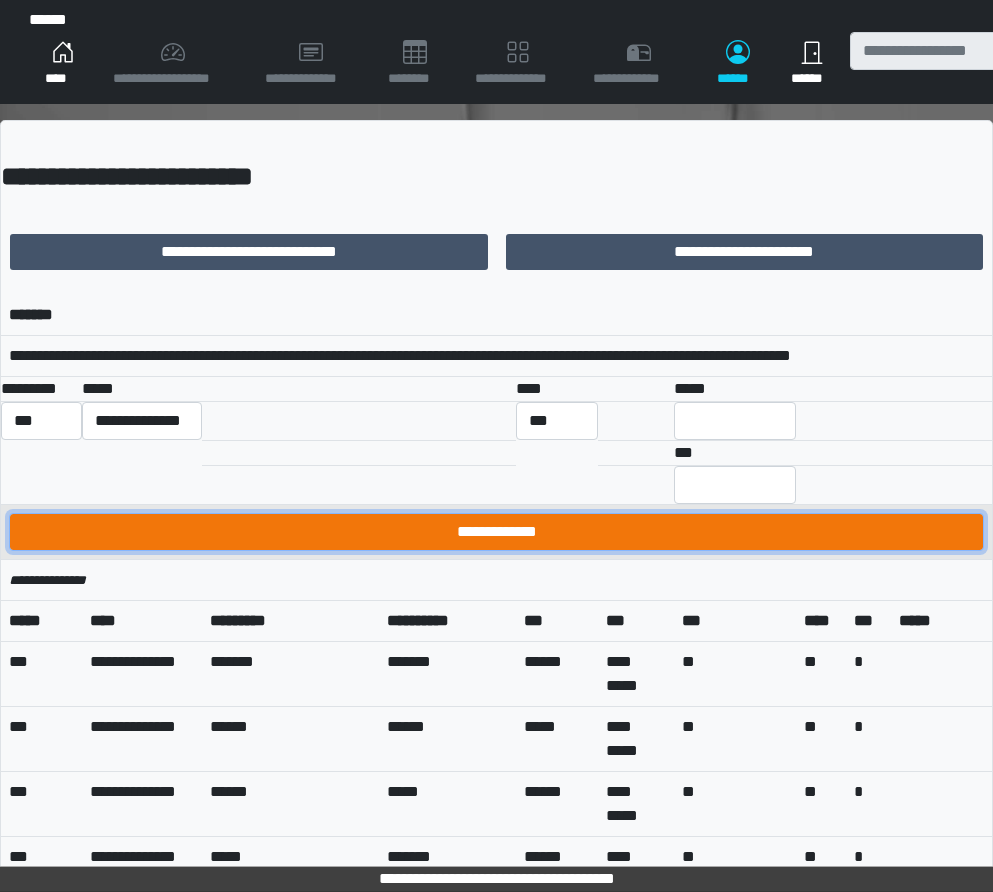 click on "**********" at bounding box center [496, 532] 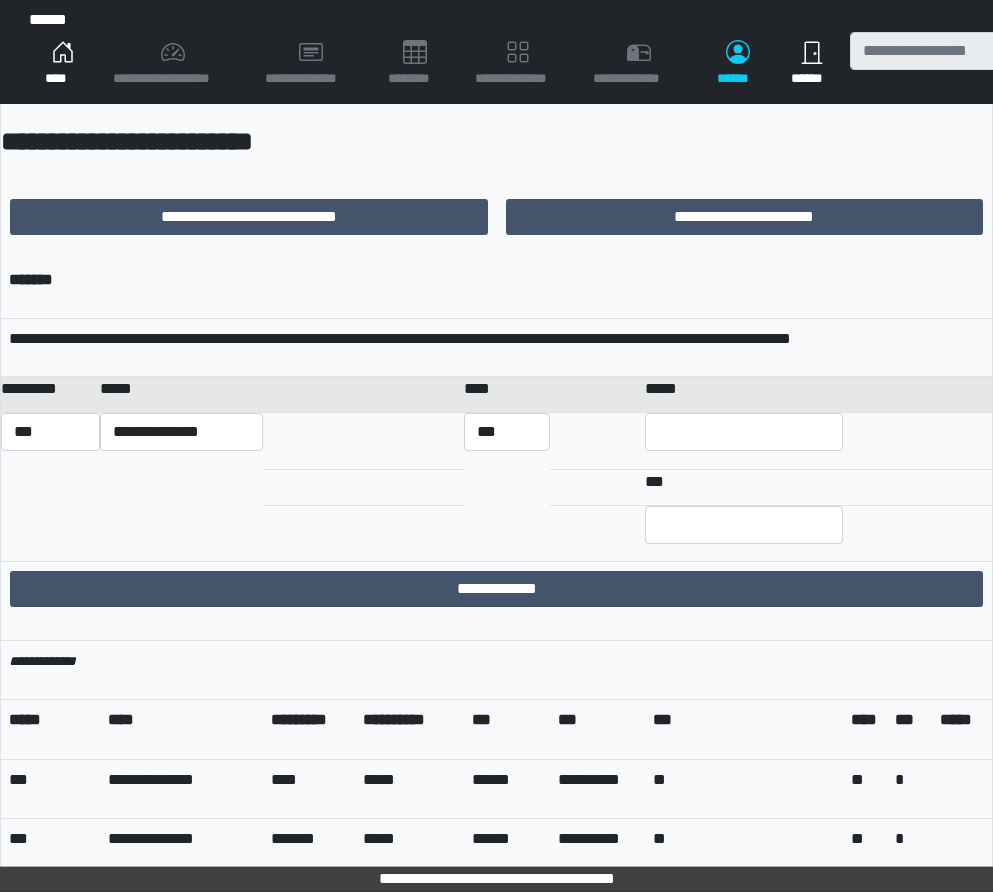 scroll, scrollTop: 0, scrollLeft: 0, axis: both 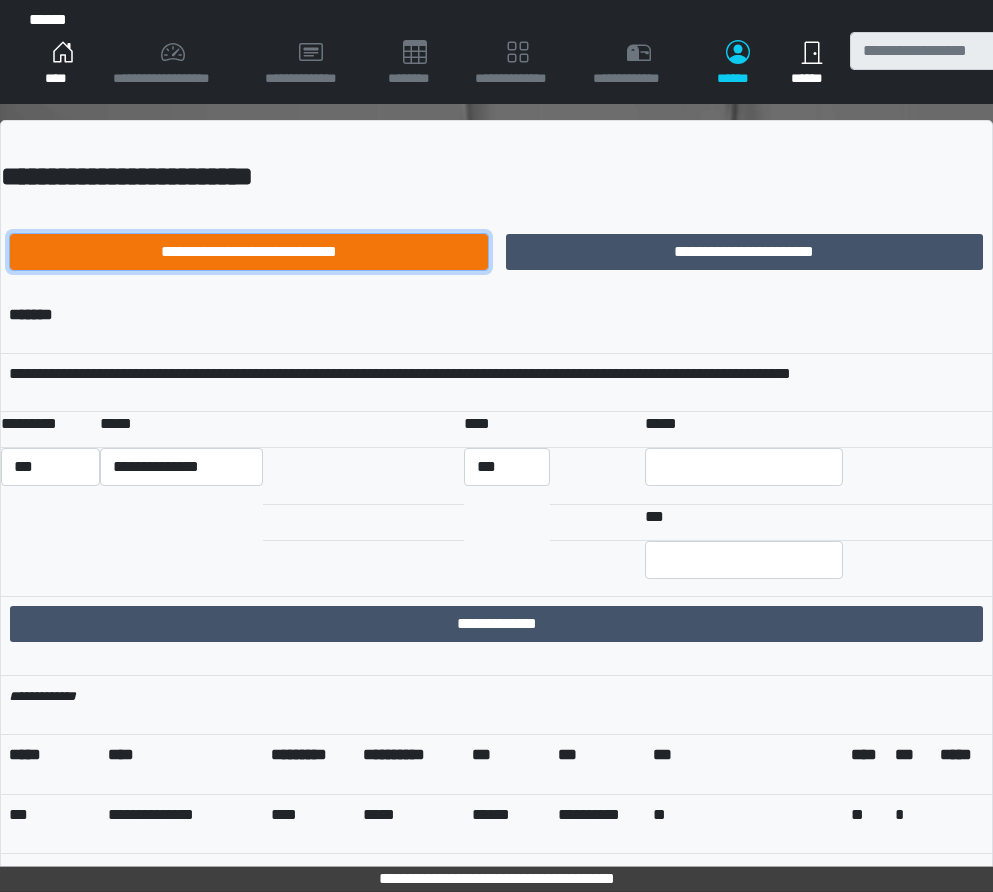click on "**********" at bounding box center [249, 252] 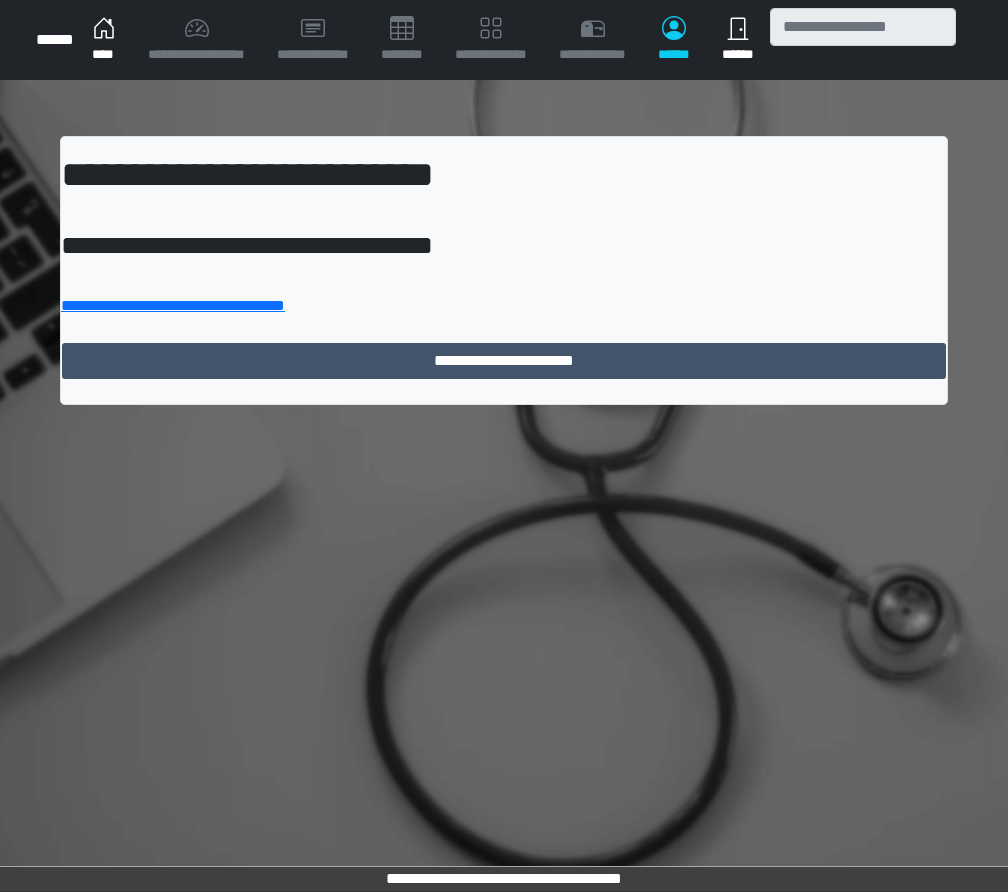 scroll, scrollTop: 0, scrollLeft: 0, axis: both 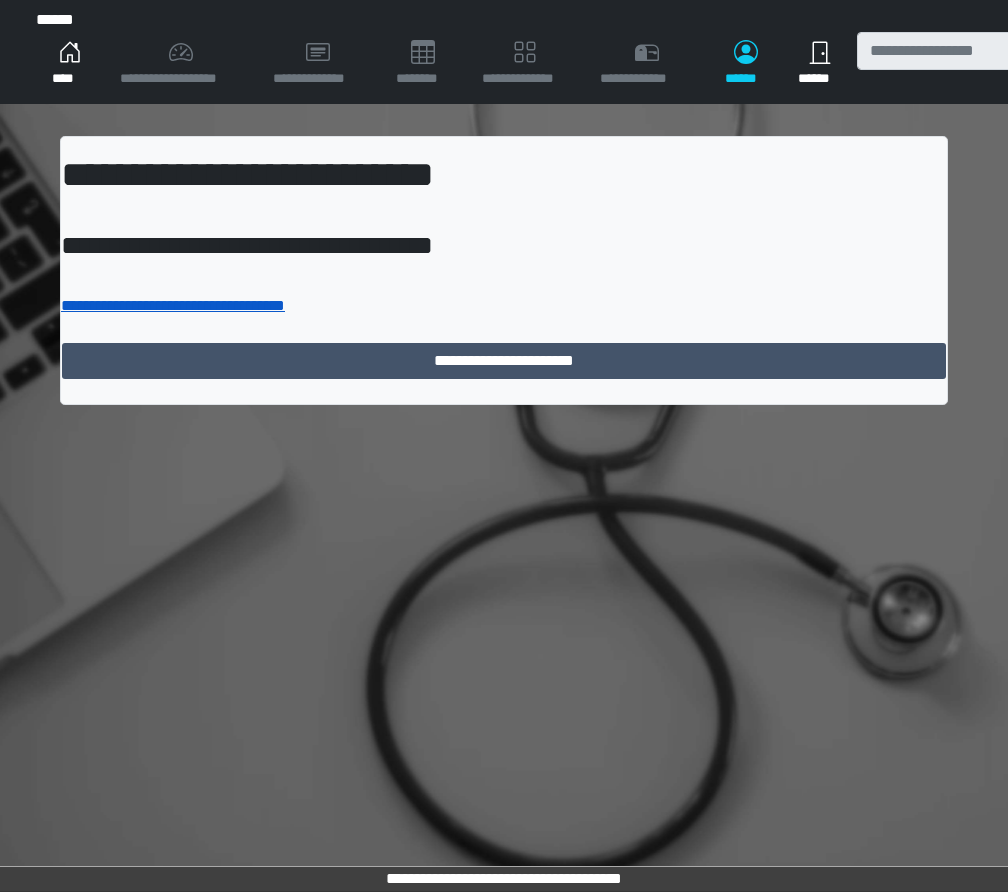 click on "**********" at bounding box center [173, 305] 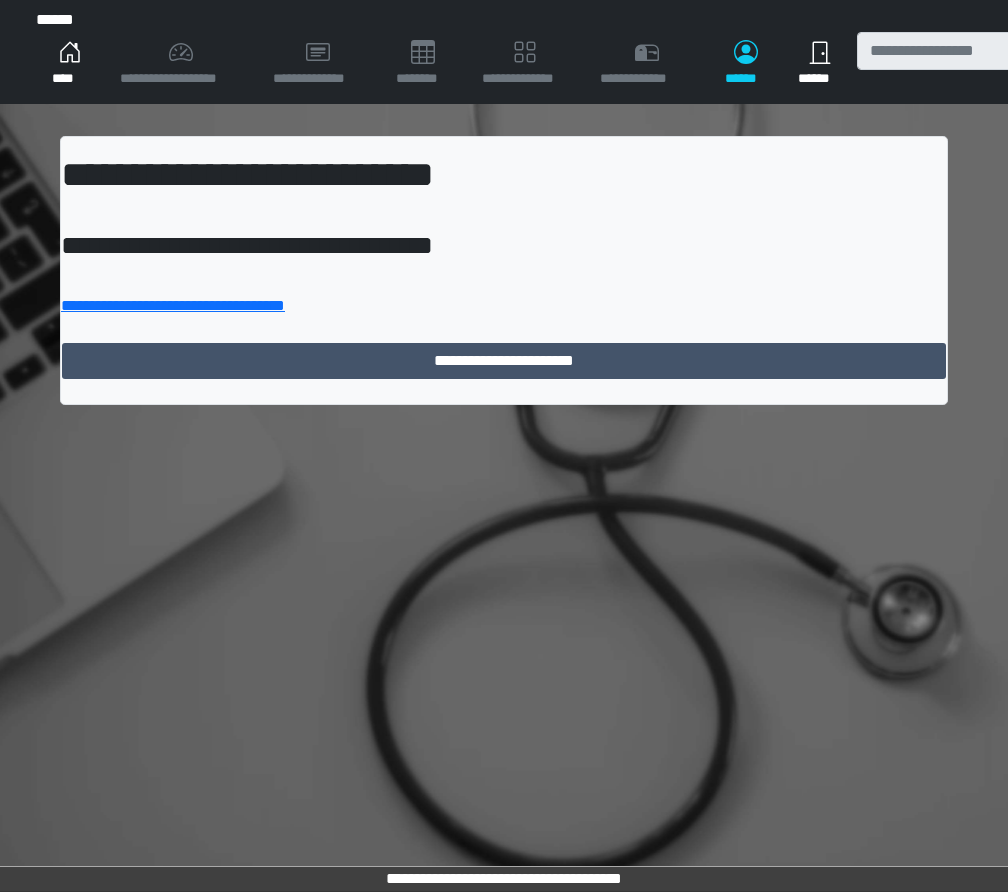 click on "**********" at bounding box center (180, 64) 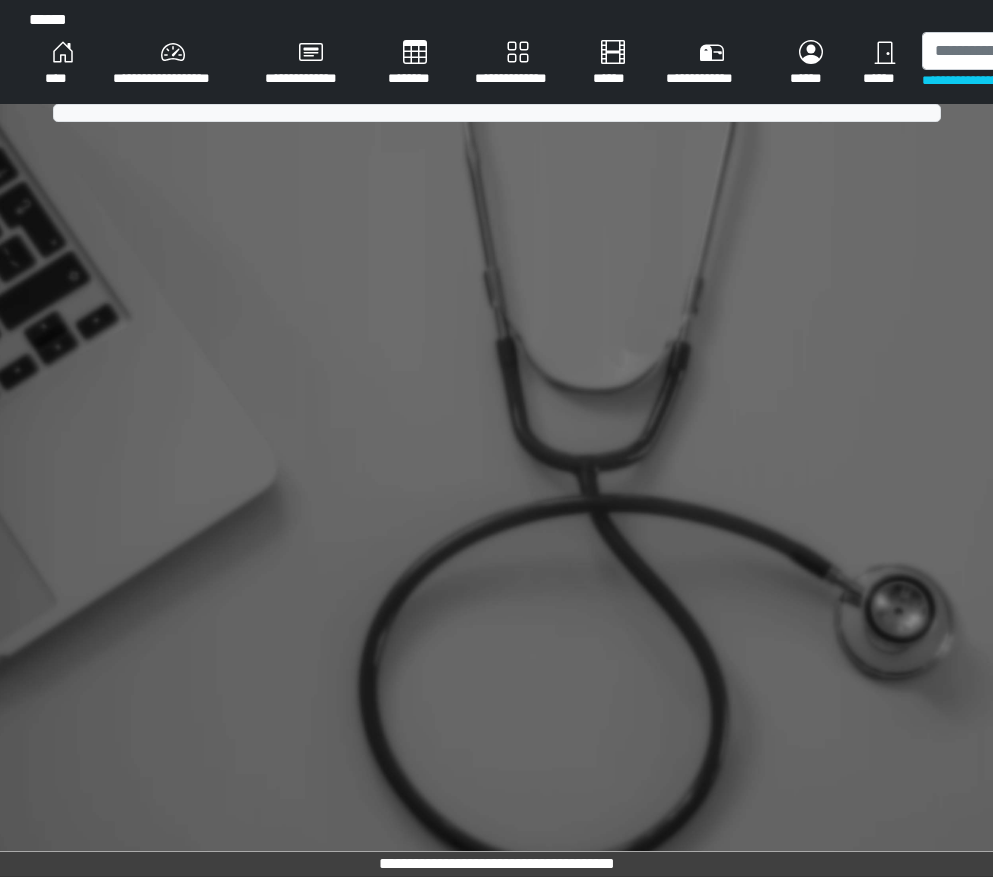 scroll, scrollTop: 0, scrollLeft: 0, axis: both 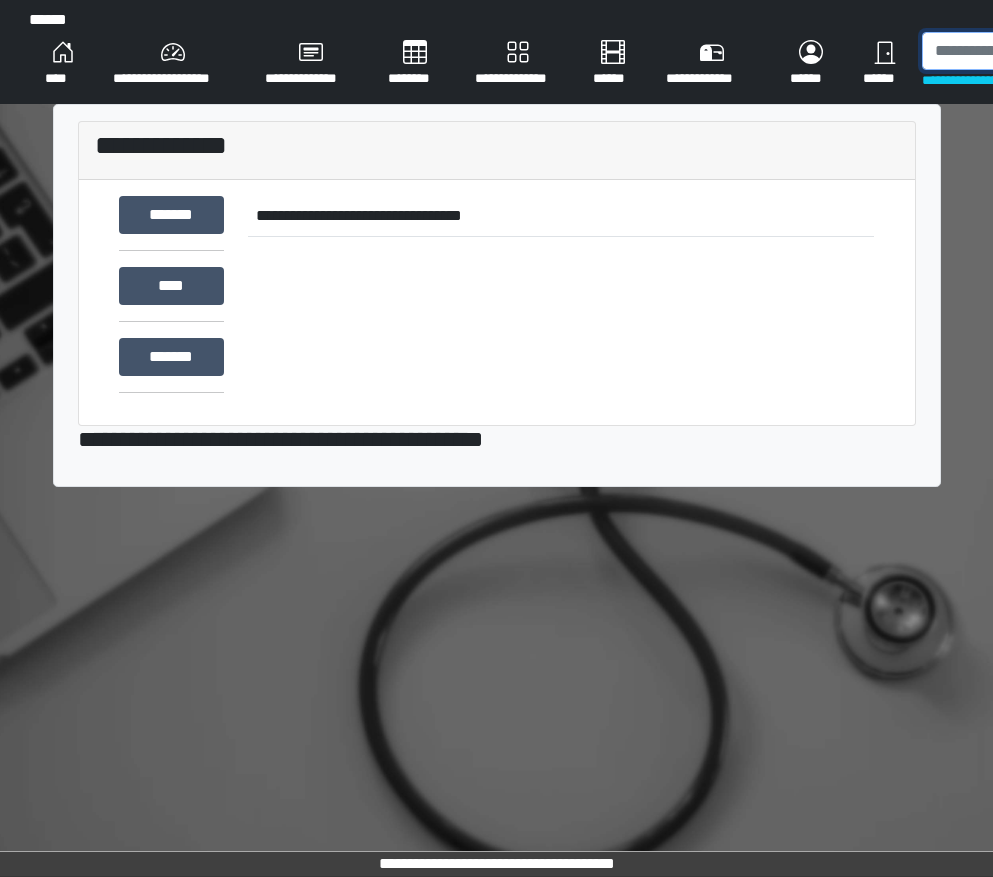 click at bounding box center (1025, 51) 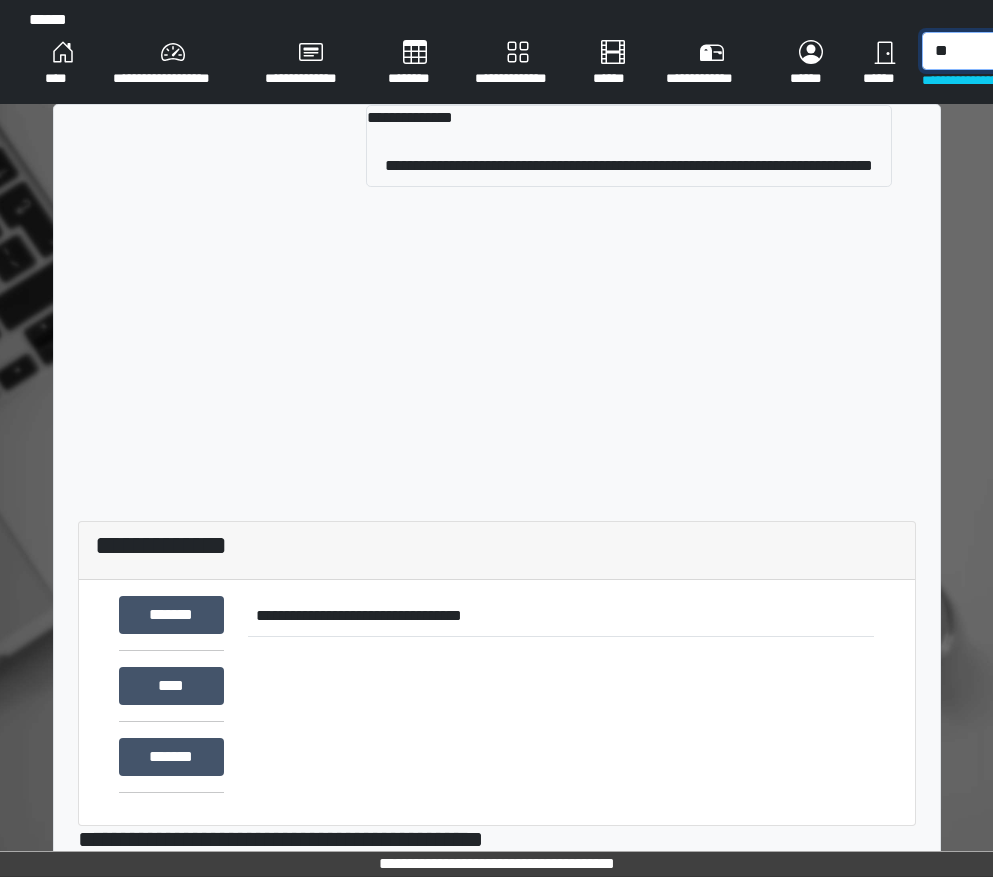 type on "*" 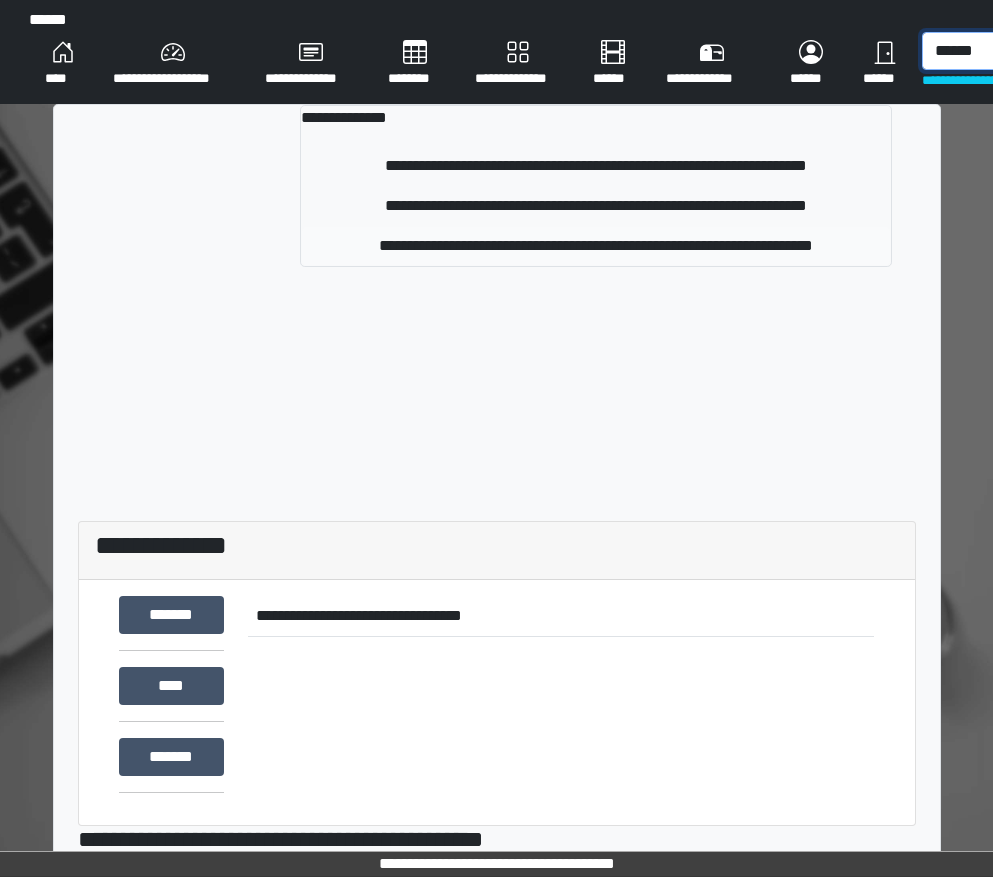 type on "******" 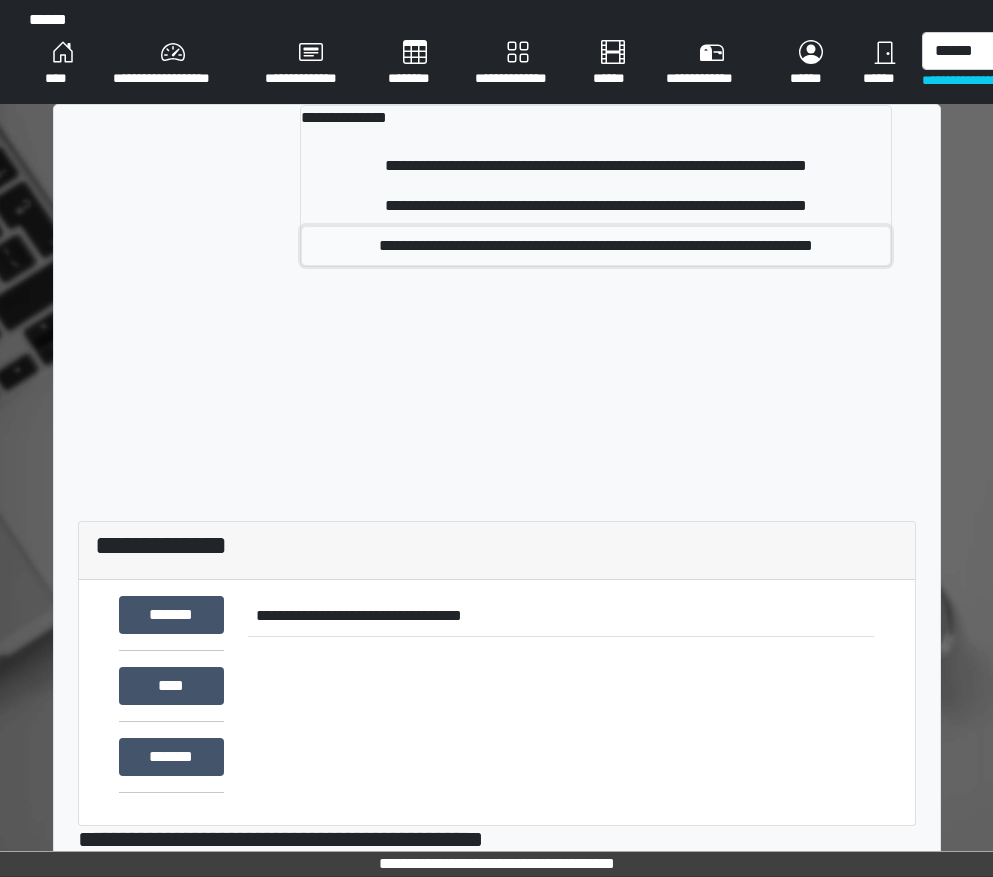 click on "**********" at bounding box center [595, 246] 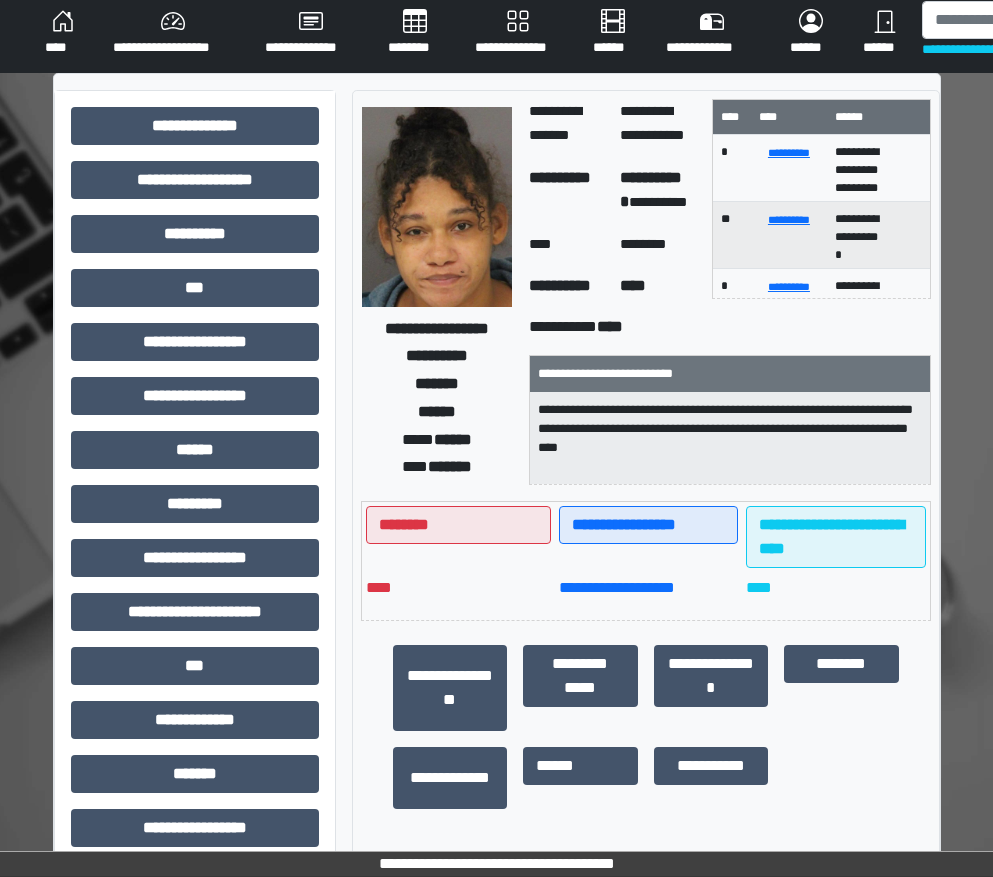 scroll, scrollTop: 0, scrollLeft: 0, axis: both 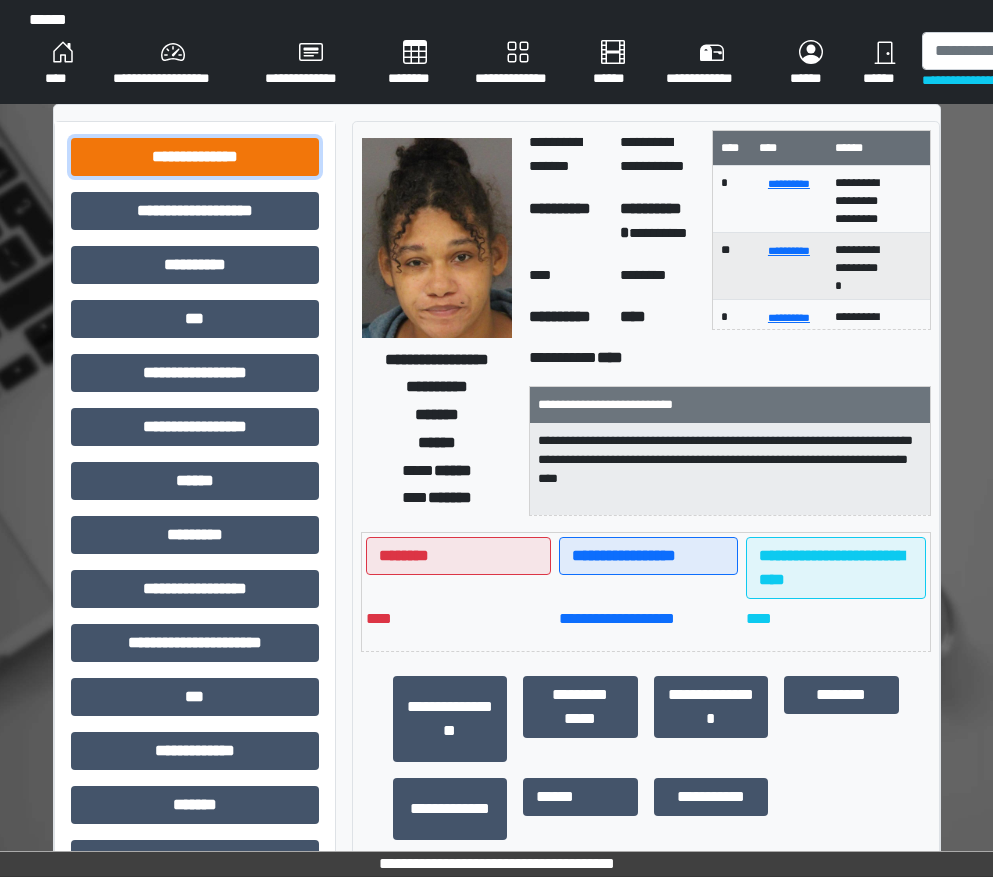 click on "**********" at bounding box center (195, 157) 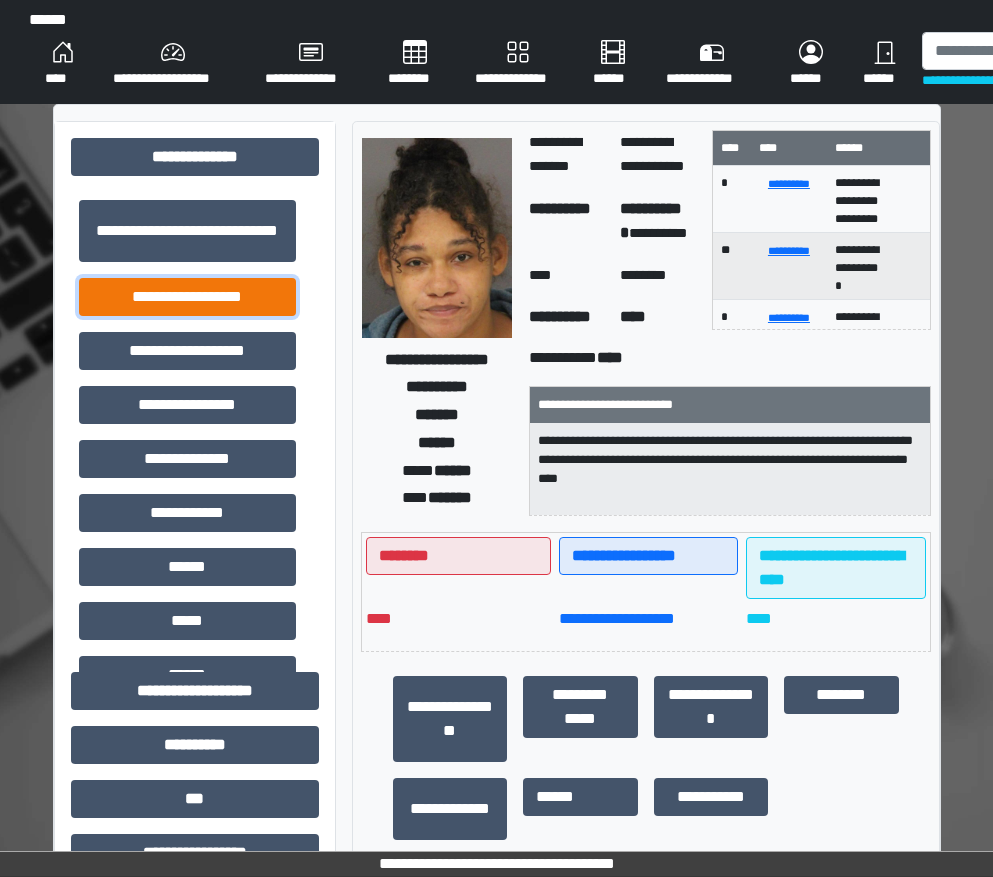 click on "**********" at bounding box center [187, 297] 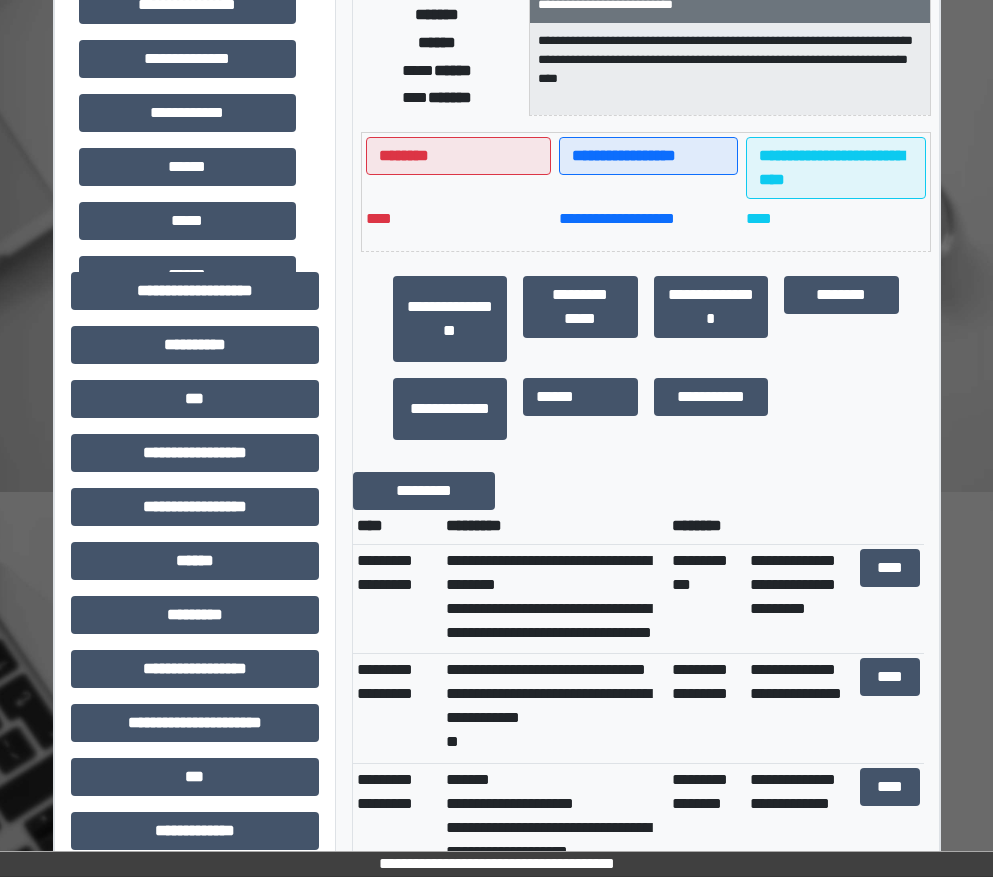 scroll, scrollTop: 500, scrollLeft: 0, axis: vertical 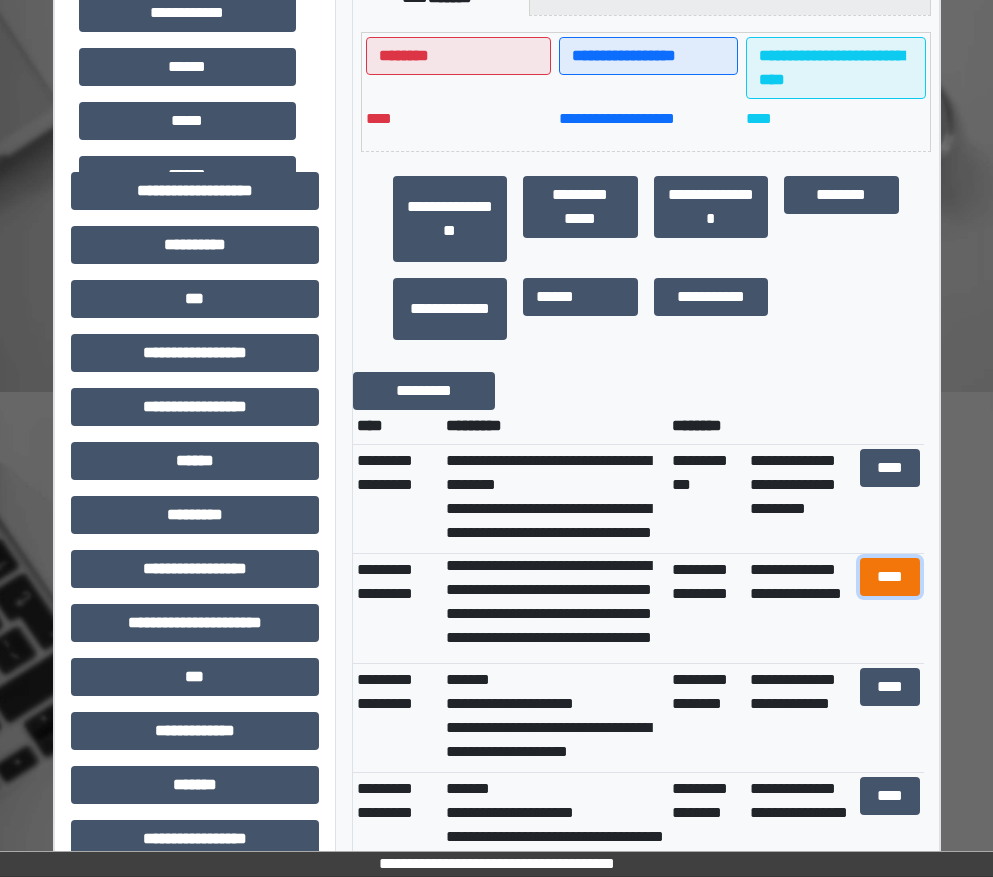 click on "****" at bounding box center (890, 577) 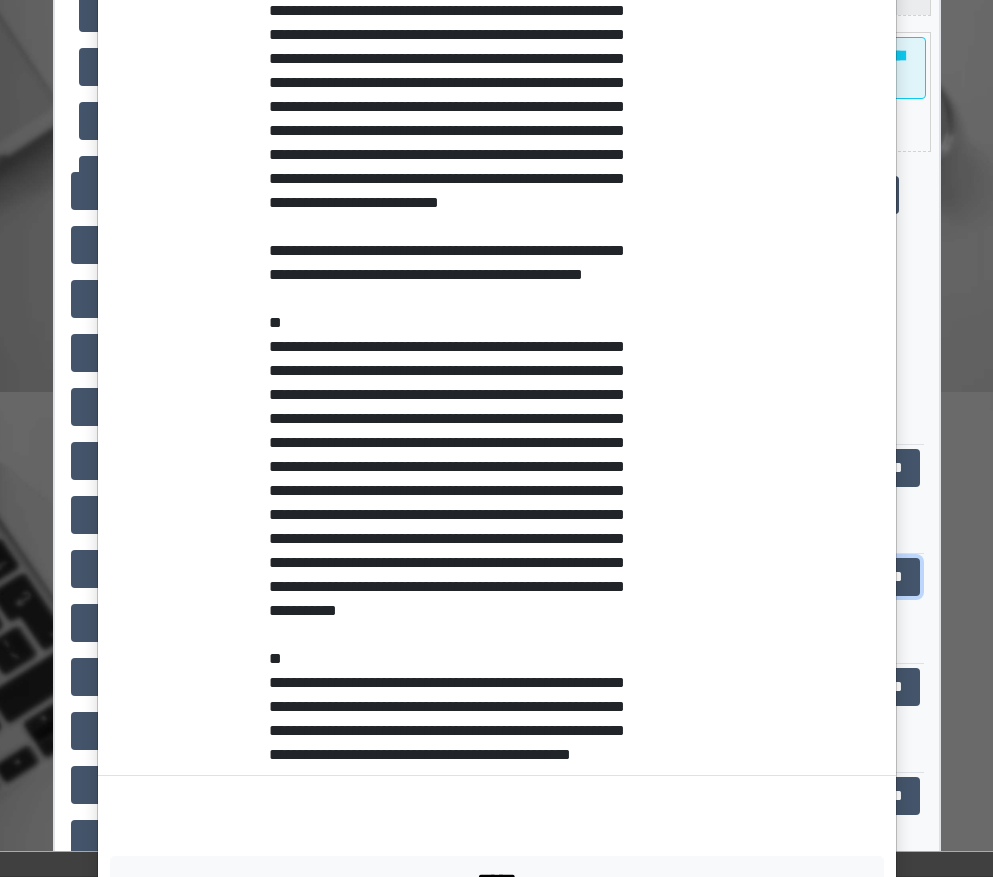 scroll, scrollTop: 1299, scrollLeft: 0, axis: vertical 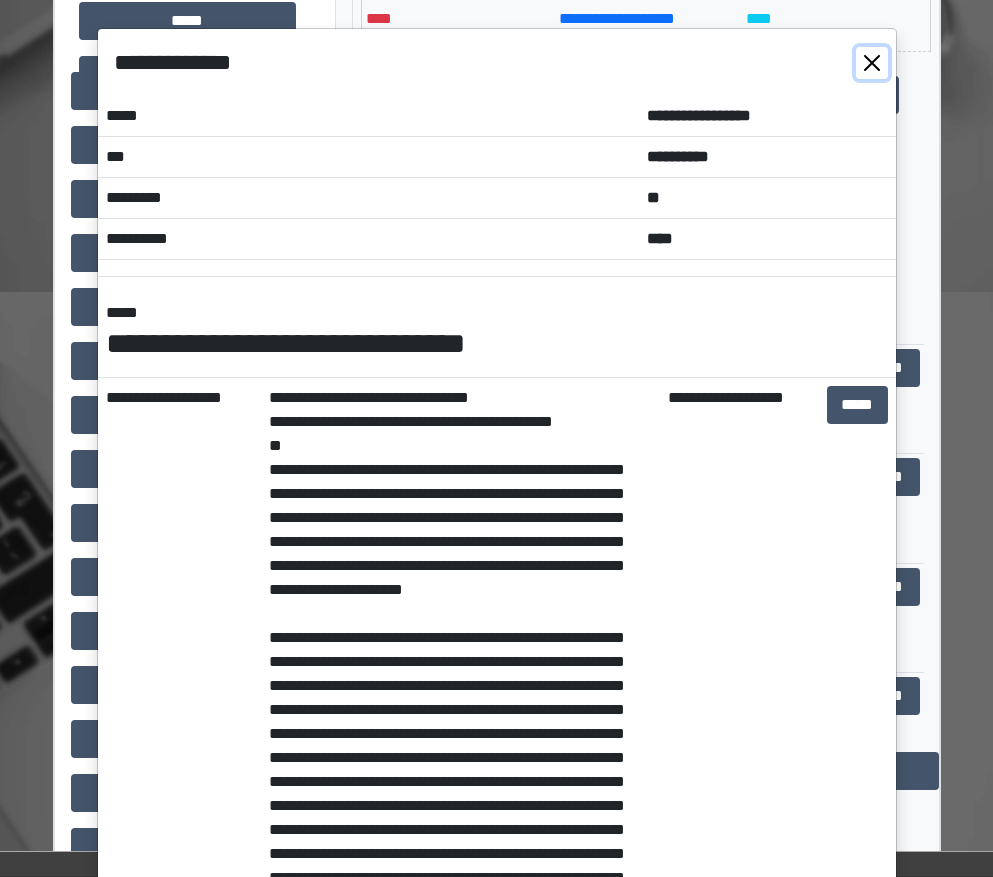 click at bounding box center [872, 63] 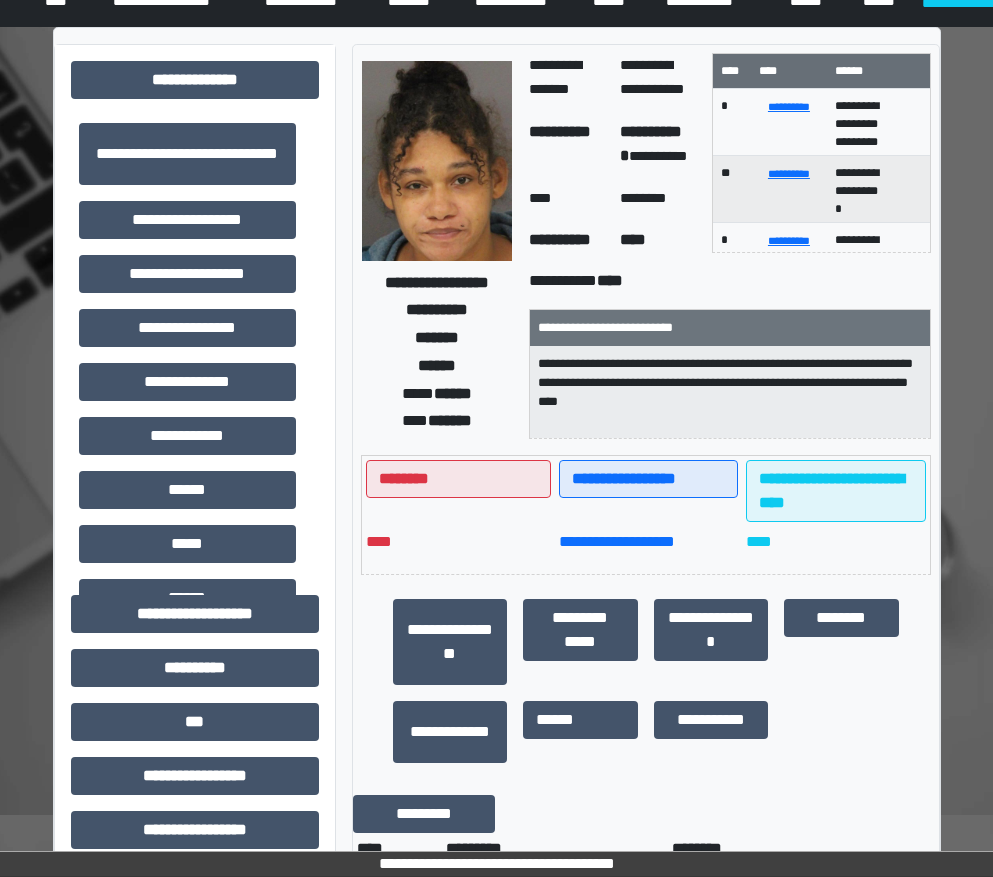 scroll, scrollTop: 0, scrollLeft: 0, axis: both 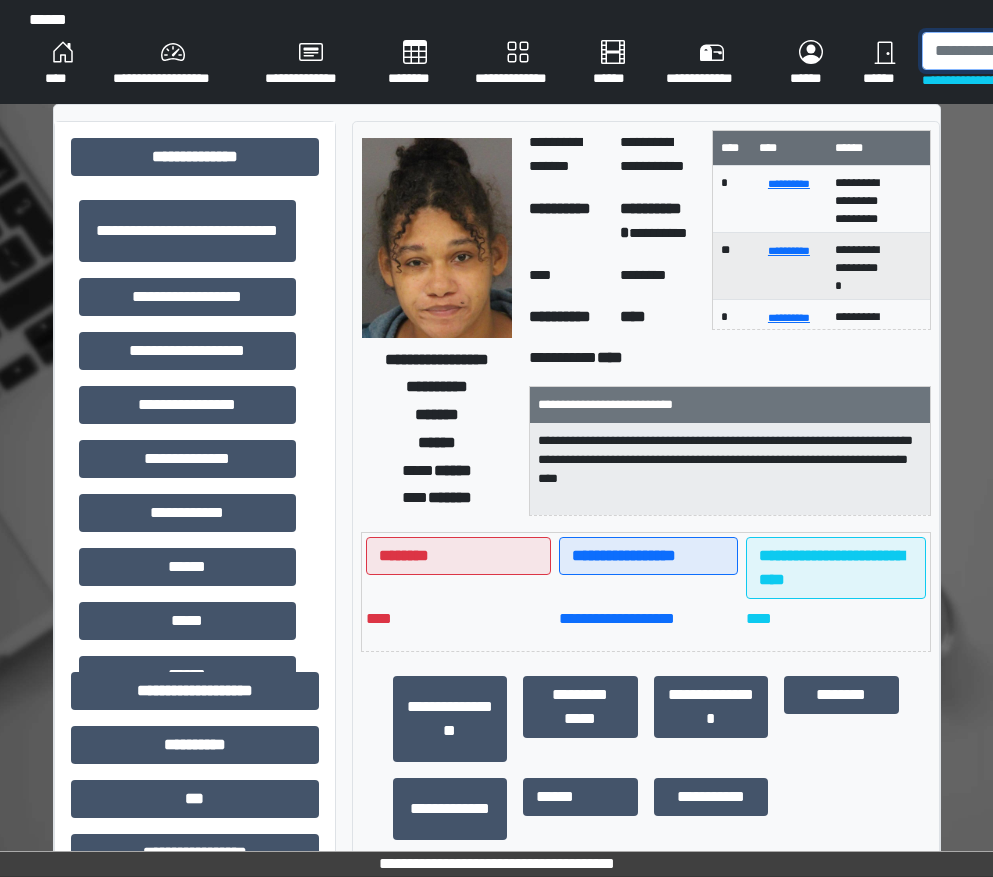 click at bounding box center (1025, 51) 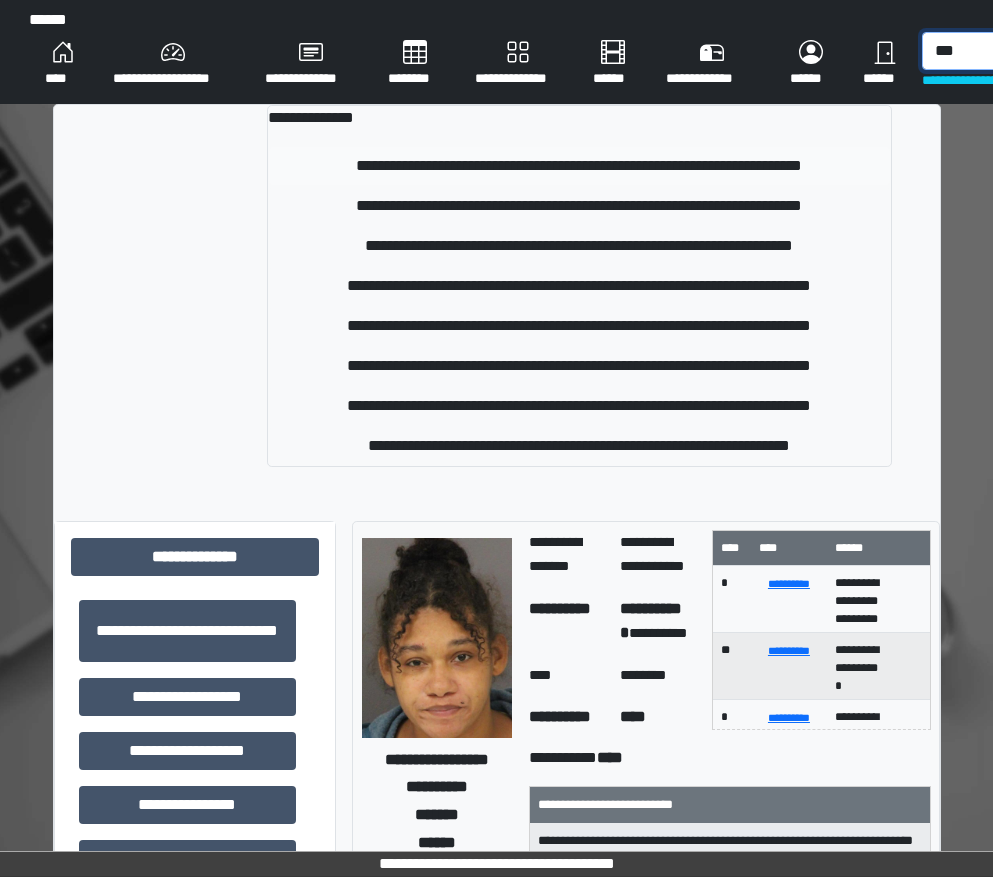 type on "***" 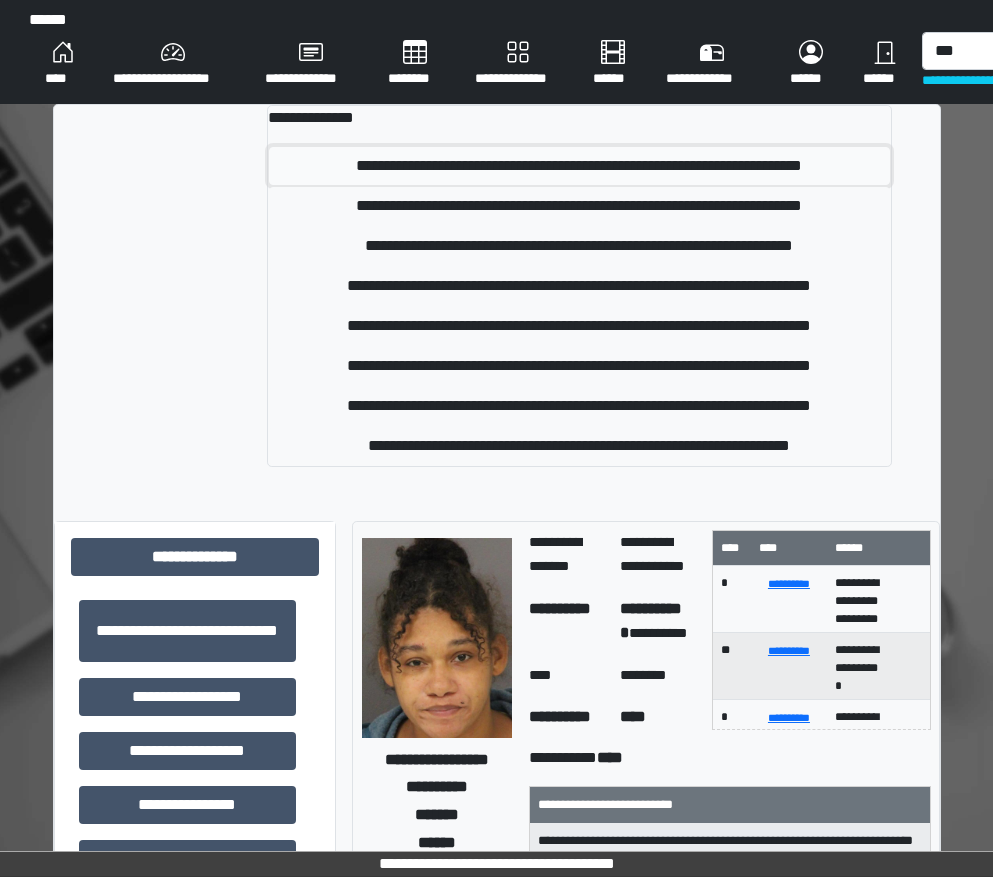 click on "**********" at bounding box center (579, 166) 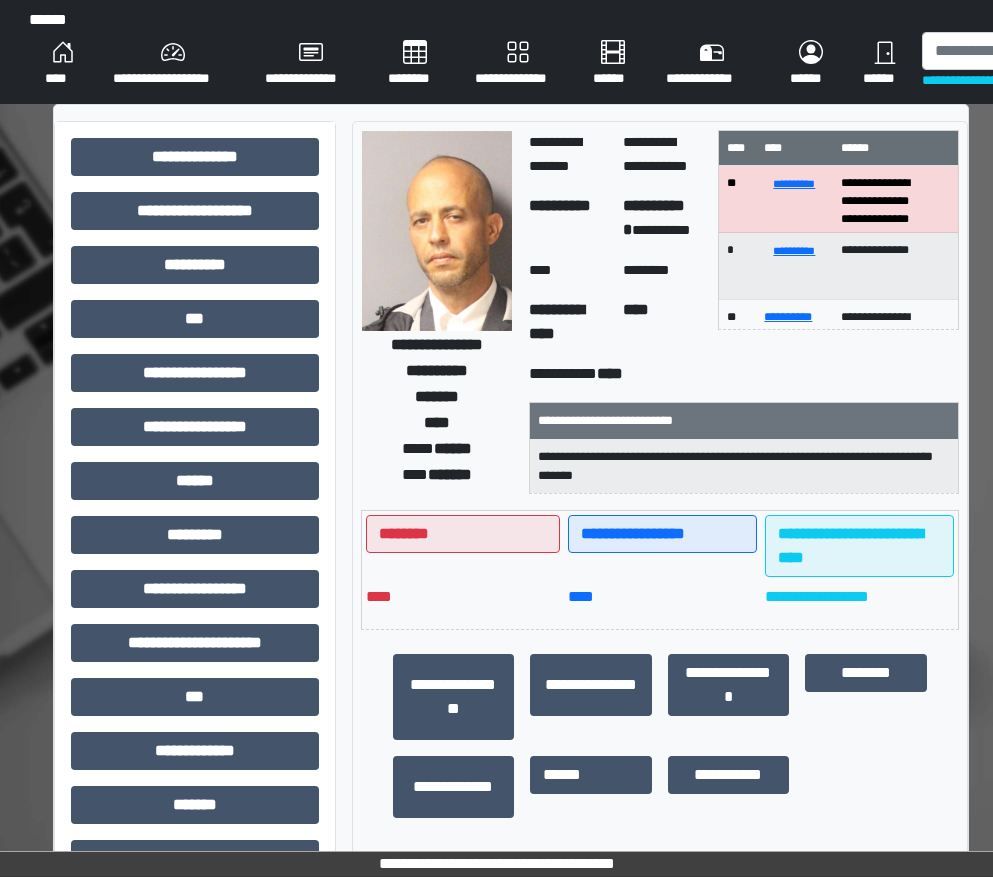 click on "**********" at bounding box center (195, 651) 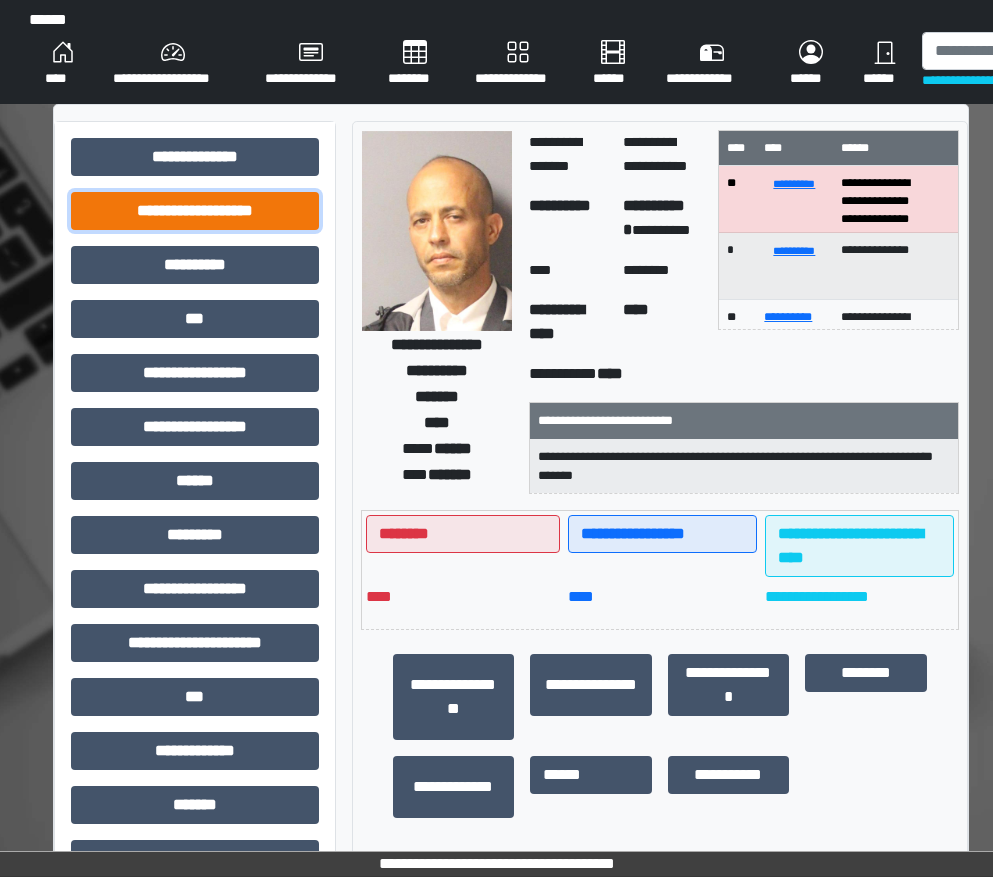 click on "**********" at bounding box center [195, 211] 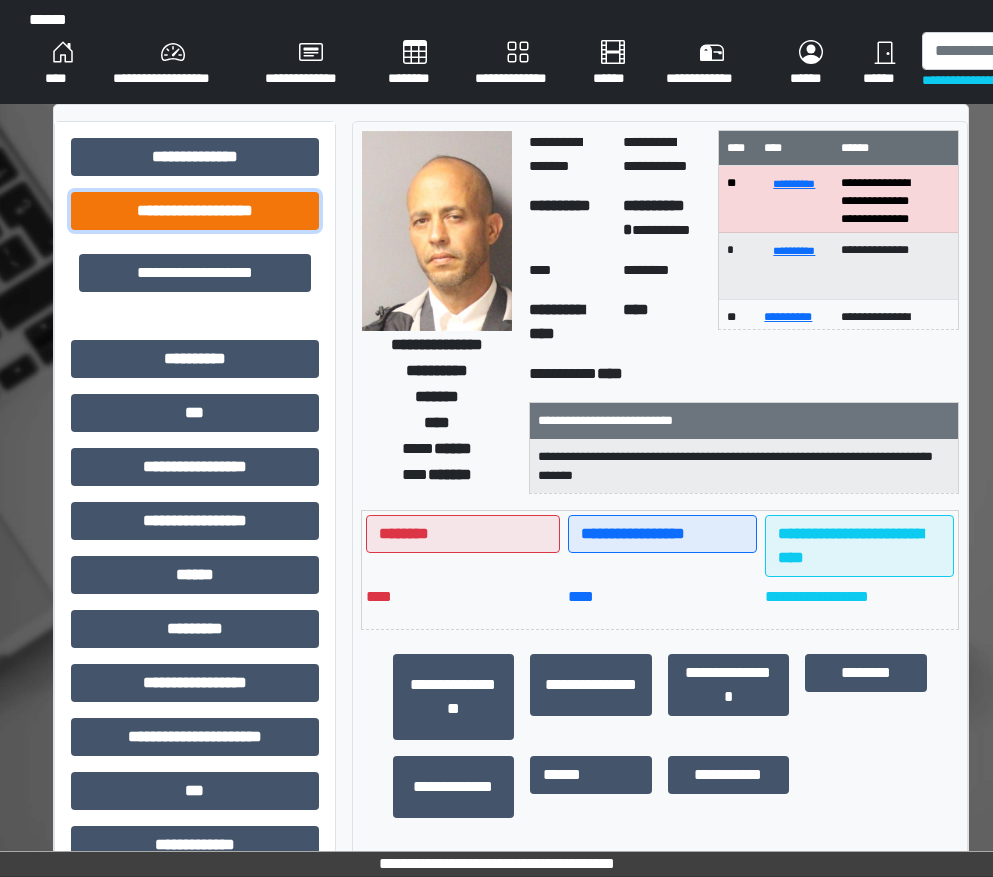 click on "**********" at bounding box center [195, 211] 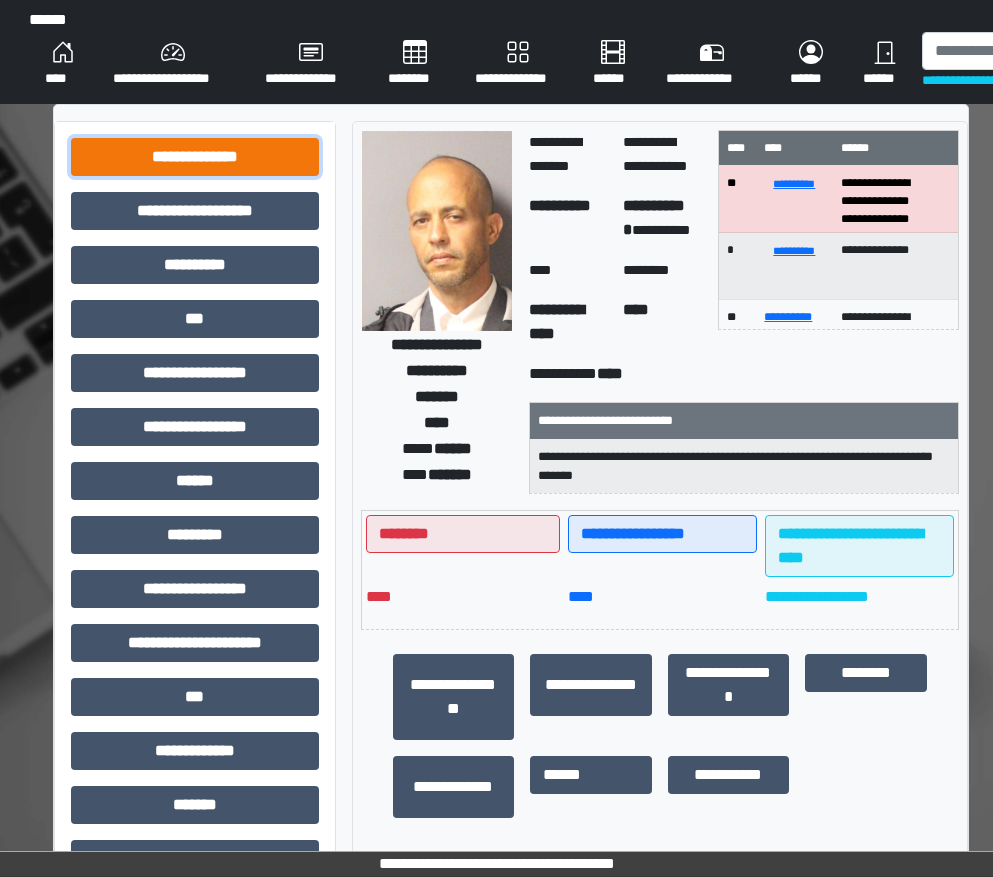 click on "**********" at bounding box center (195, 157) 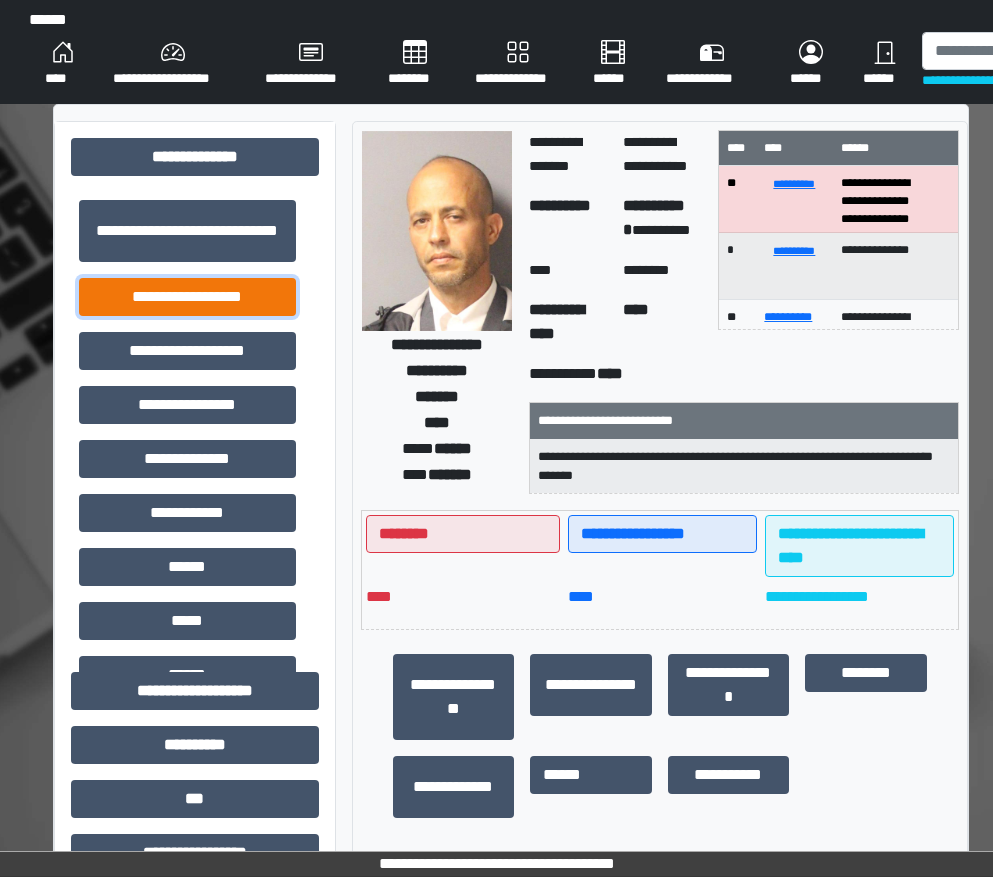 click on "**********" at bounding box center [187, 297] 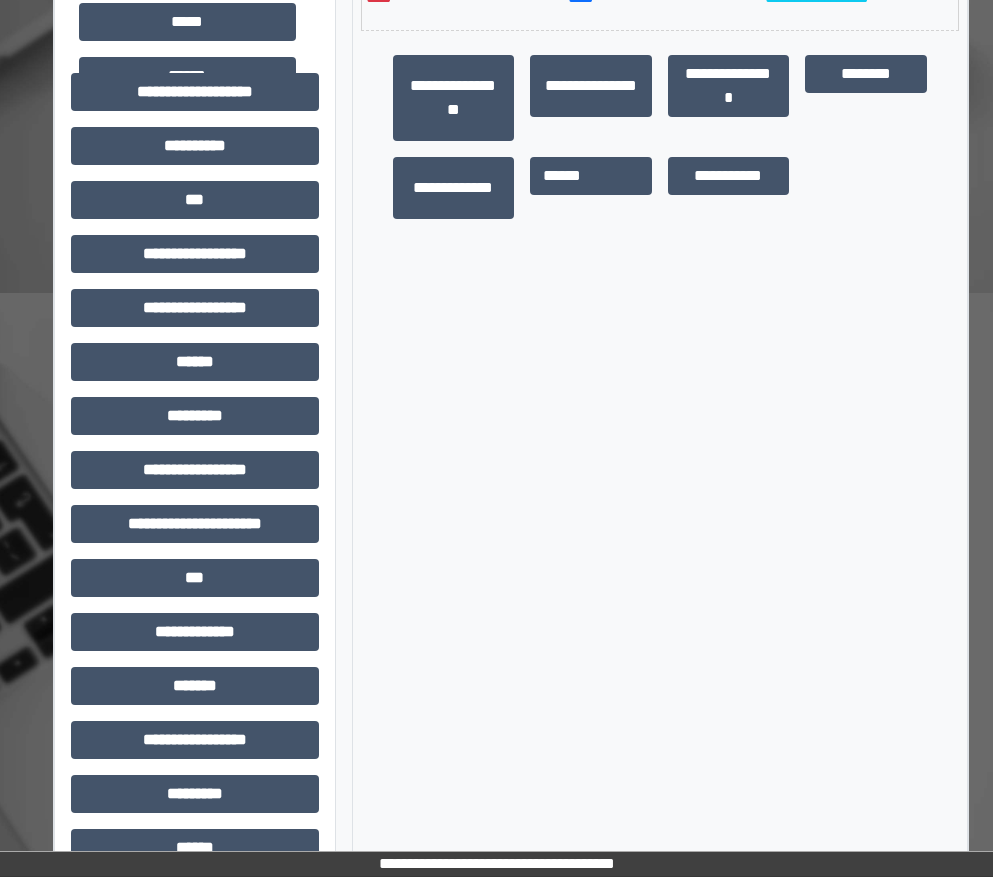 scroll, scrollTop: 600, scrollLeft: 0, axis: vertical 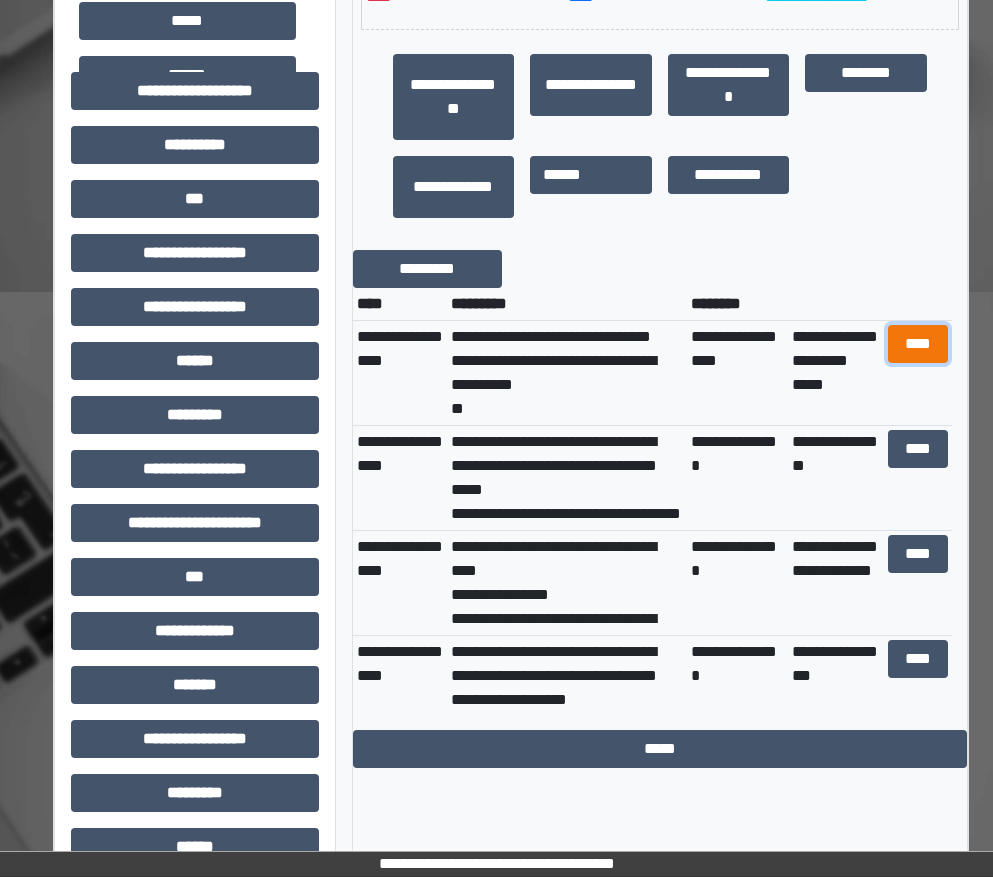 click on "****" at bounding box center (918, 344) 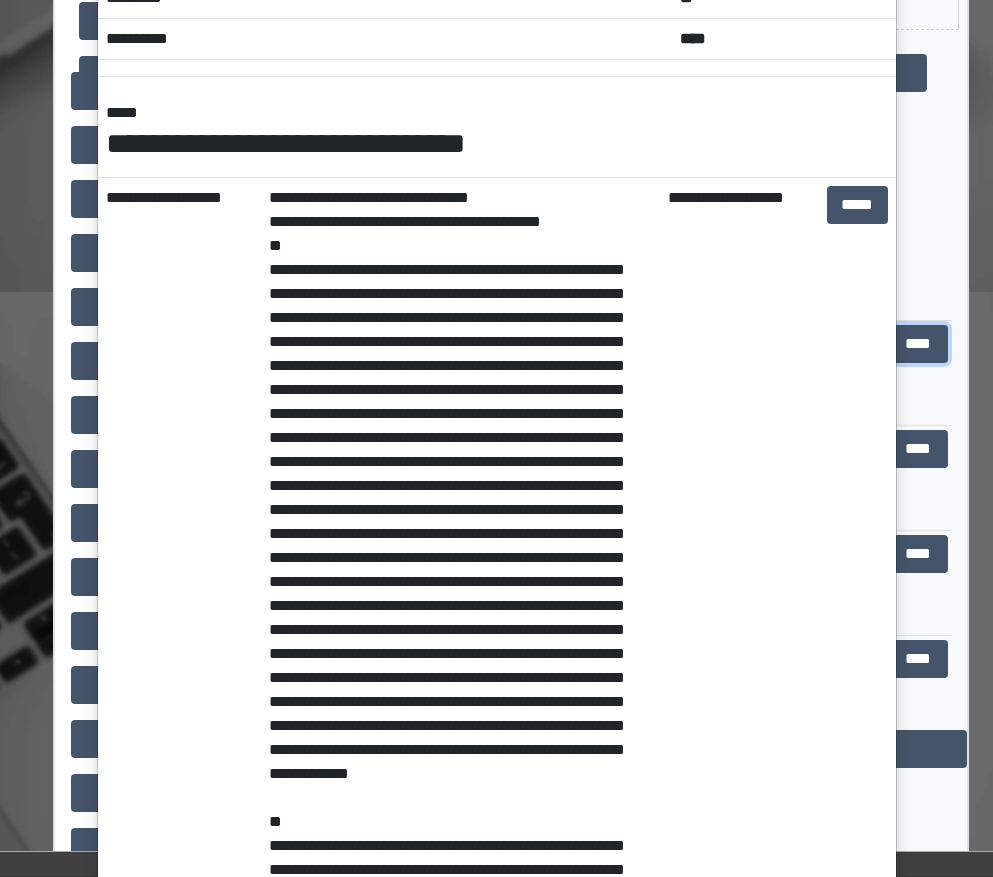 scroll, scrollTop: 0, scrollLeft: 0, axis: both 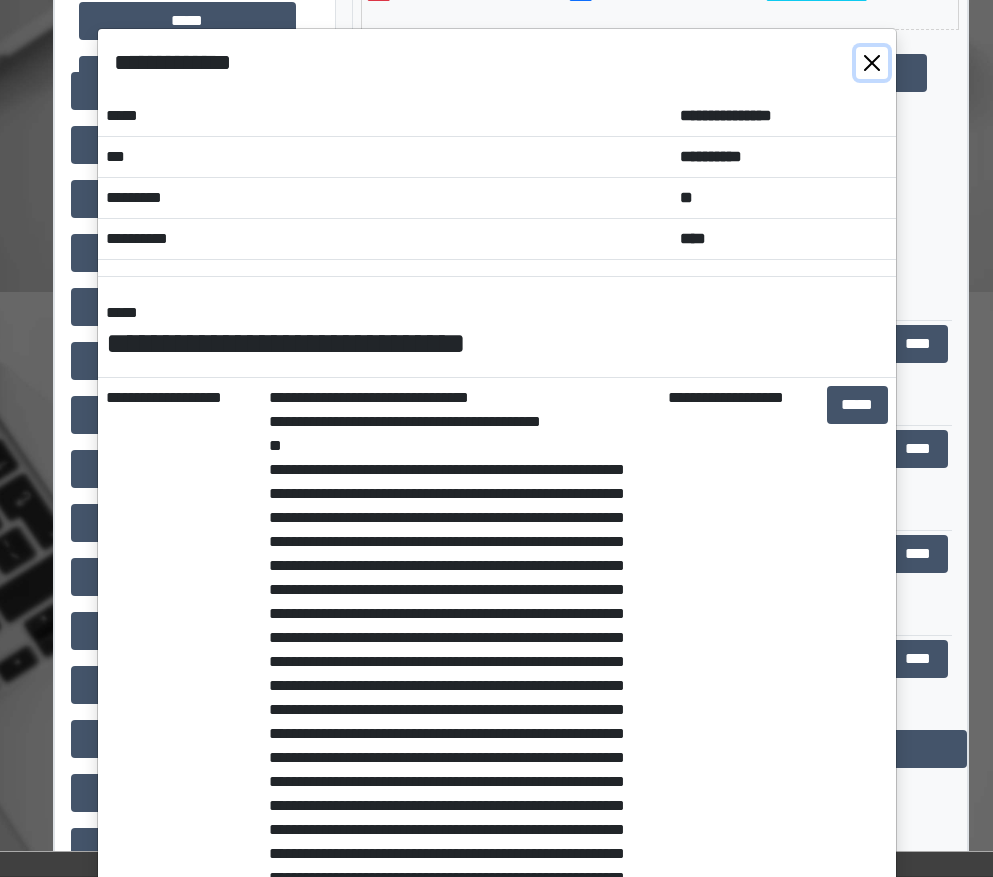 click at bounding box center [872, 63] 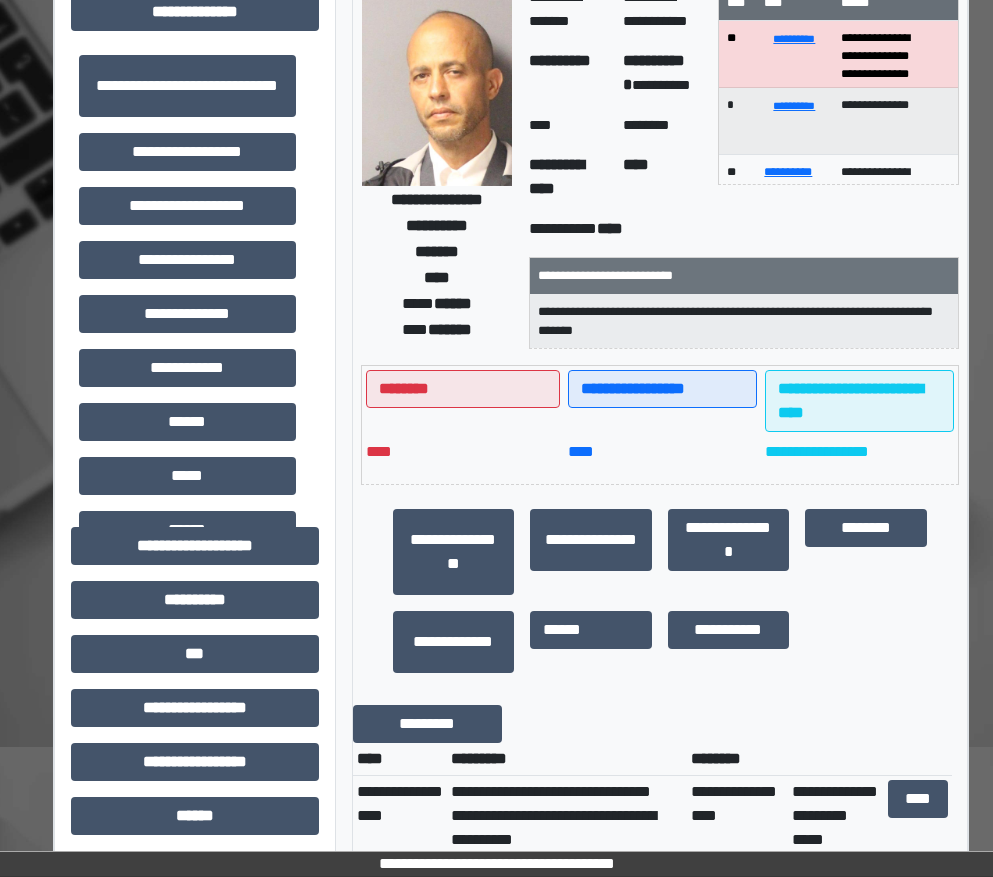 scroll, scrollTop: 0, scrollLeft: 0, axis: both 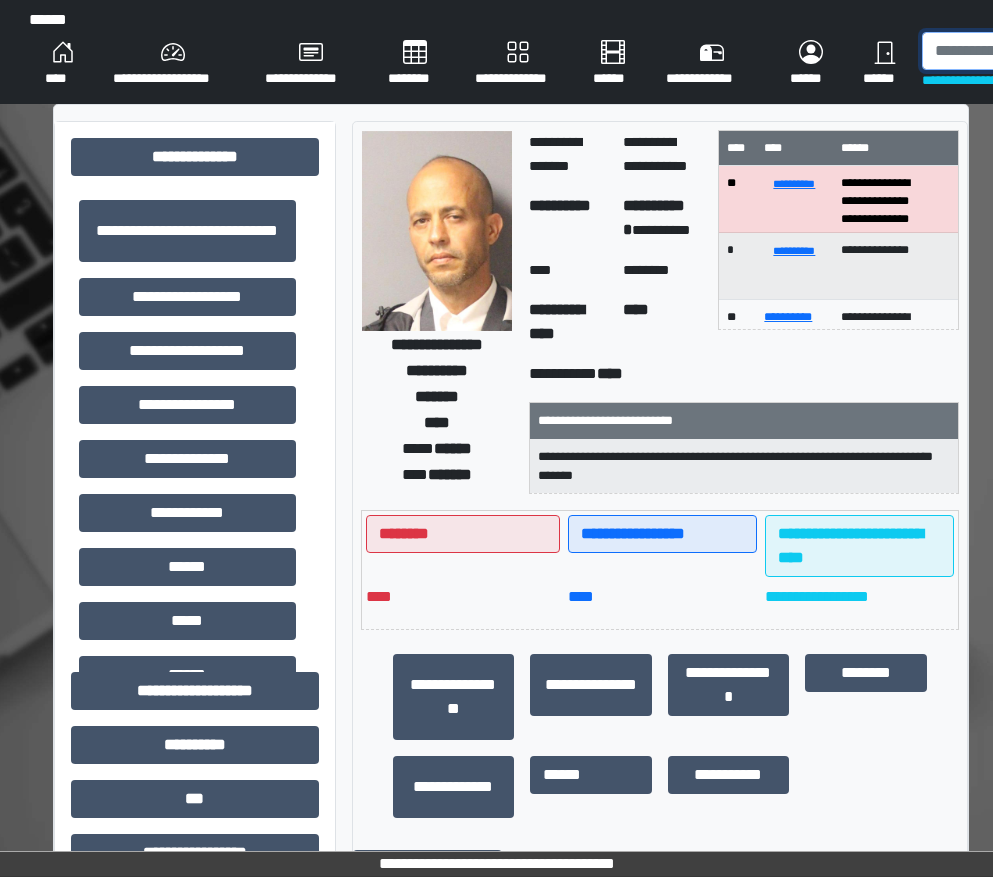 click at bounding box center (1025, 51) 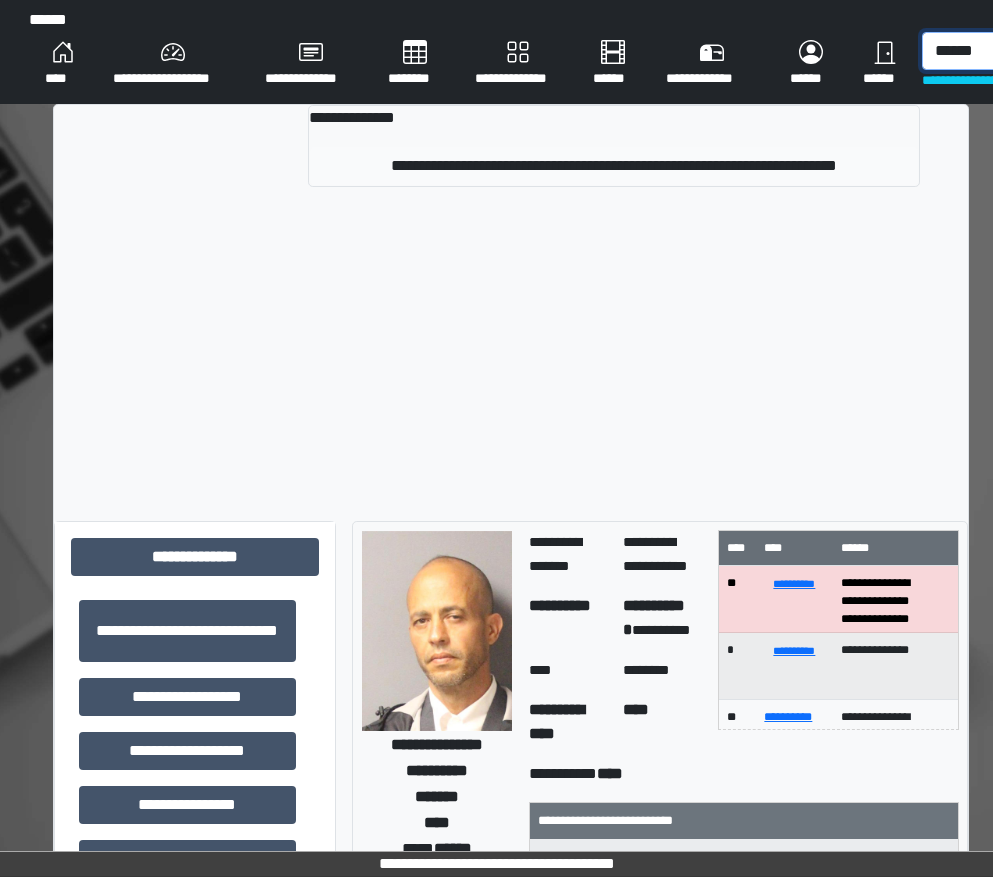 type on "******" 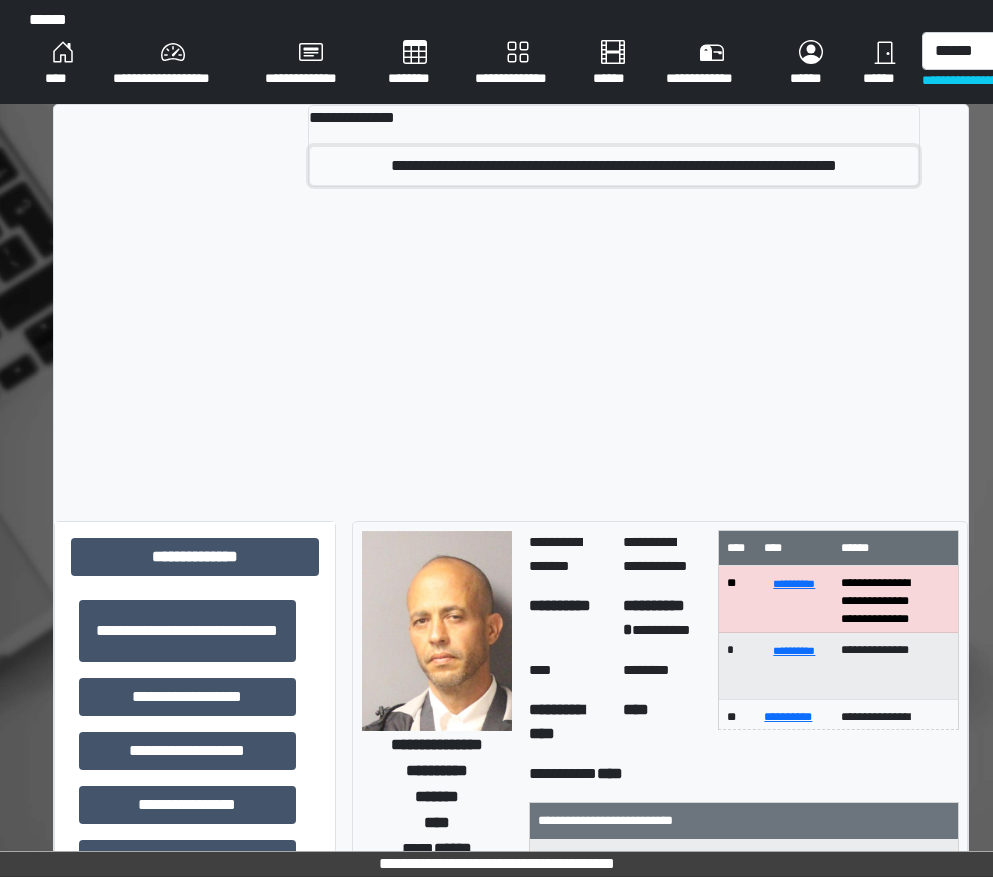 click on "**********" at bounding box center (613, 166) 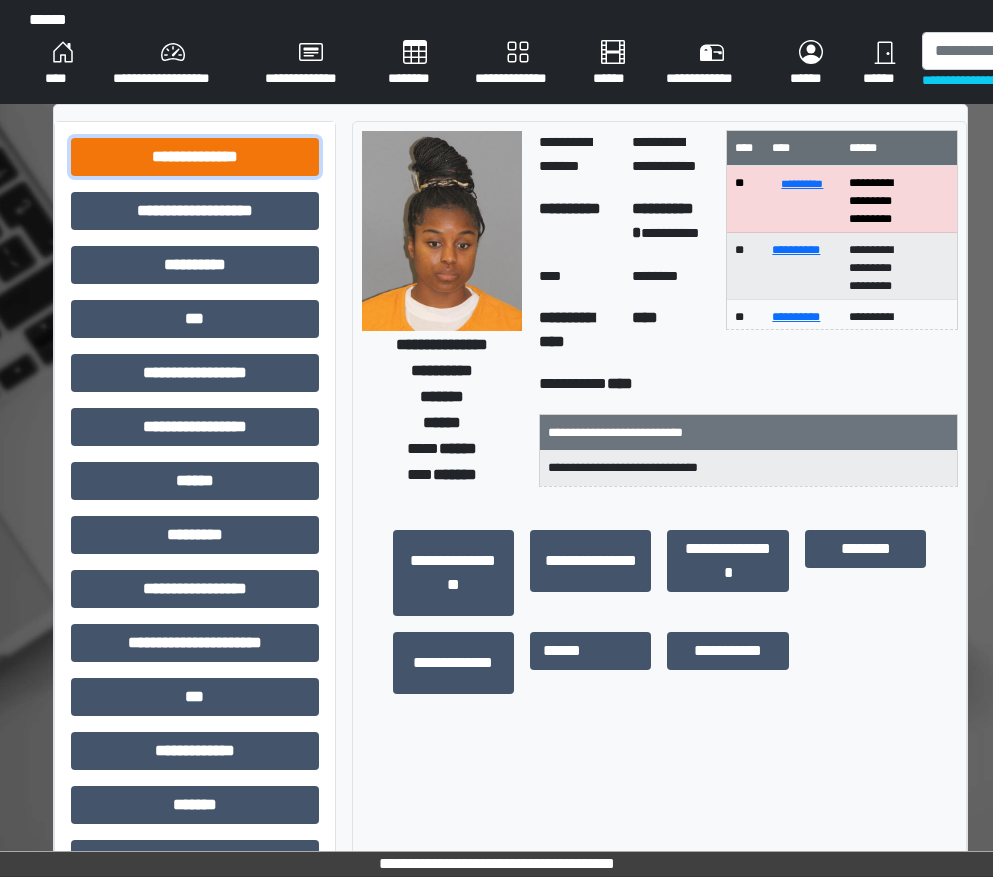 click on "**********" at bounding box center (195, 157) 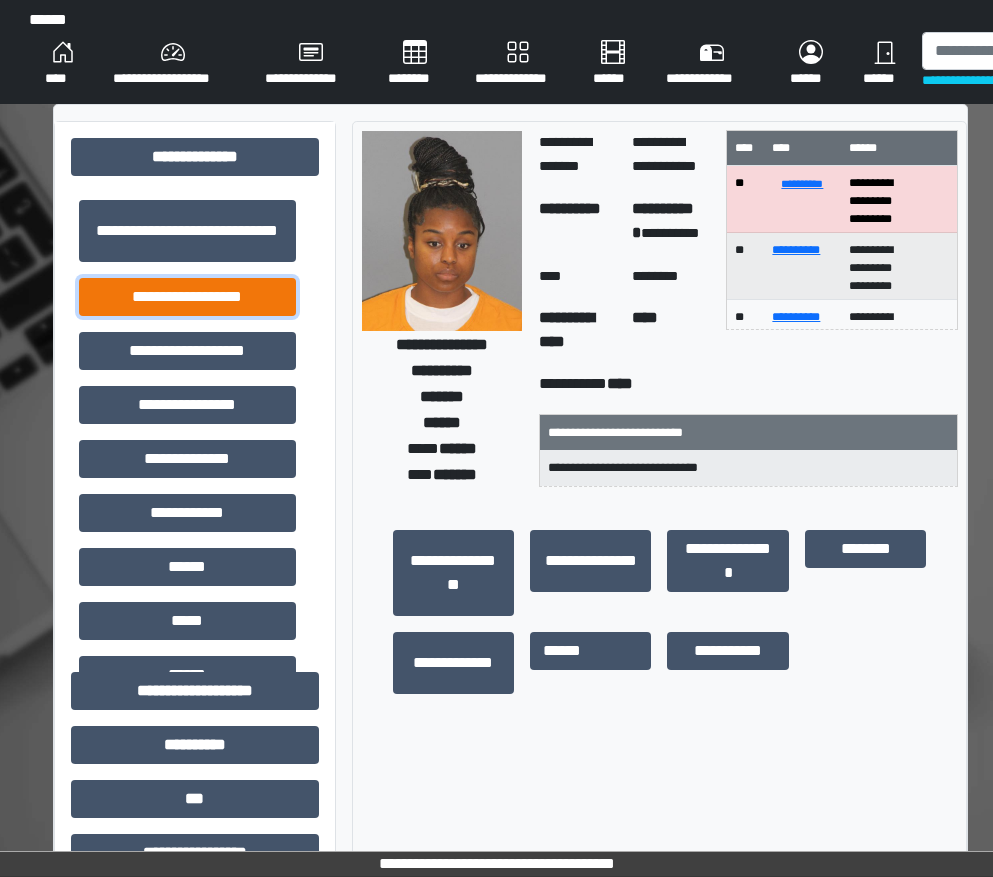 click on "**********" at bounding box center (187, 297) 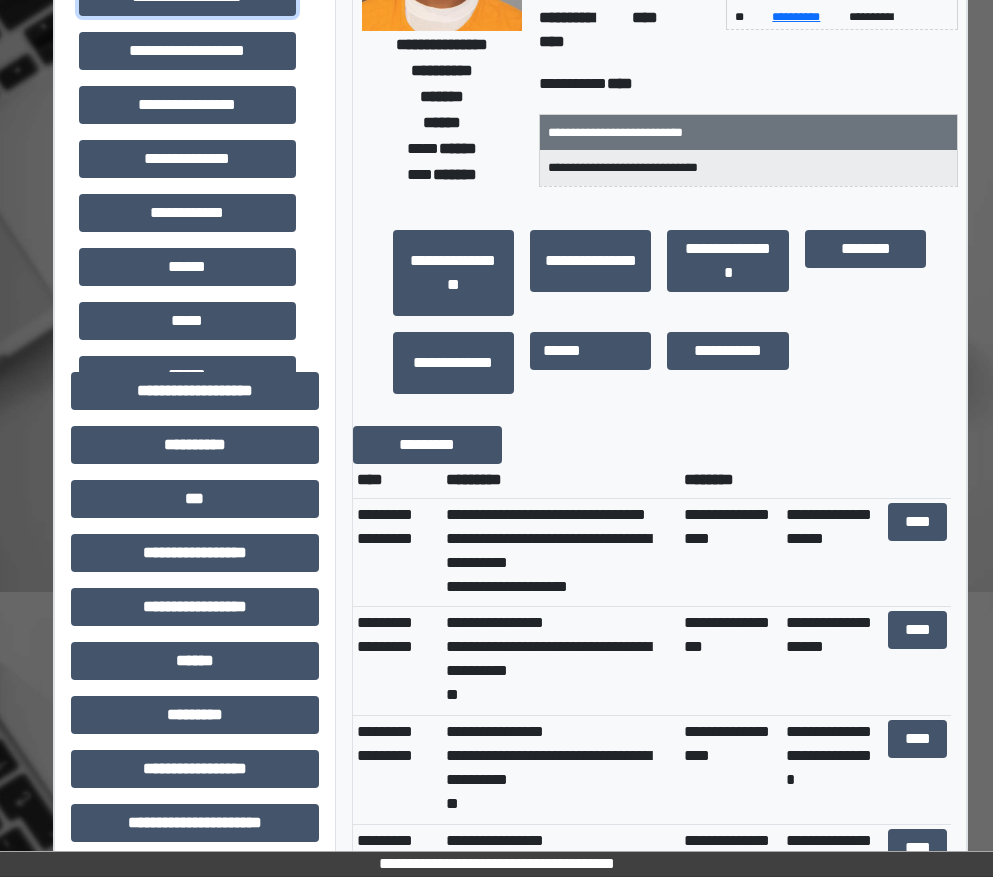scroll, scrollTop: 400, scrollLeft: 0, axis: vertical 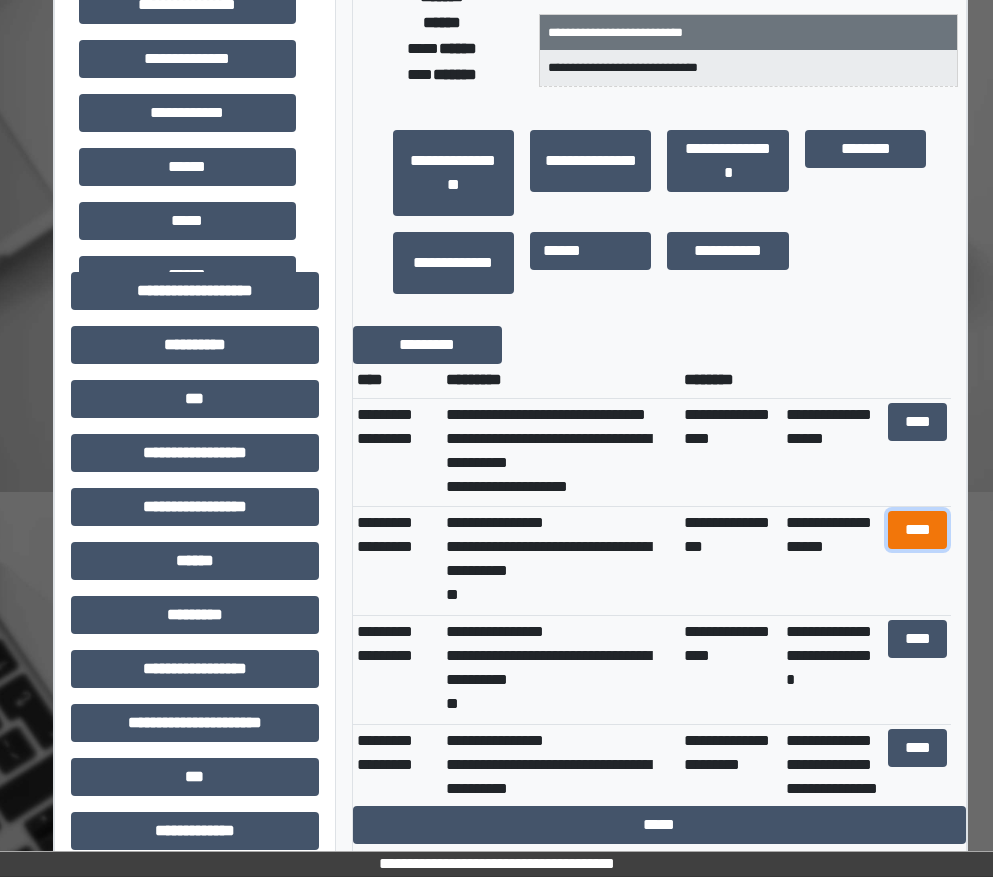 click on "****" at bounding box center (918, 530) 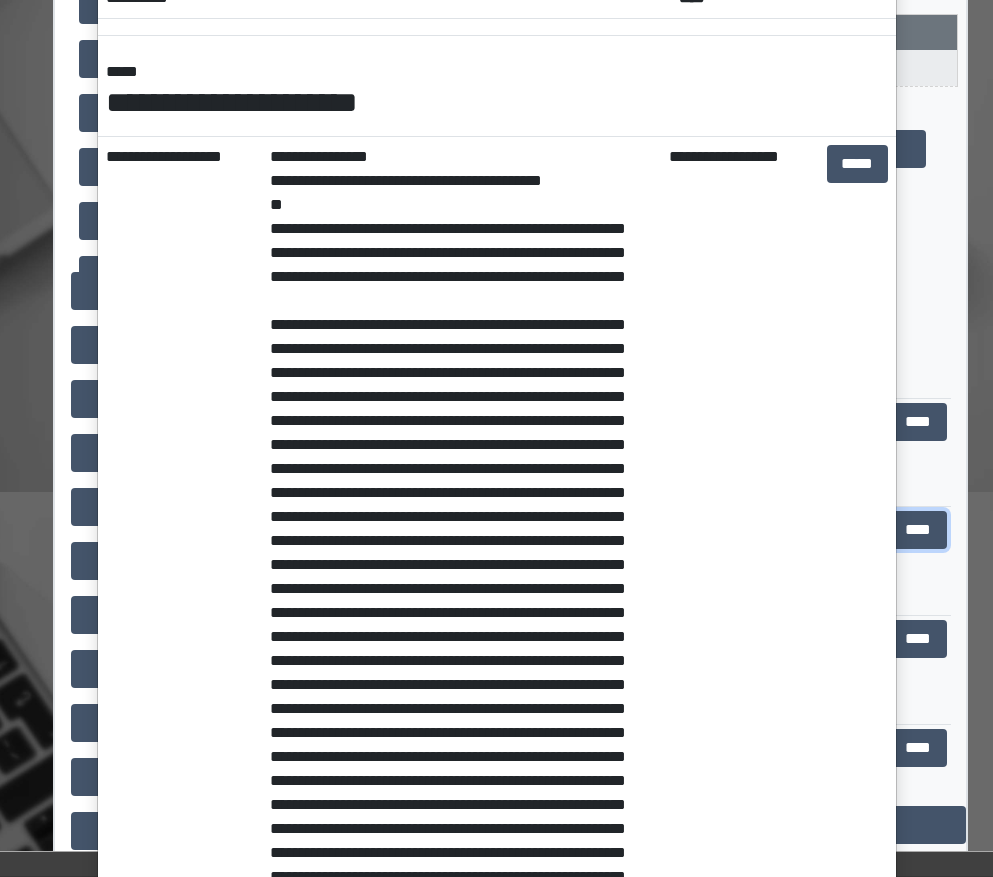 scroll, scrollTop: 0, scrollLeft: 0, axis: both 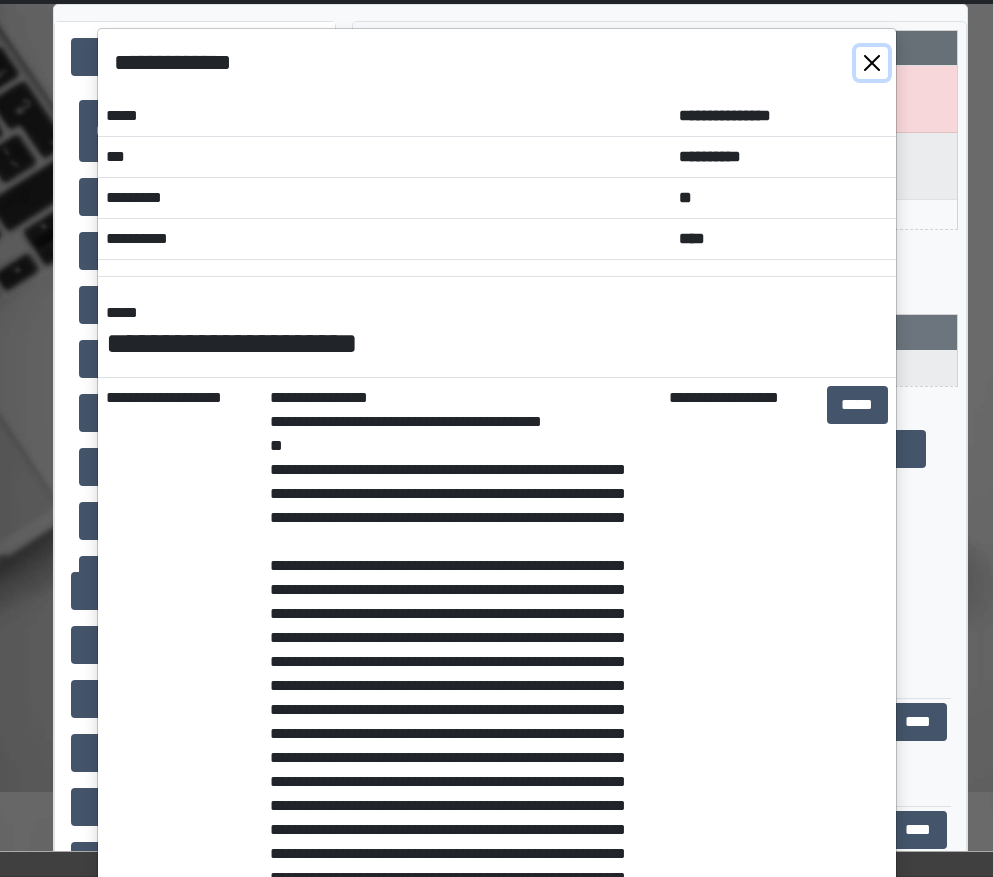 click at bounding box center [872, 63] 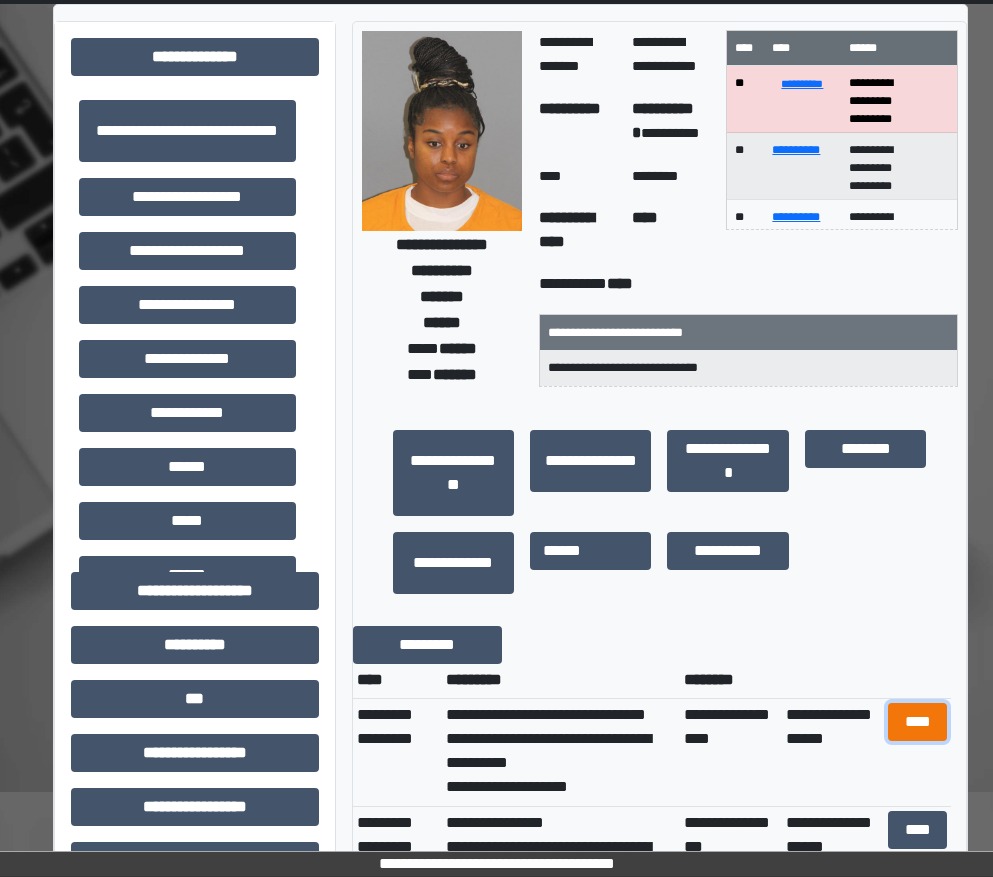 click on "****" at bounding box center (918, 722) 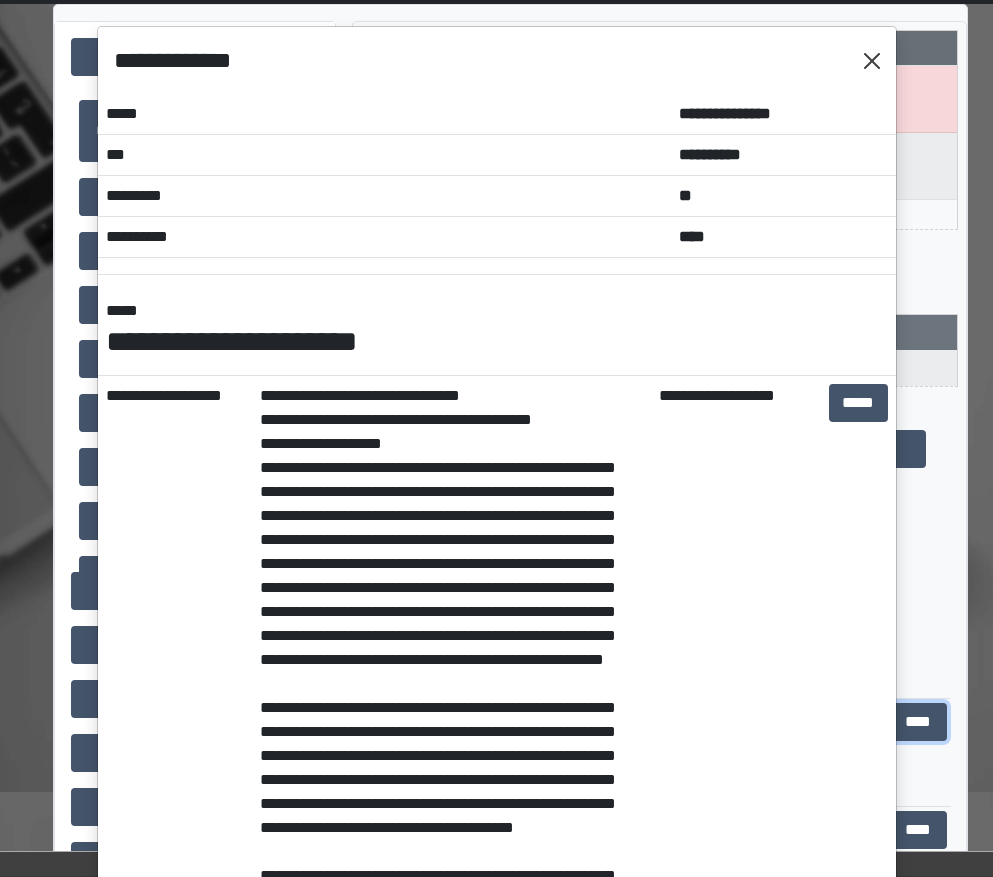 scroll, scrollTop: 0, scrollLeft: 0, axis: both 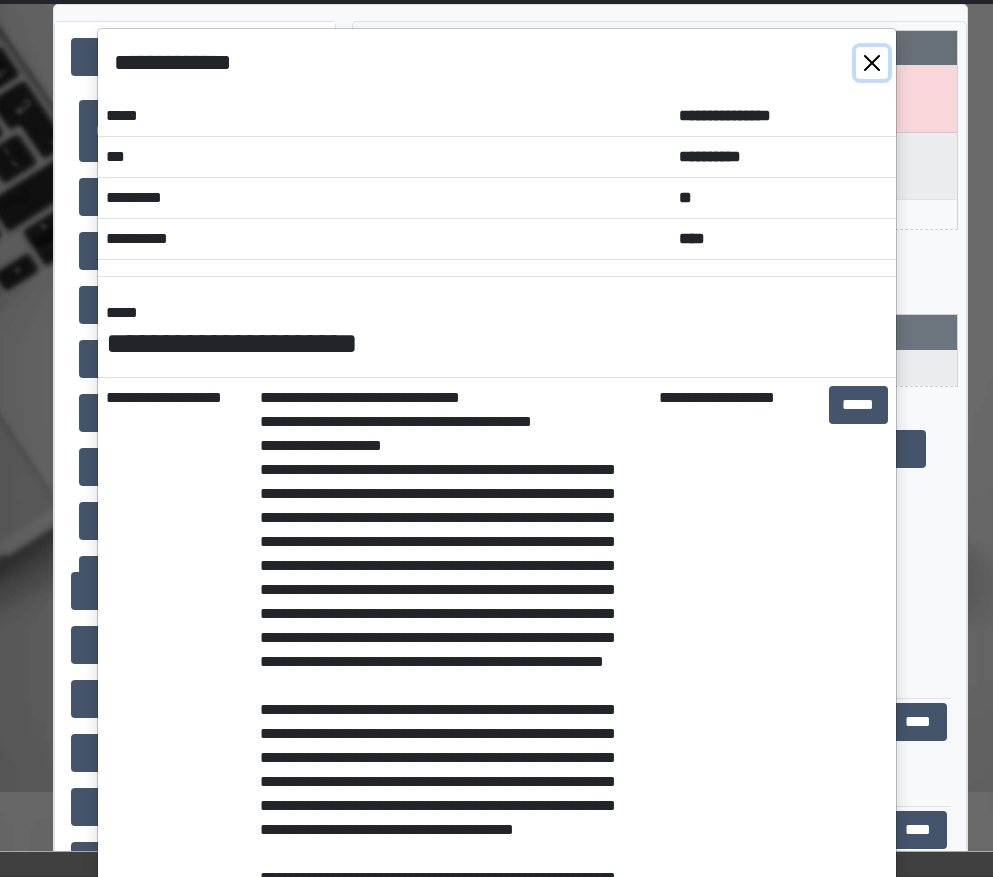 click at bounding box center (872, 63) 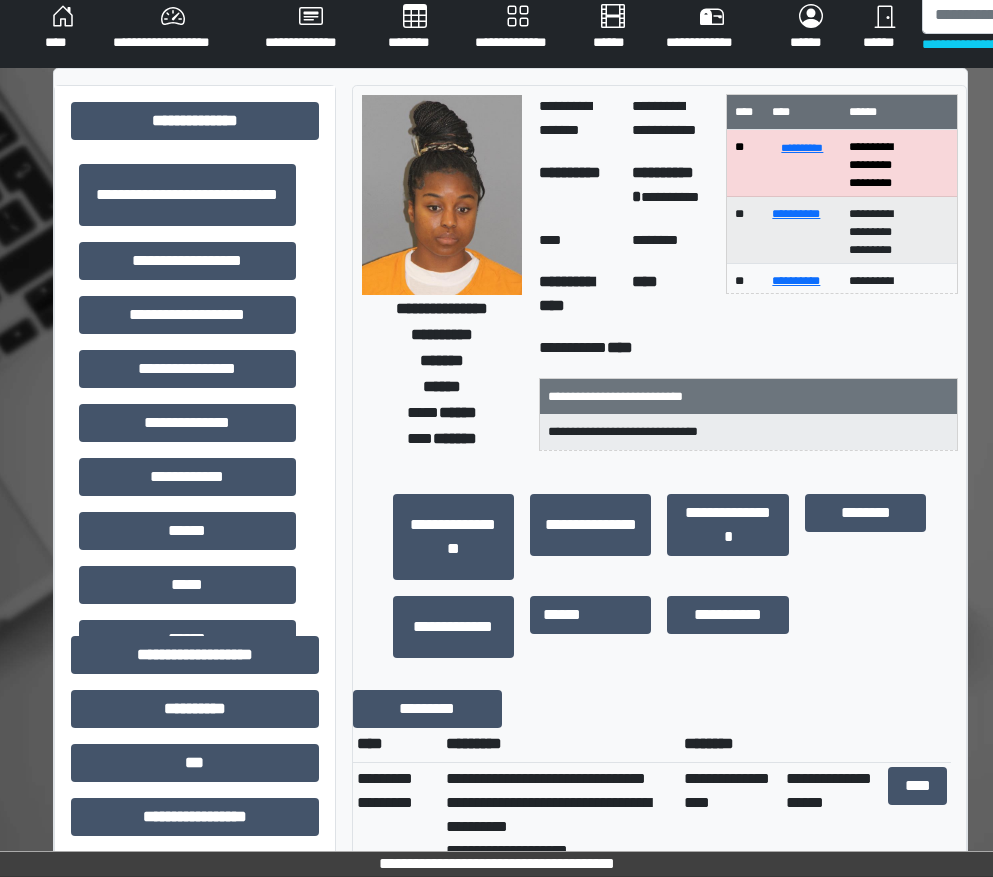 scroll, scrollTop: 0, scrollLeft: 0, axis: both 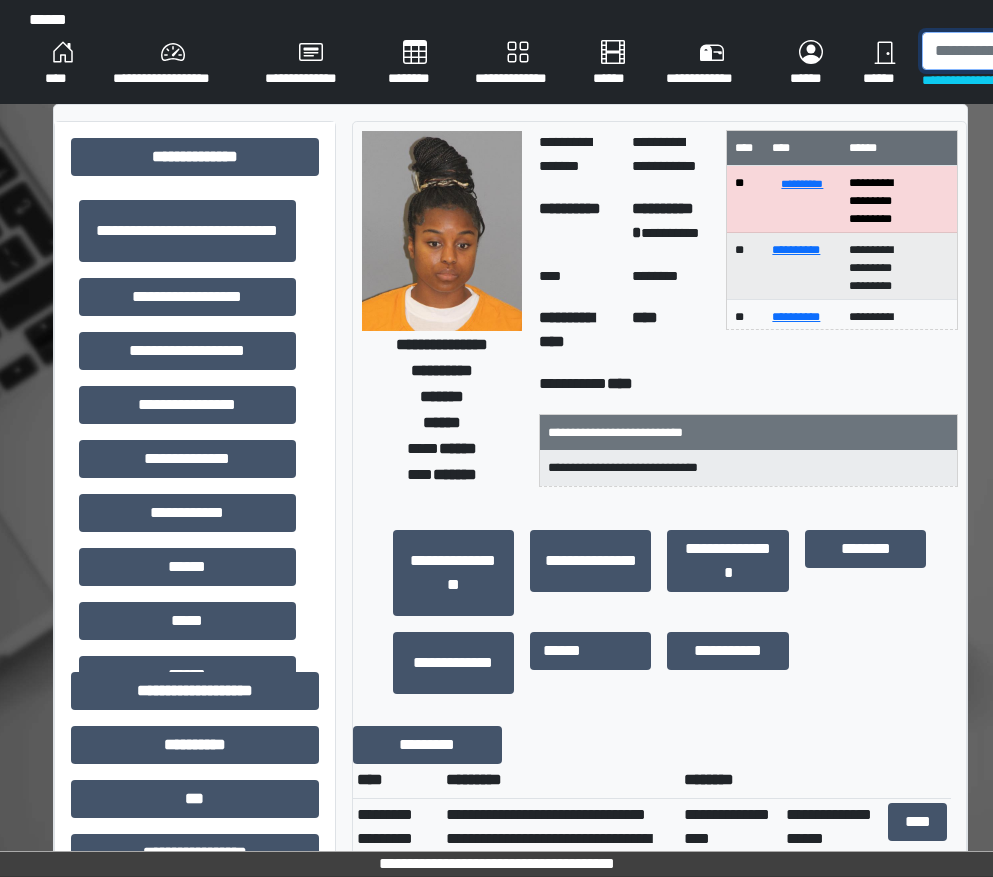 click at bounding box center [1025, 51] 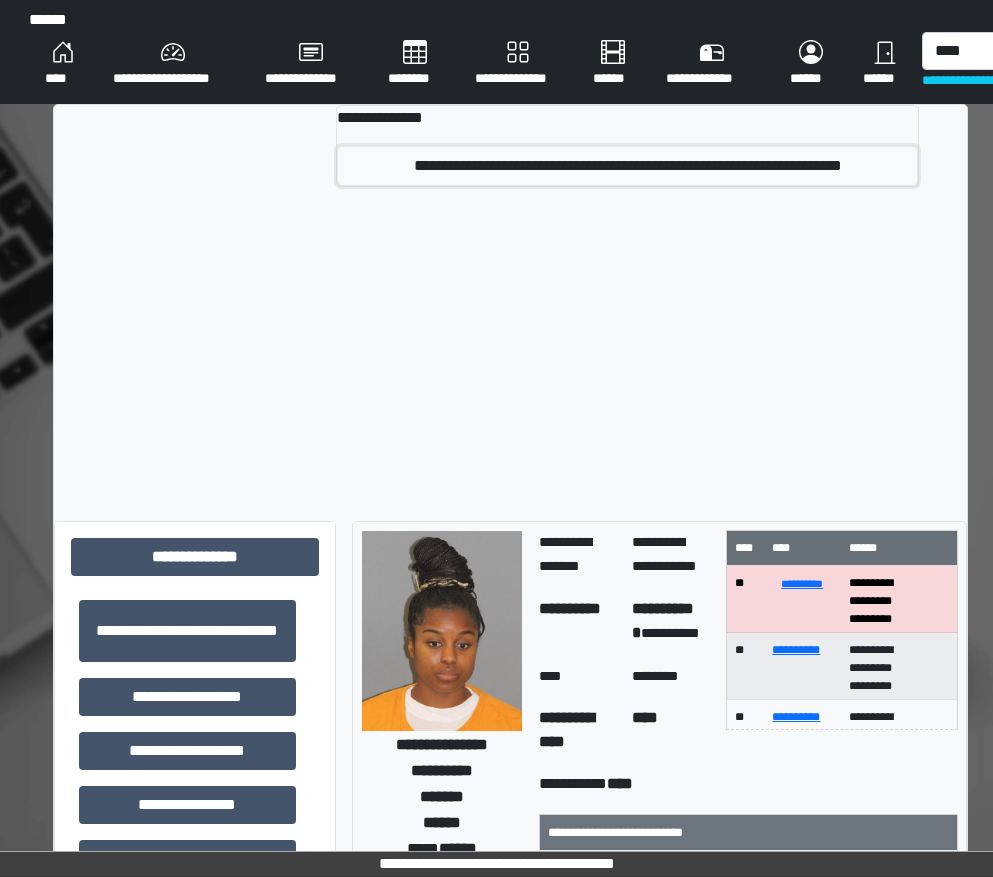 click on "**********" at bounding box center [628, 166] 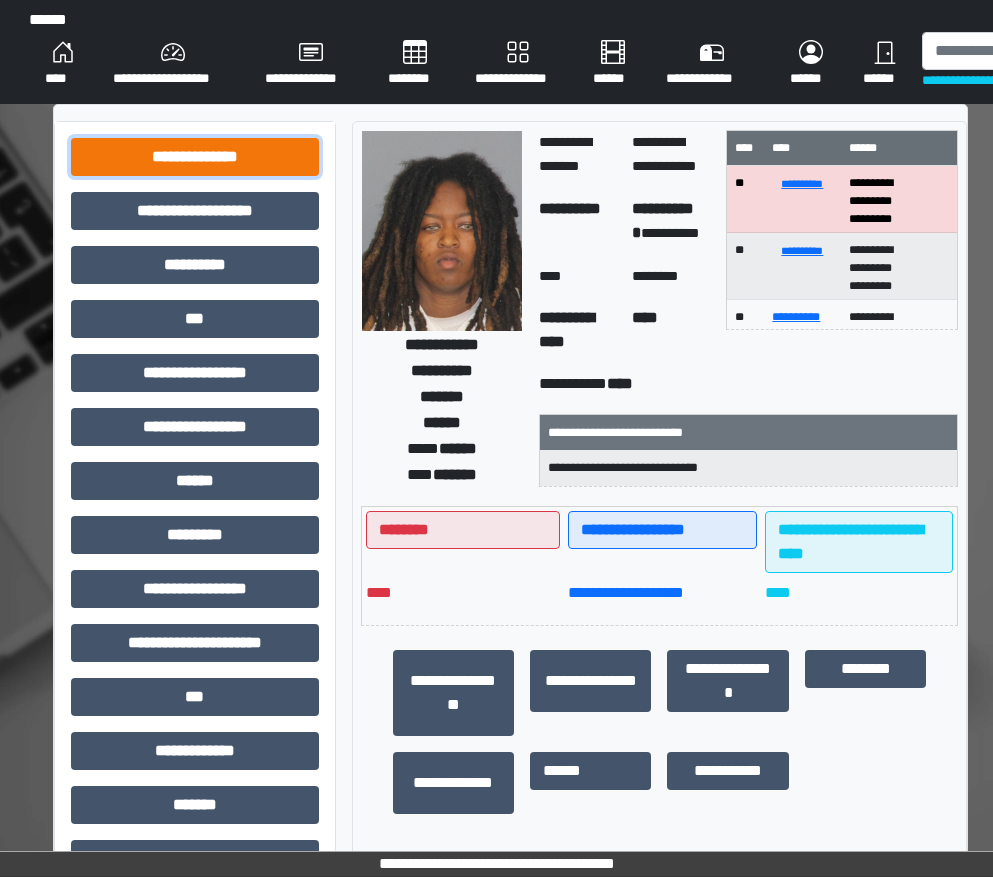 click on "**********" at bounding box center [195, 157] 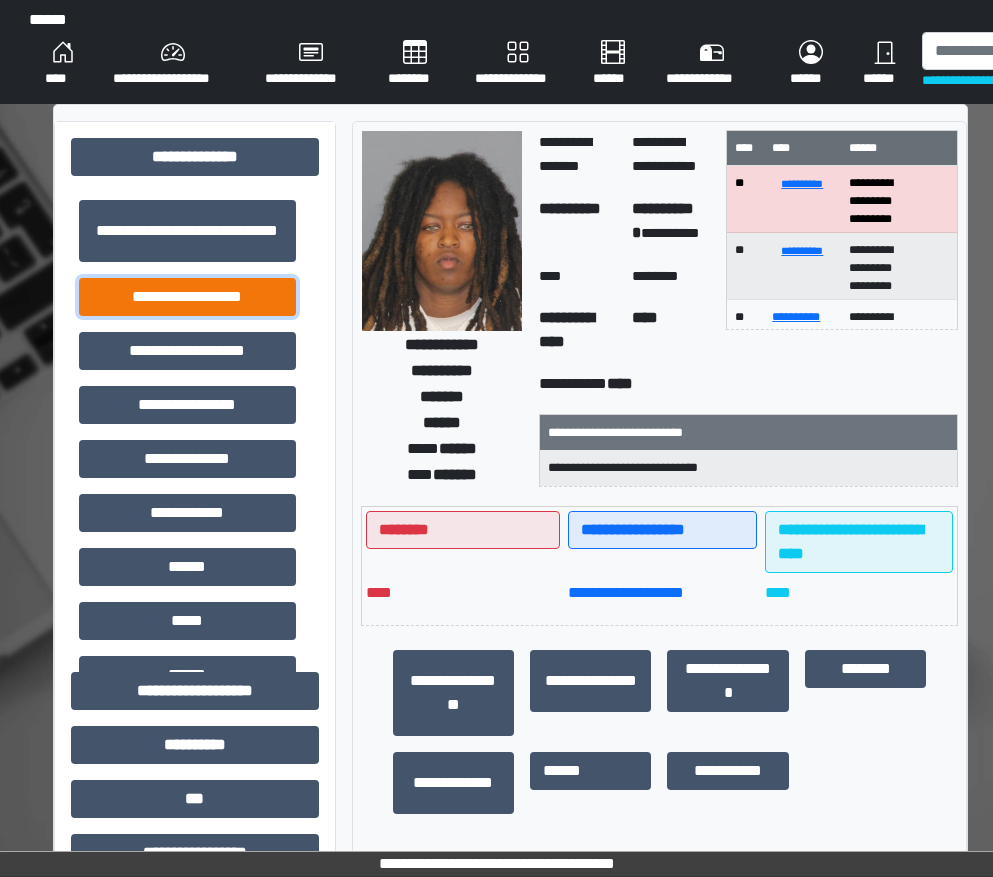 click on "**********" at bounding box center (187, 297) 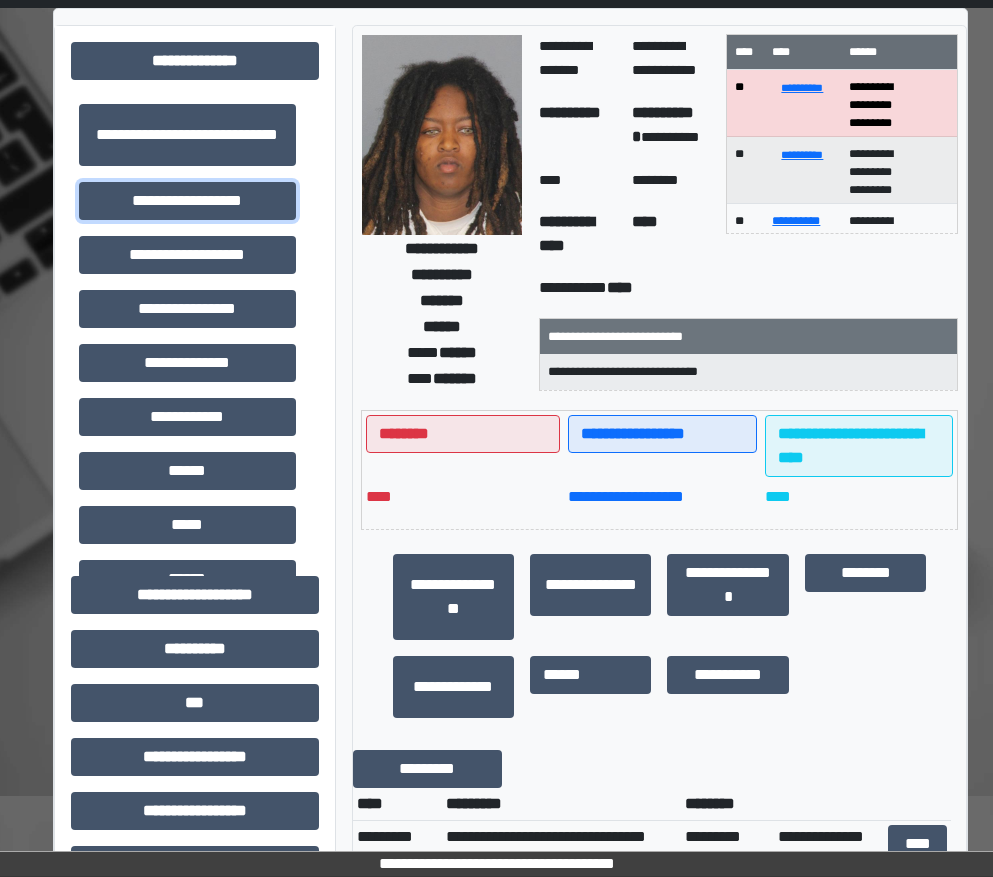 scroll, scrollTop: 0, scrollLeft: 0, axis: both 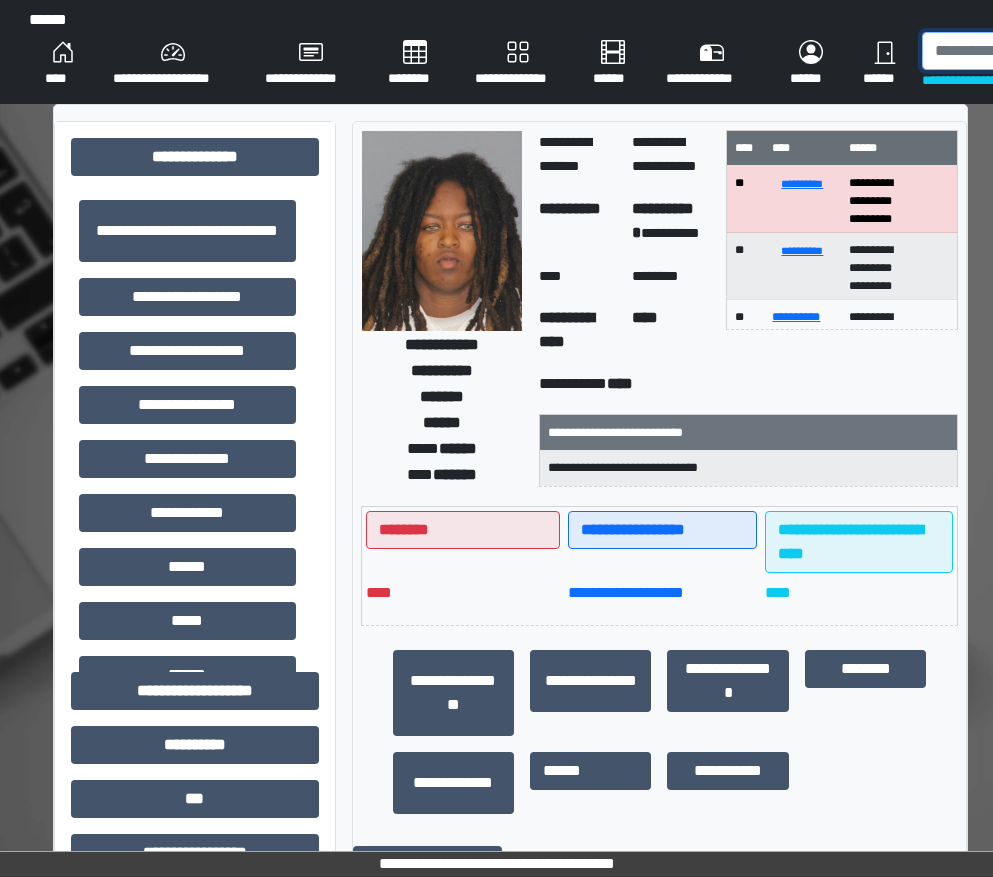 click at bounding box center [1025, 51] 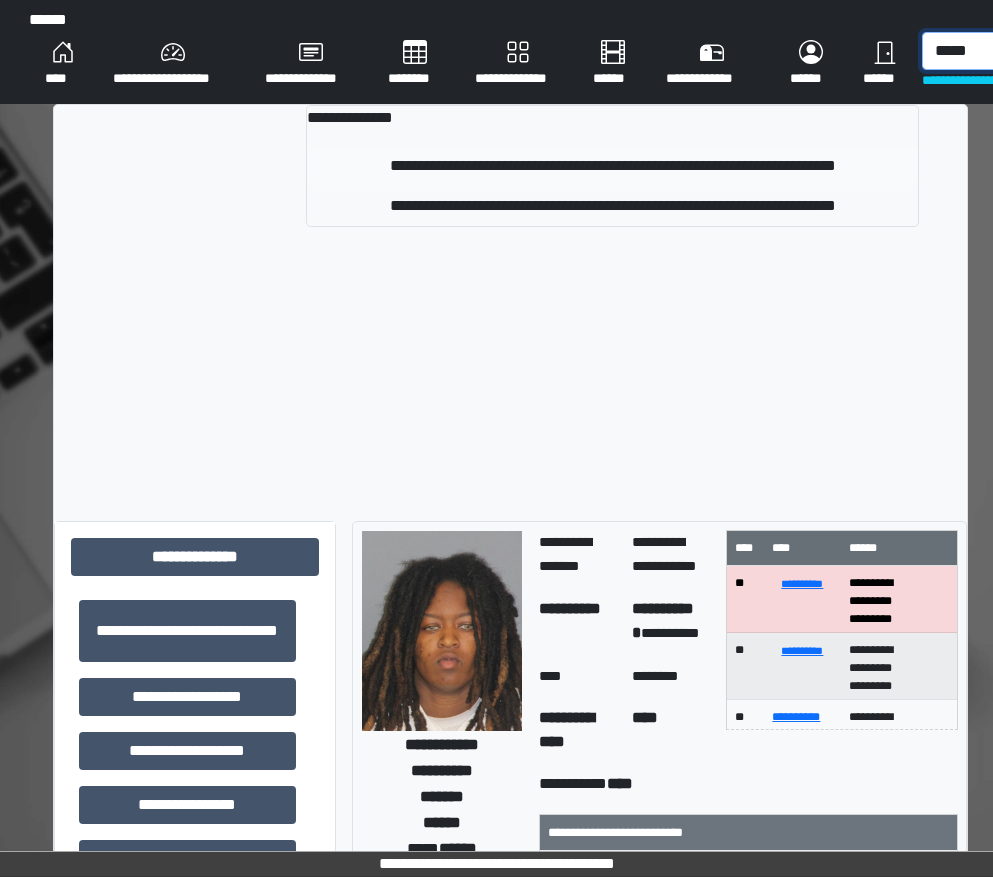 type on "*****" 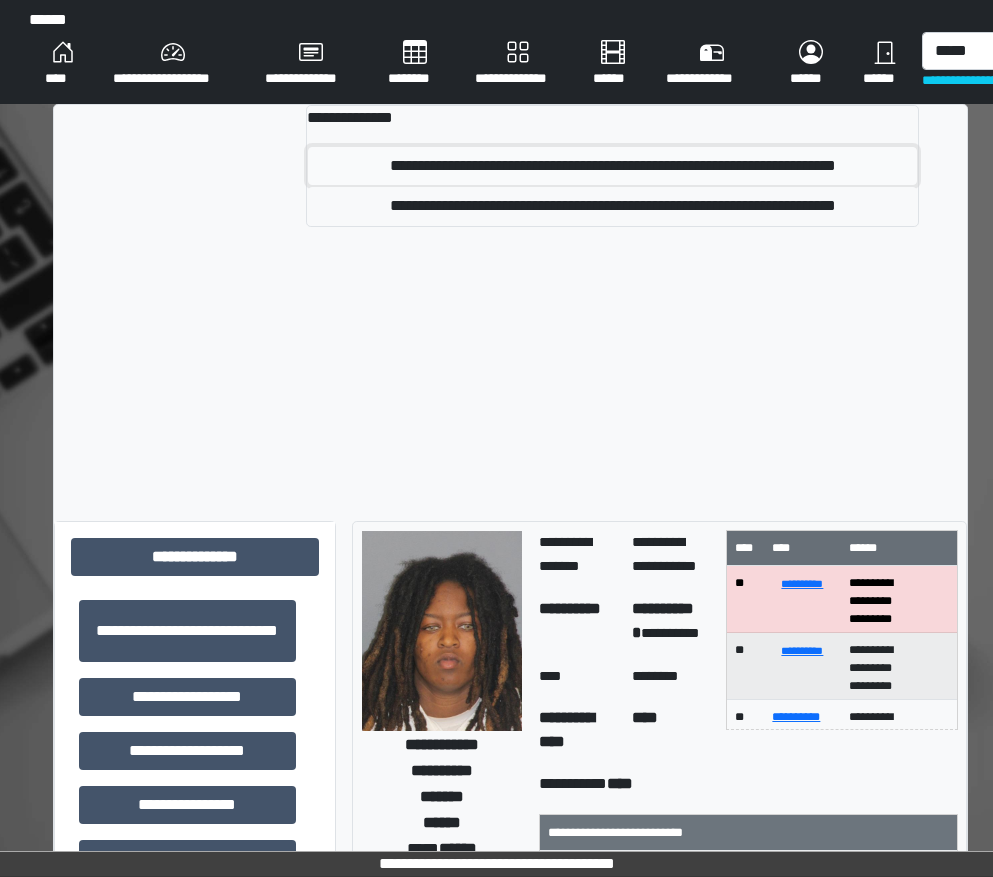 click on "**********" at bounding box center (612, 166) 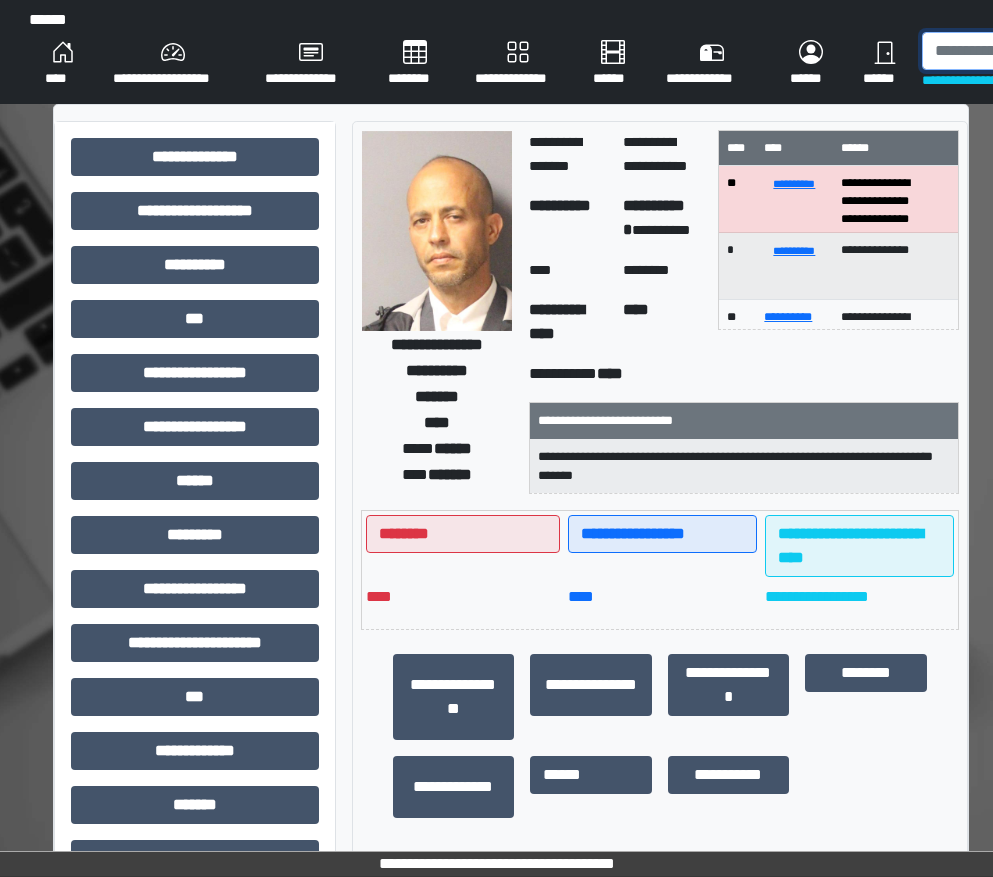 click at bounding box center [1025, 51] 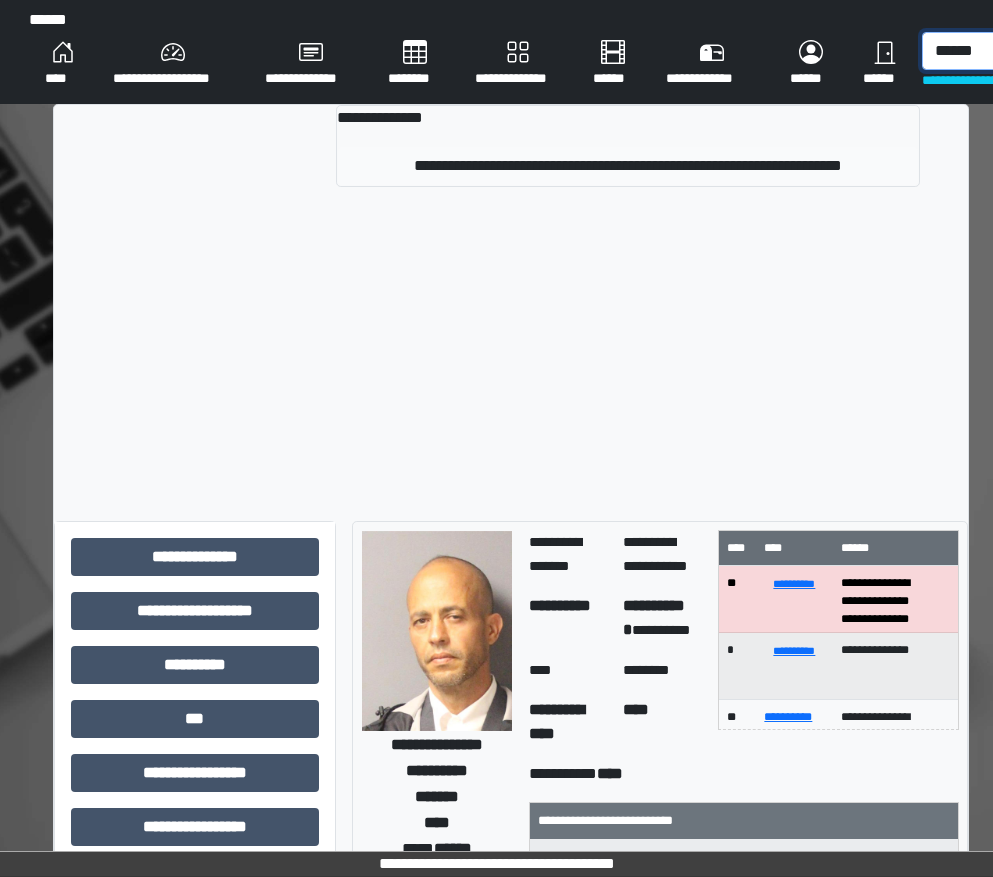 type on "******" 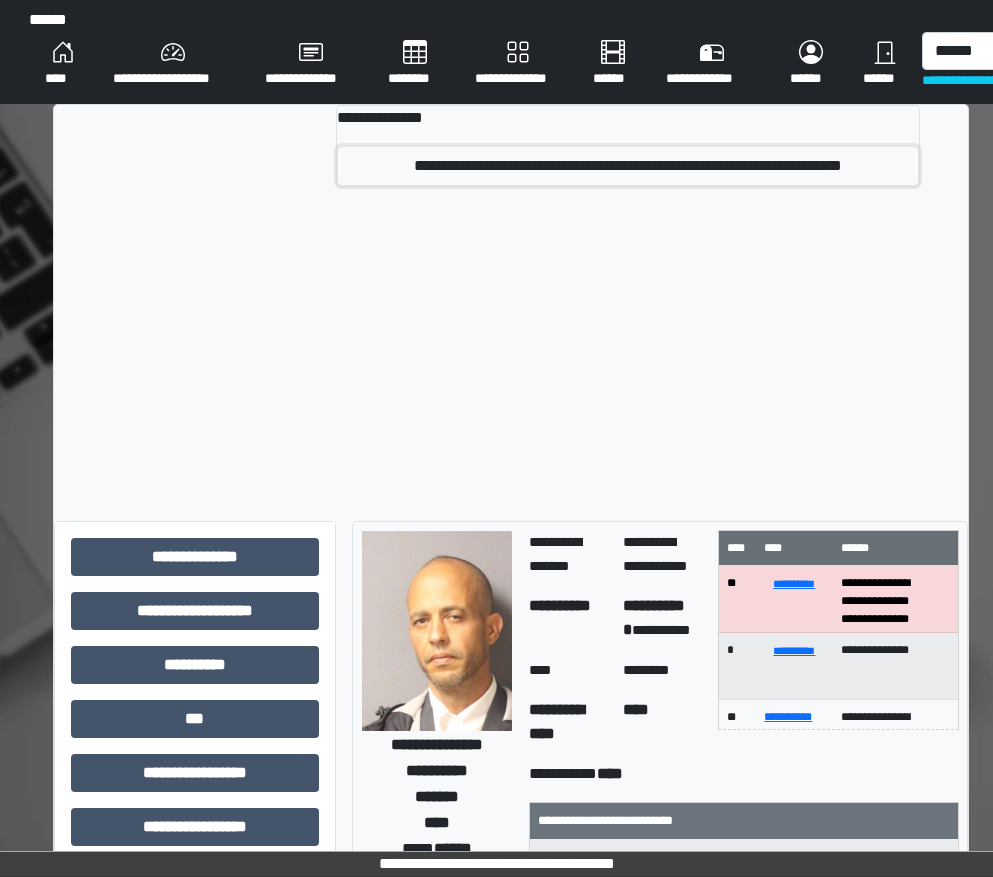 click on "**********" at bounding box center (628, 166) 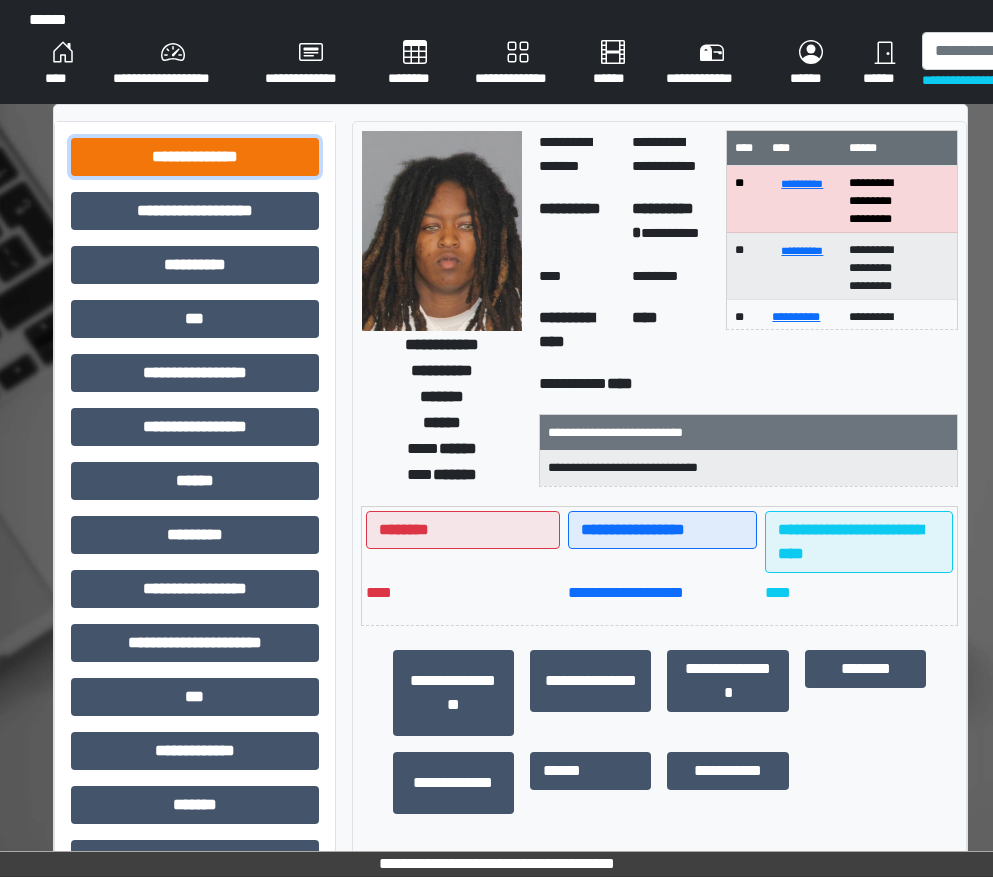 click on "**********" at bounding box center (195, 157) 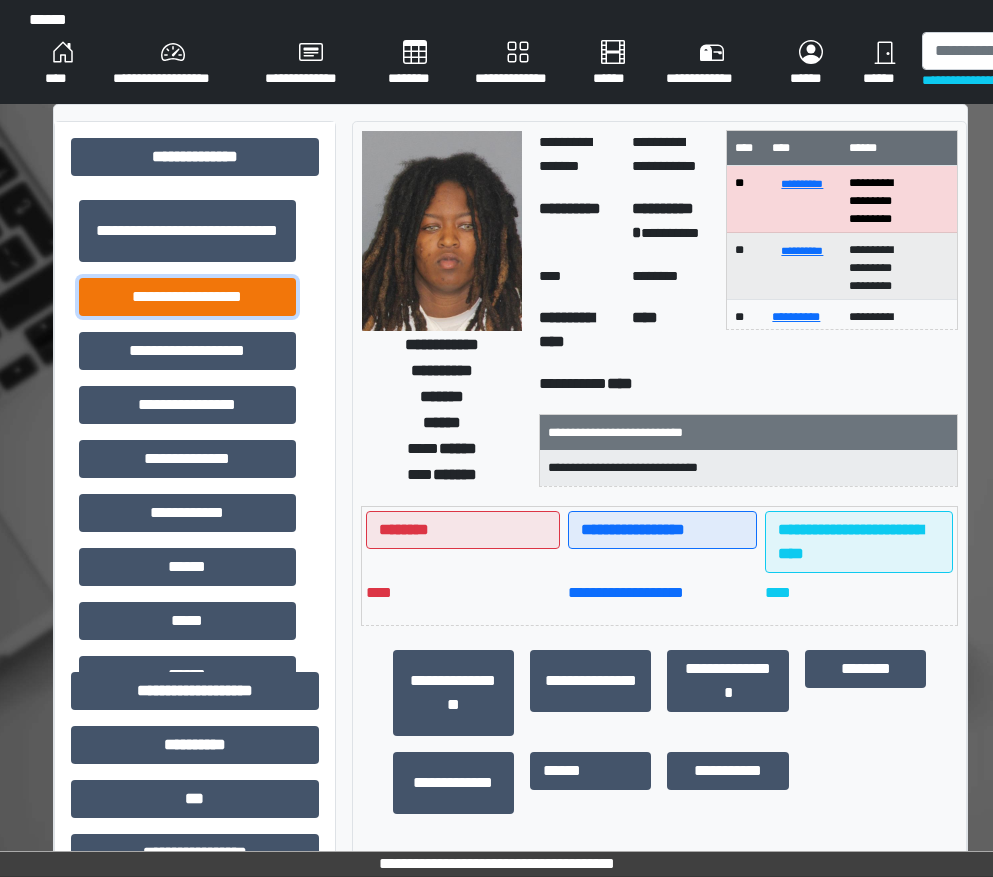 click on "**********" at bounding box center [187, 297] 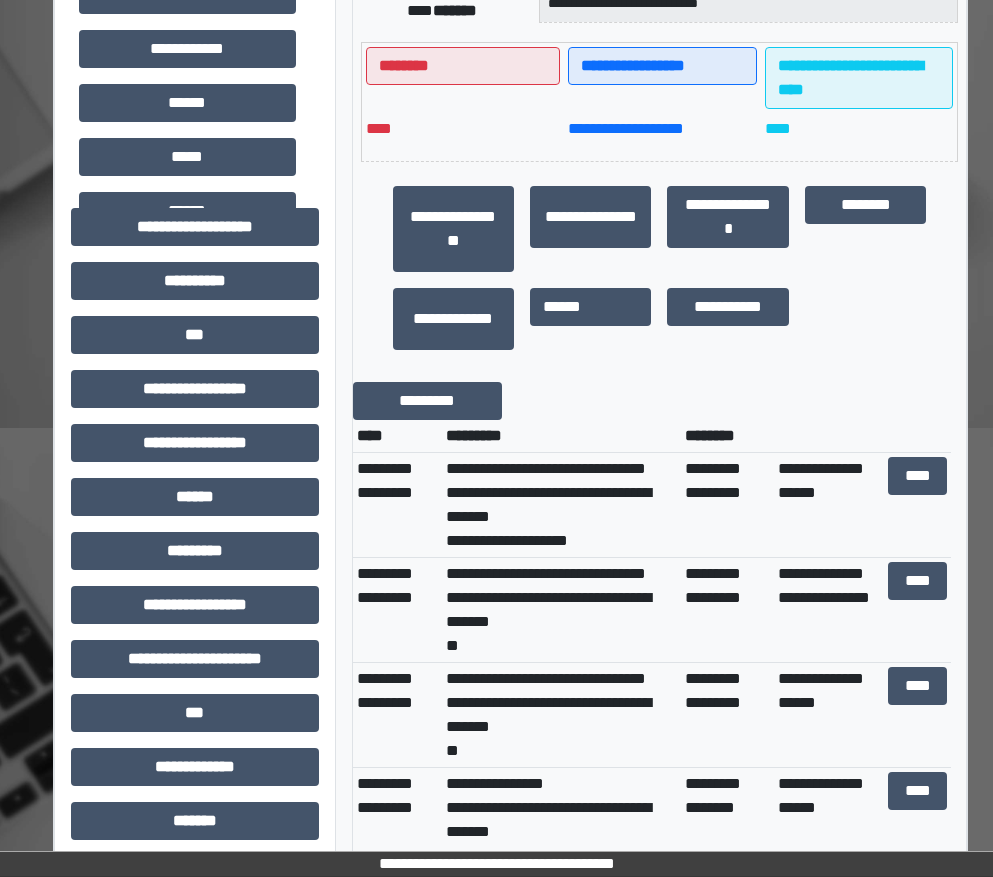 scroll, scrollTop: 500, scrollLeft: 0, axis: vertical 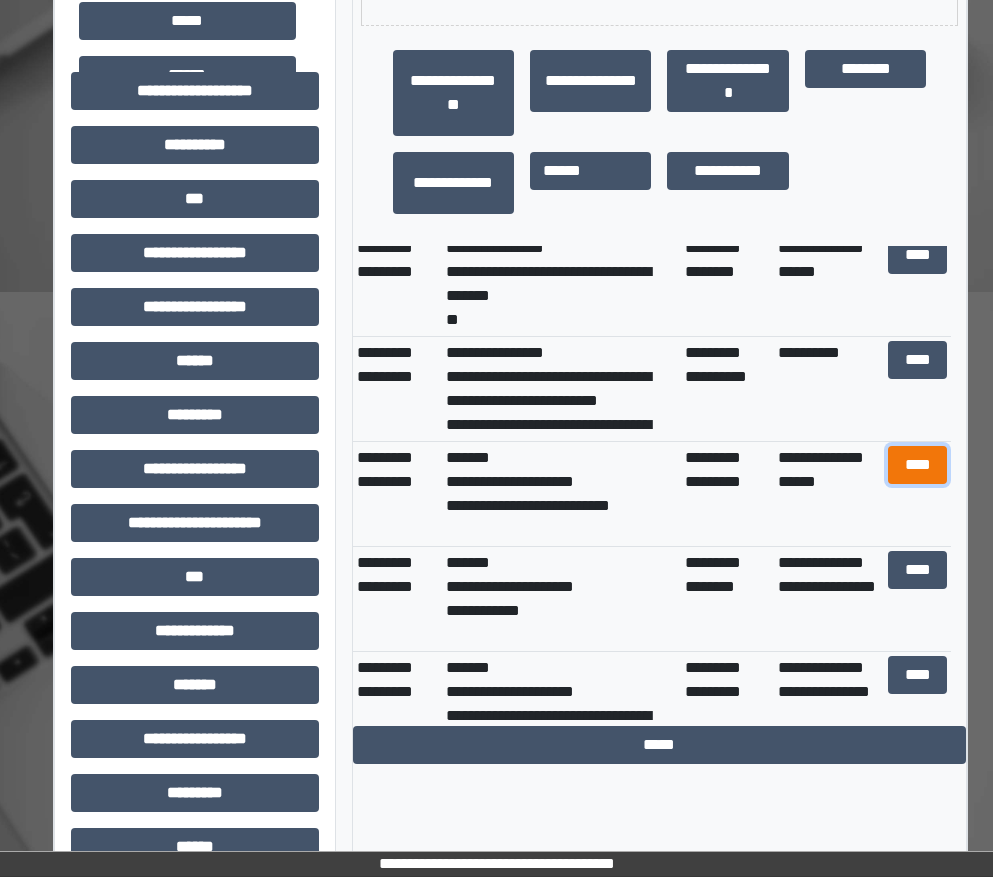 click on "****" at bounding box center [918, 465] 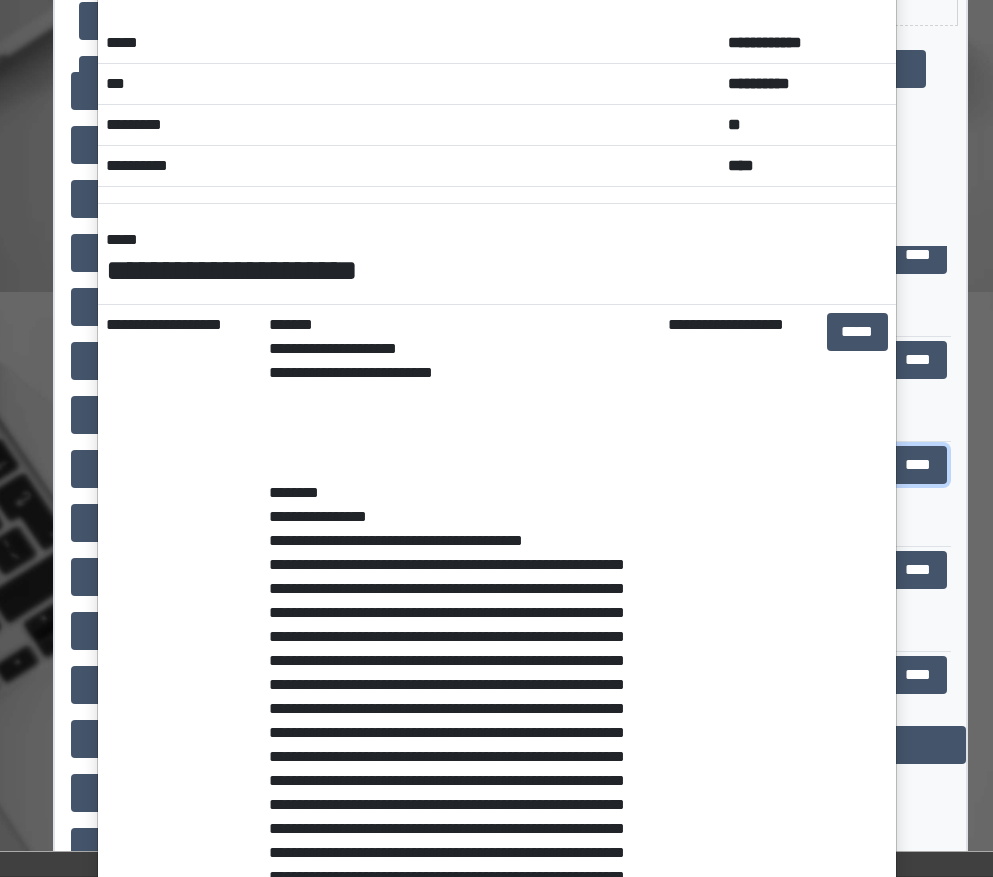 scroll, scrollTop: 0, scrollLeft: 0, axis: both 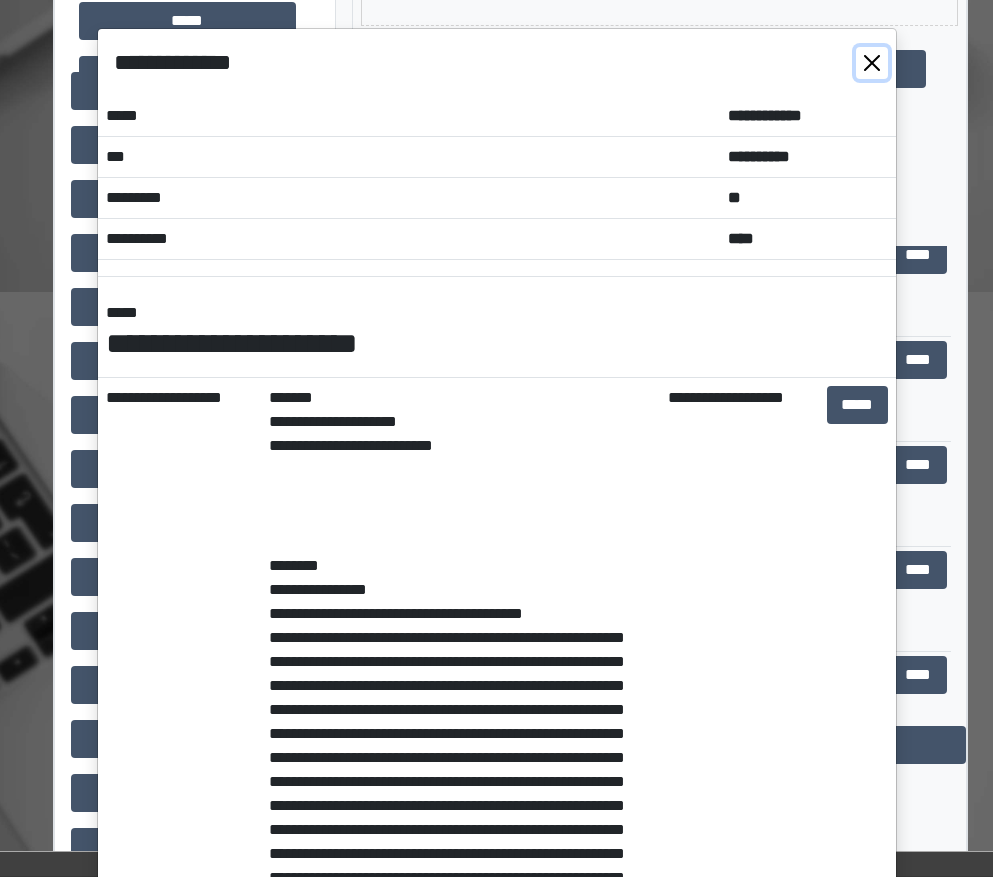 click at bounding box center (872, 63) 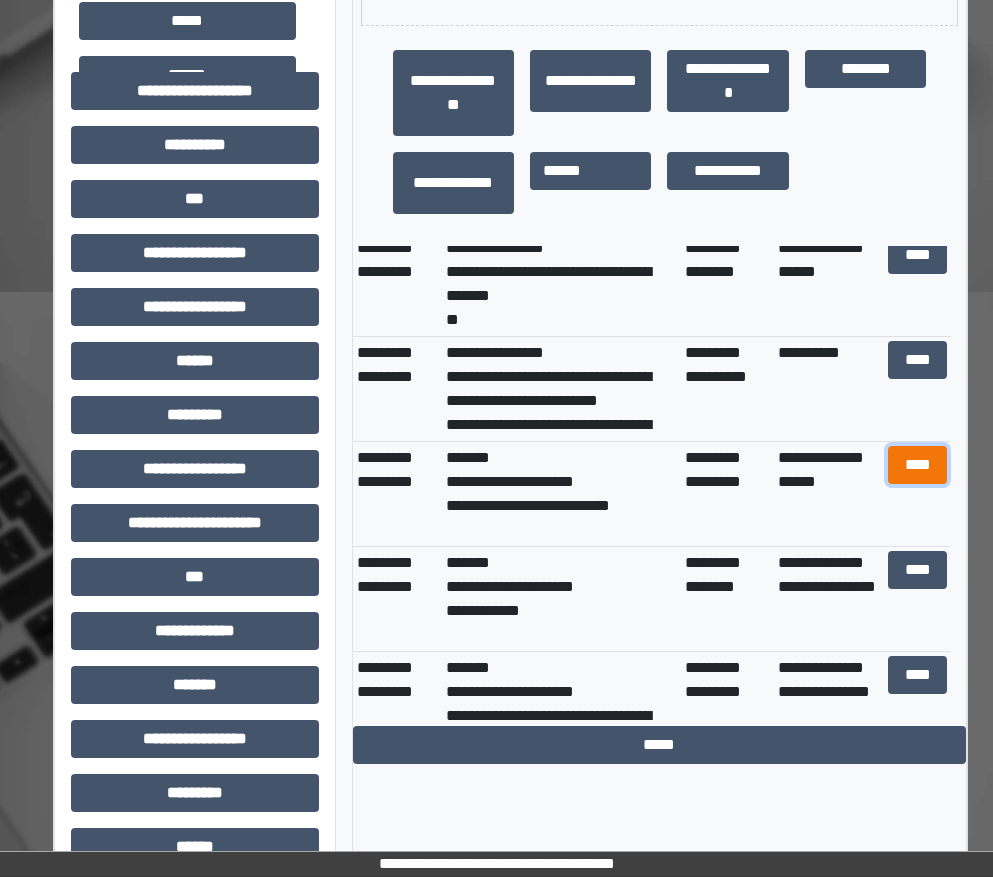 click on "****" at bounding box center (918, 465) 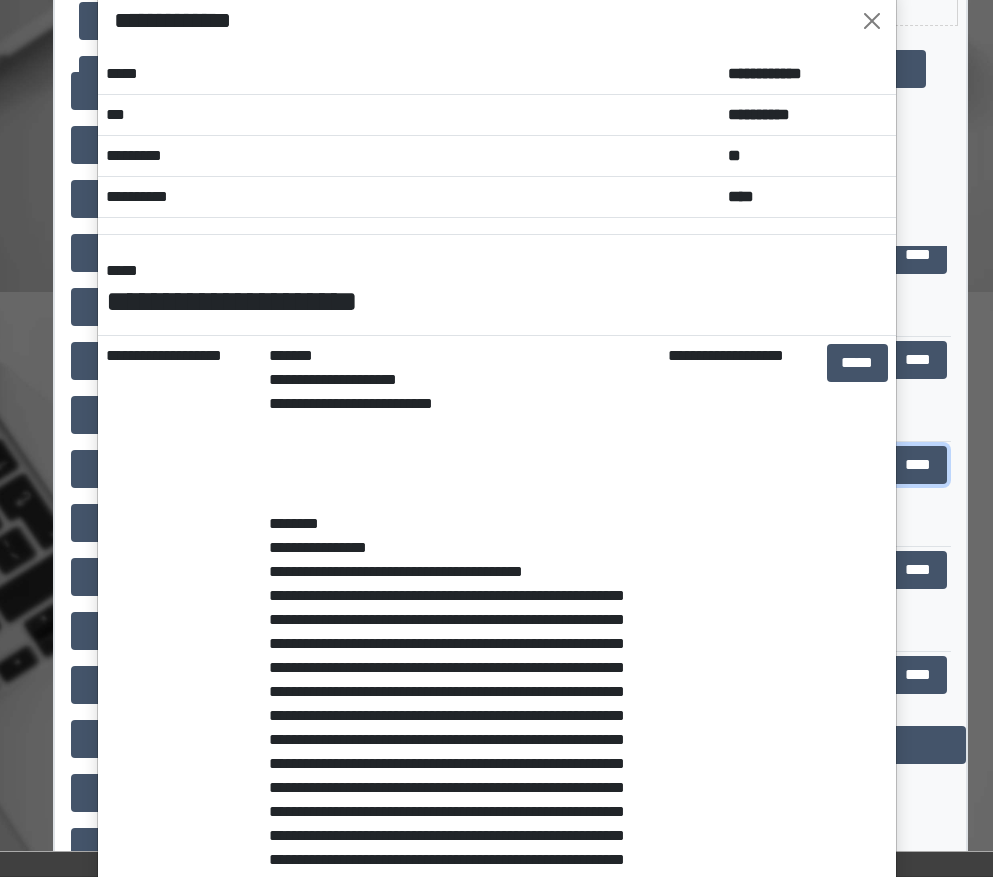scroll, scrollTop: 0, scrollLeft: 0, axis: both 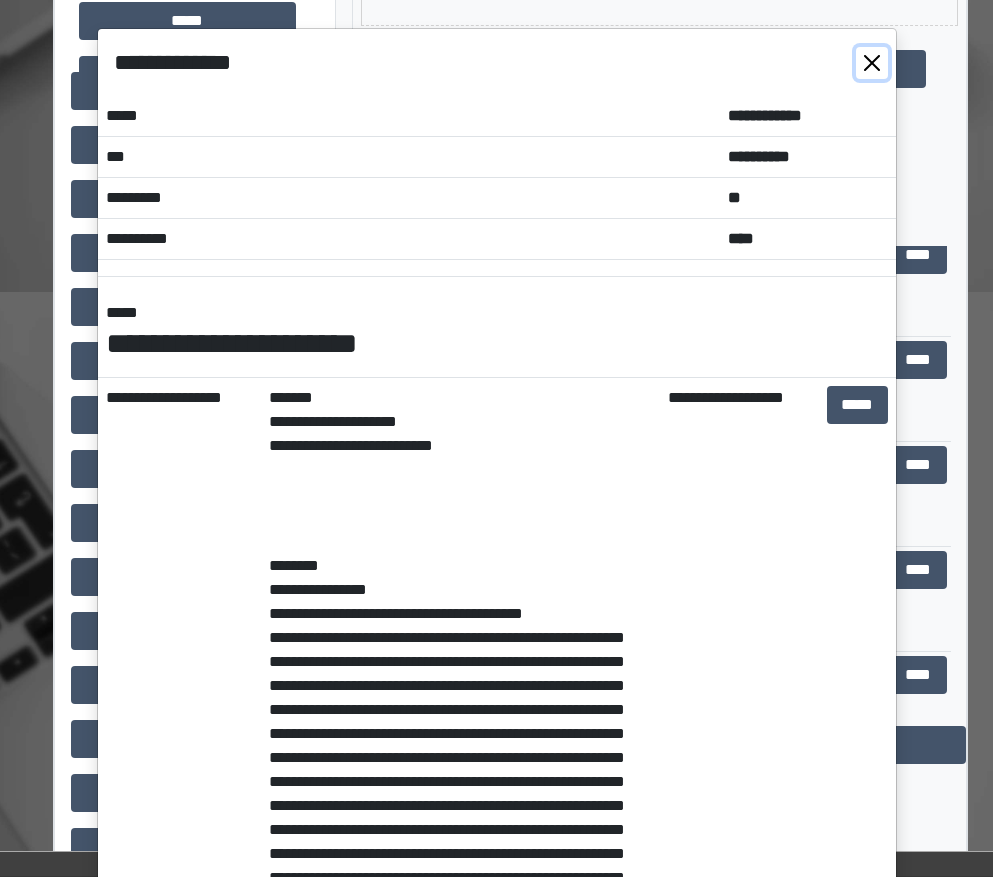 click at bounding box center (872, 63) 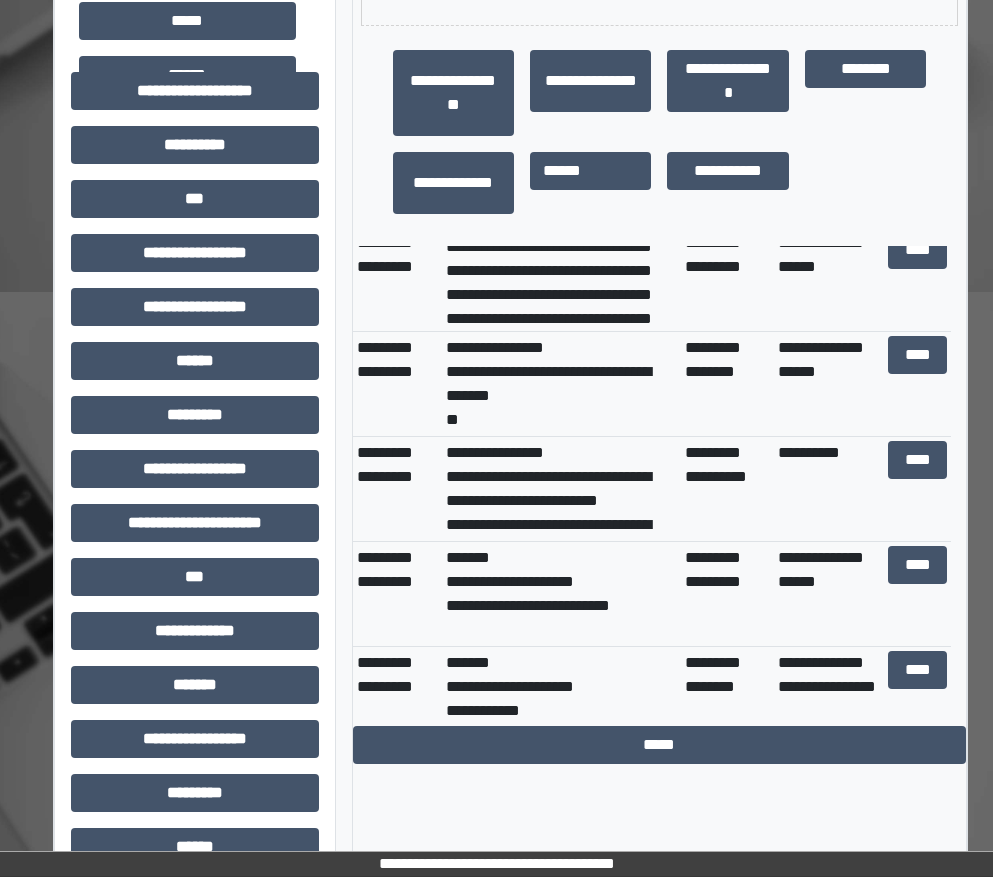 scroll, scrollTop: 200, scrollLeft: 0, axis: vertical 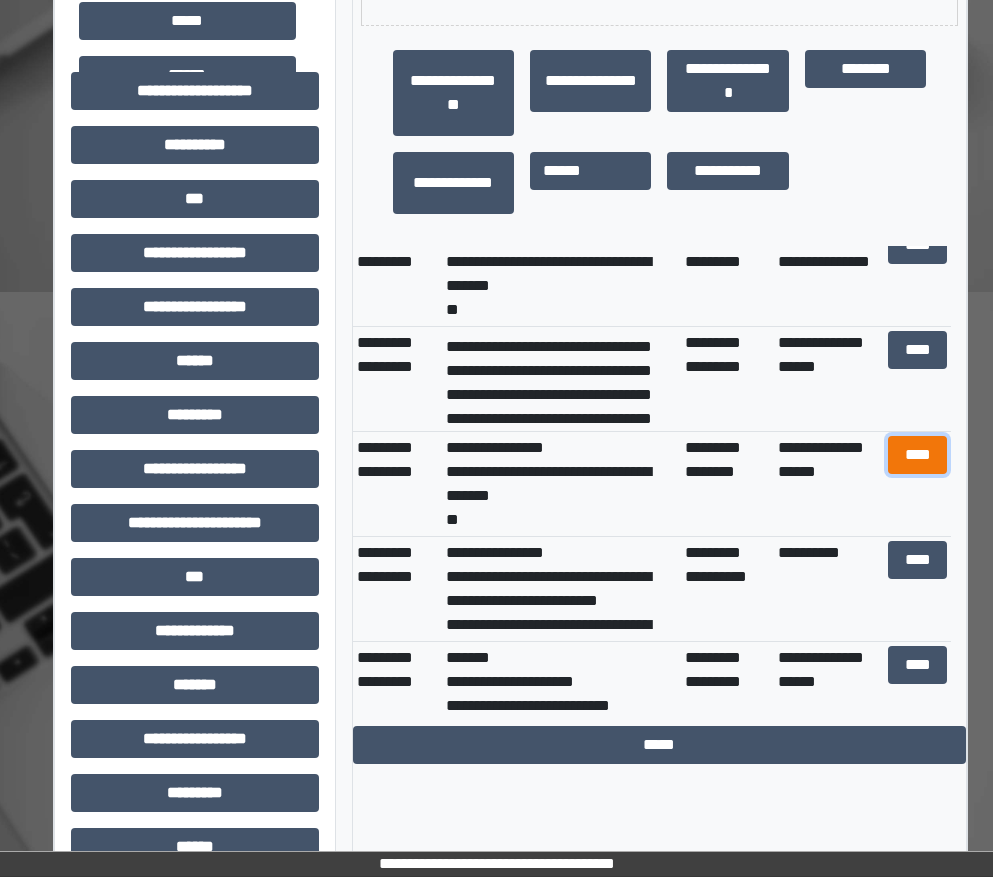 click on "****" at bounding box center (918, 455) 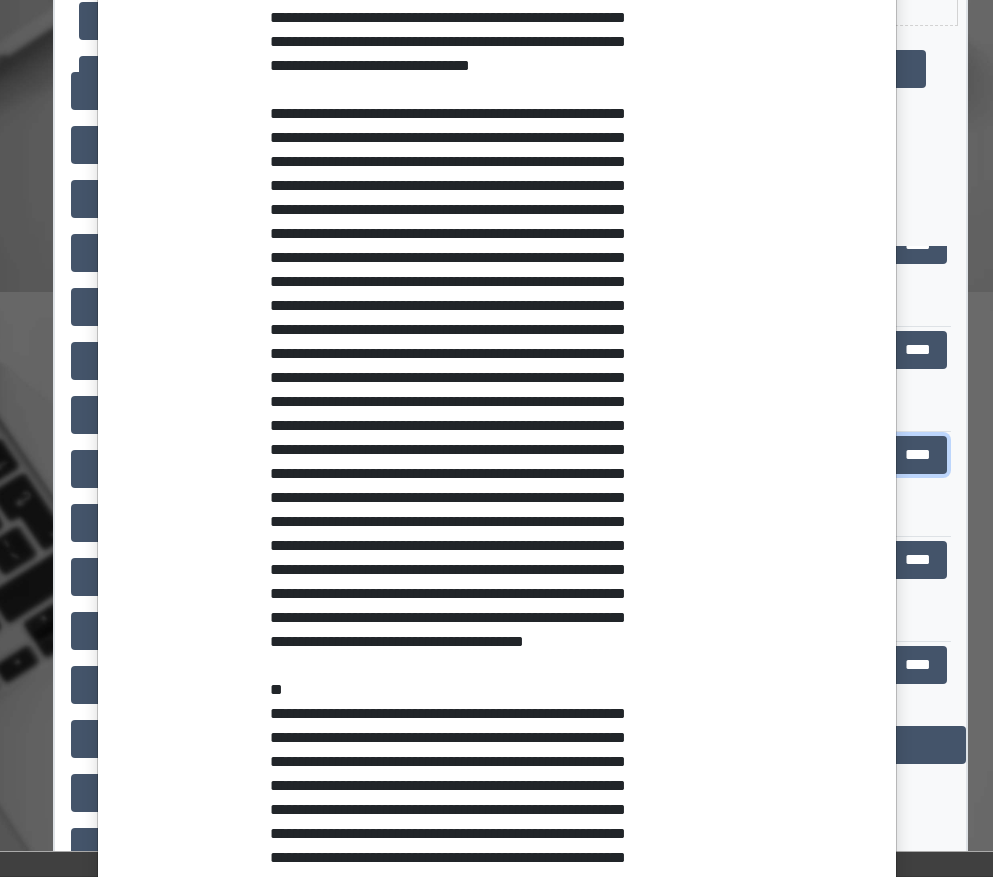 scroll, scrollTop: 0, scrollLeft: 0, axis: both 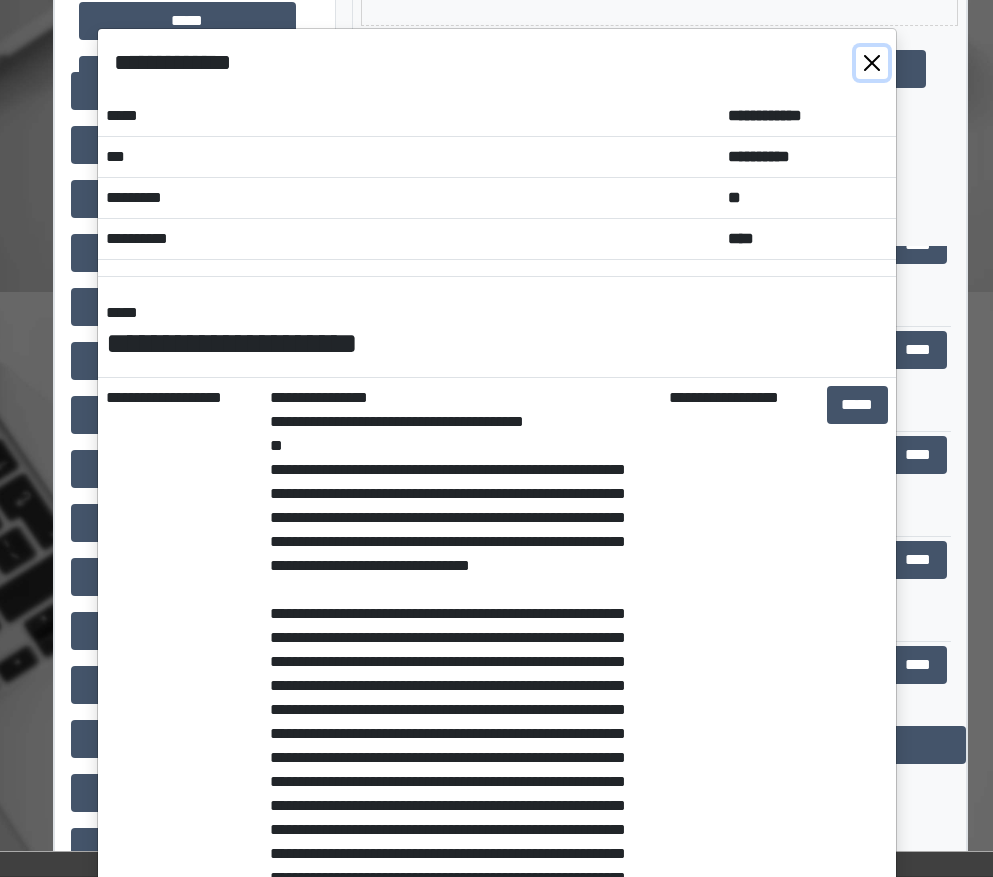 click at bounding box center [872, 63] 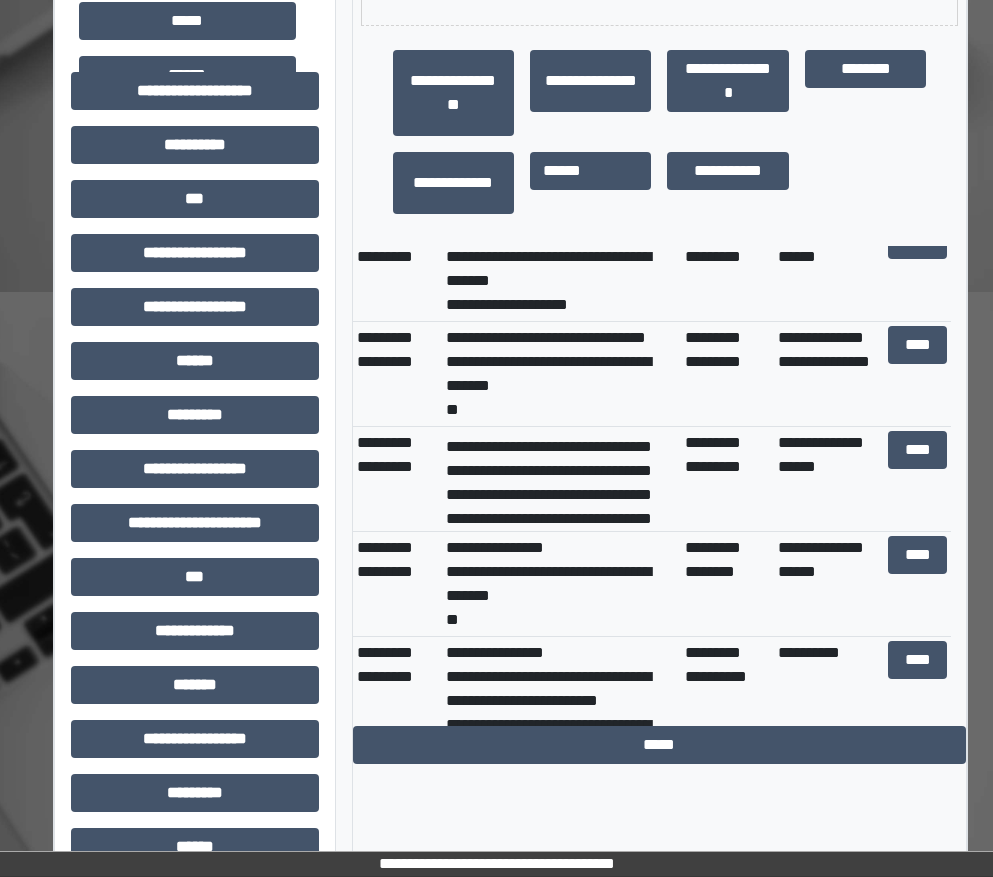 scroll, scrollTop: 0, scrollLeft: 0, axis: both 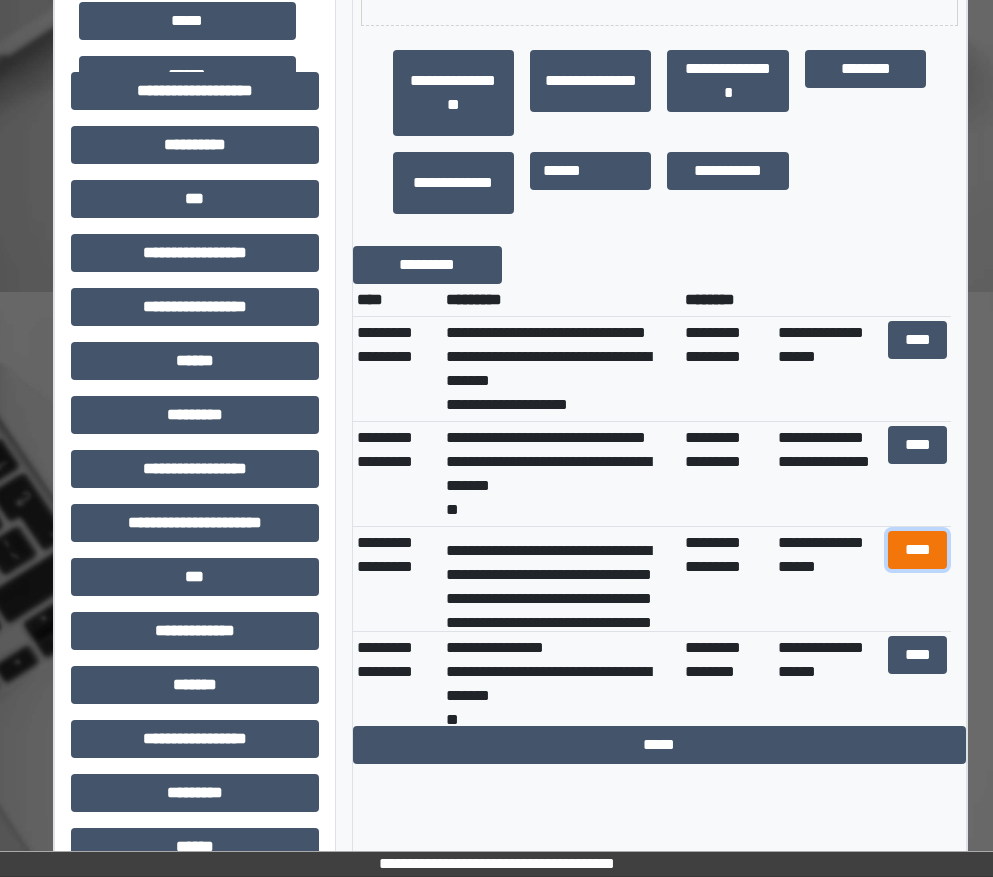 click on "****" at bounding box center [918, 550] 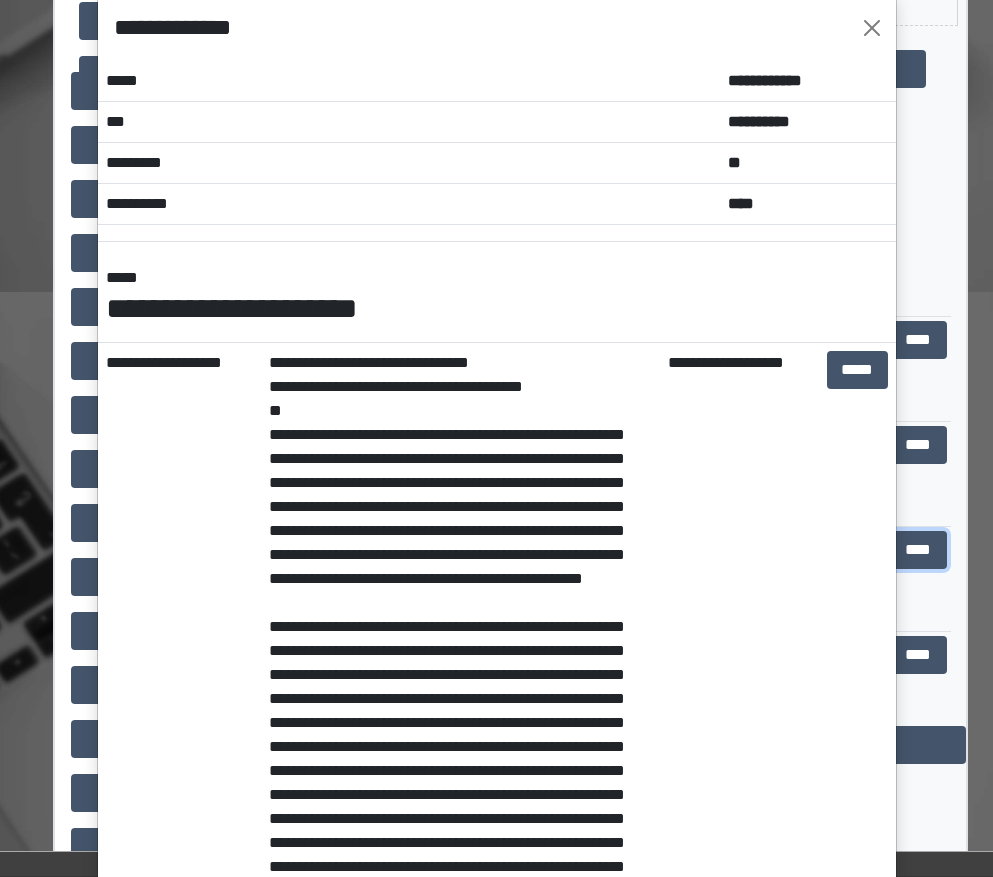scroll, scrollTop: 0, scrollLeft: 0, axis: both 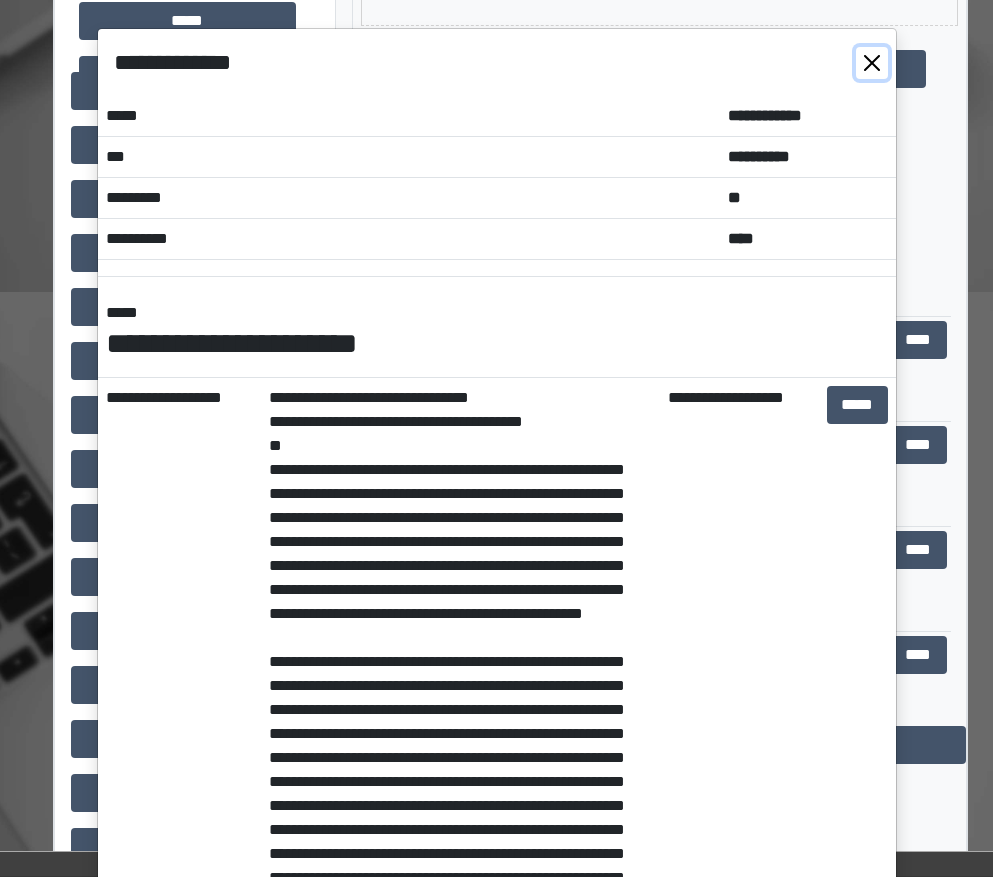 click at bounding box center [872, 63] 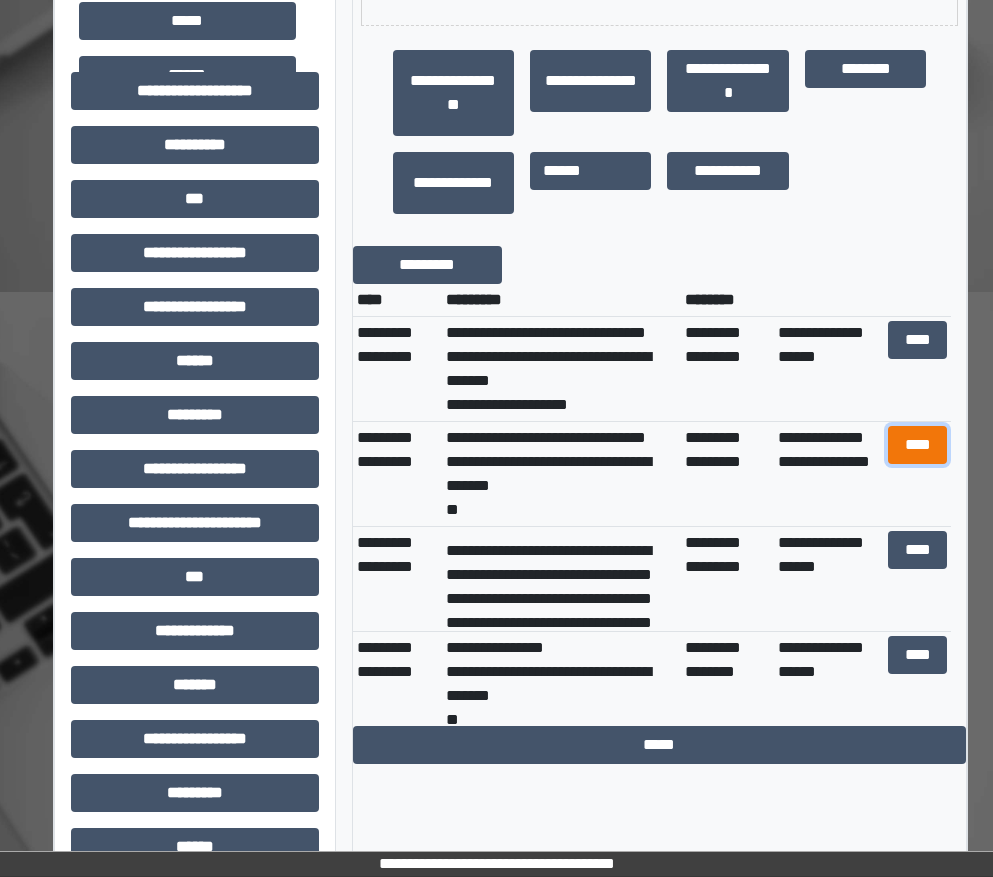 click on "****" at bounding box center [918, 445] 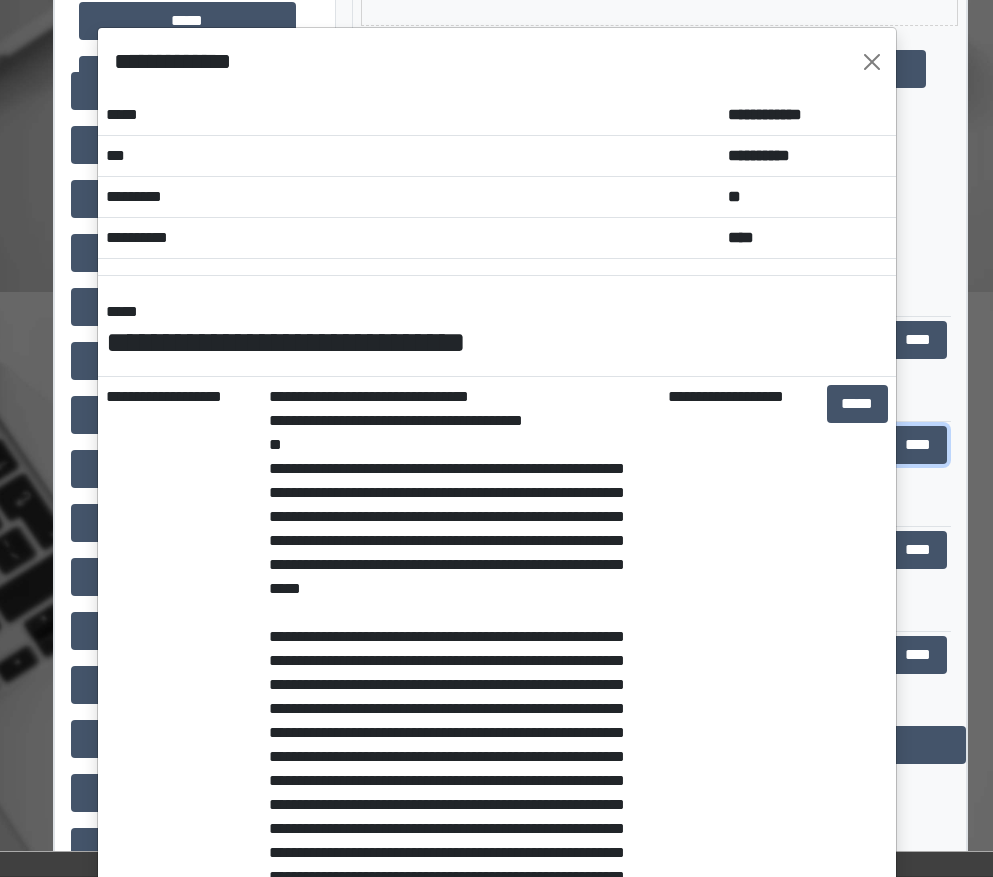 scroll, scrollTop: 0, scrollLeft: 0, axis: both 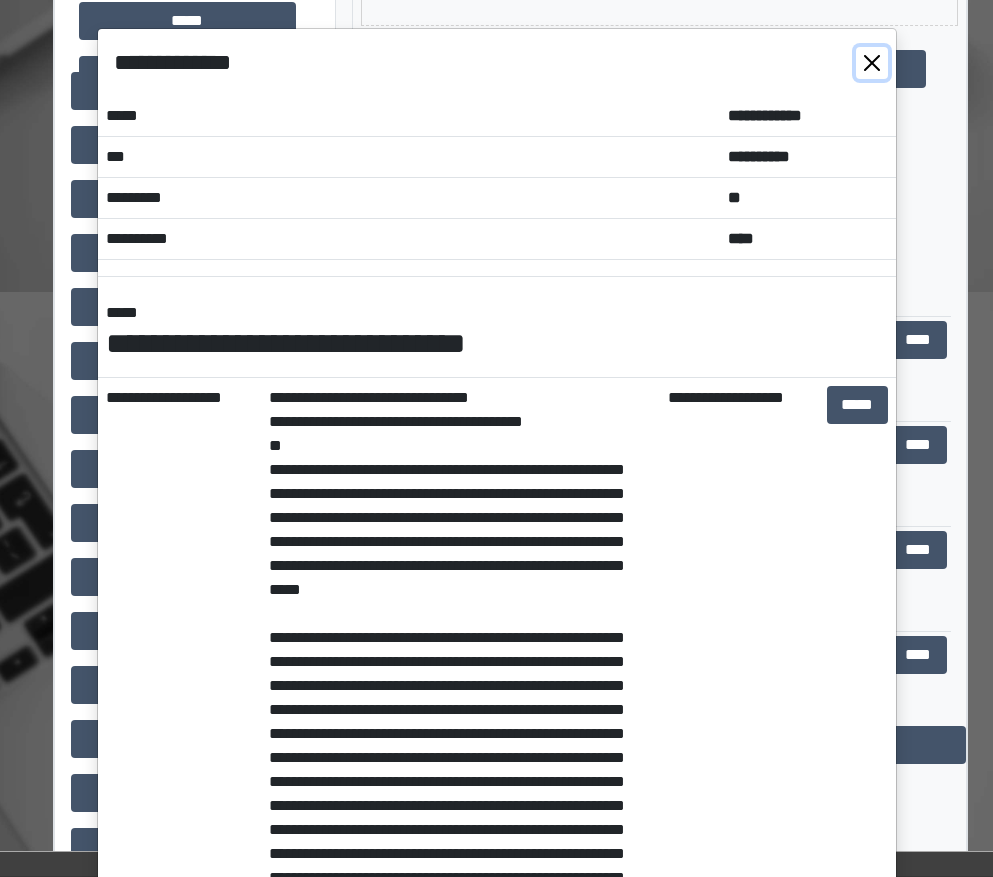 click at bounding box center [872, 63] 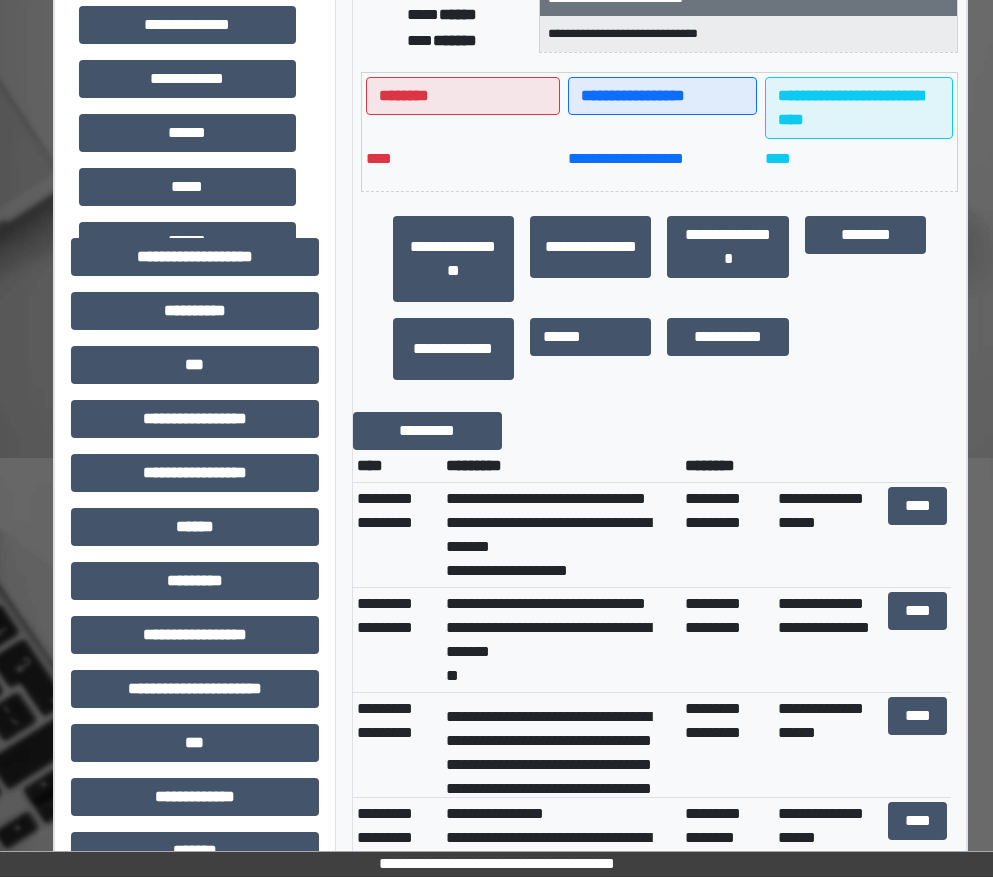 scroll, scrollTop: 400, scrollLeft: 0, axis: vertical 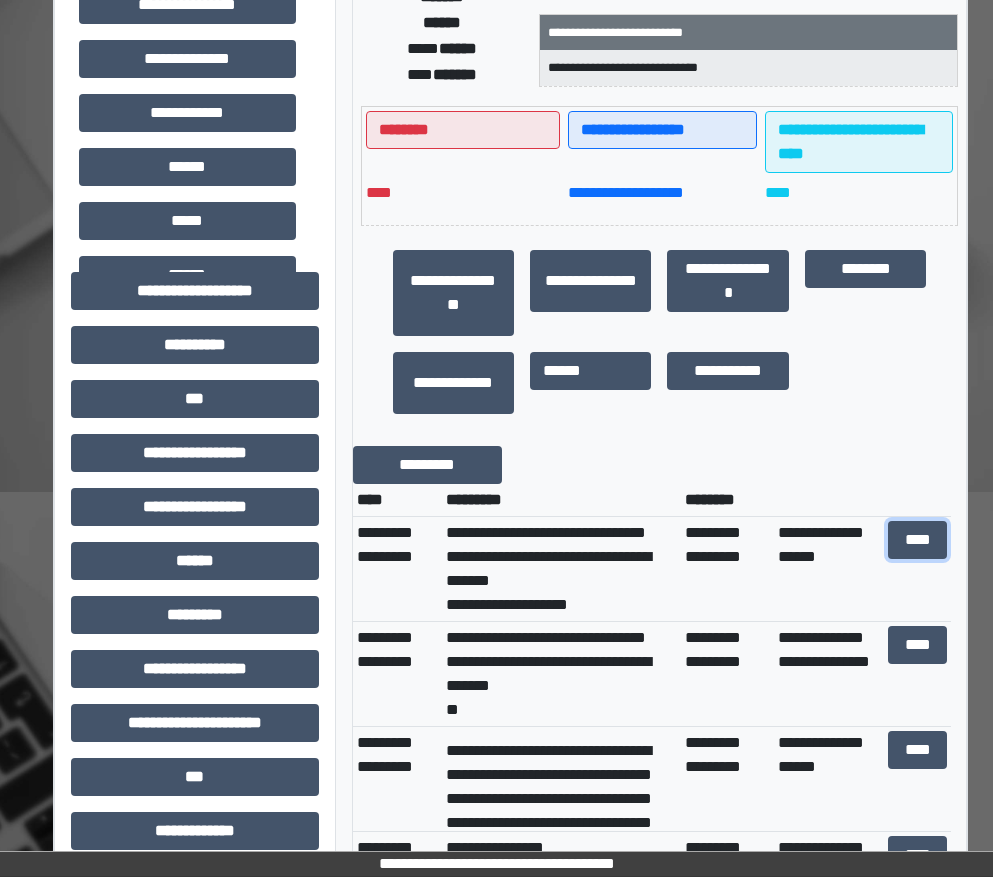 click on "****" at bounding box center (918, 540) 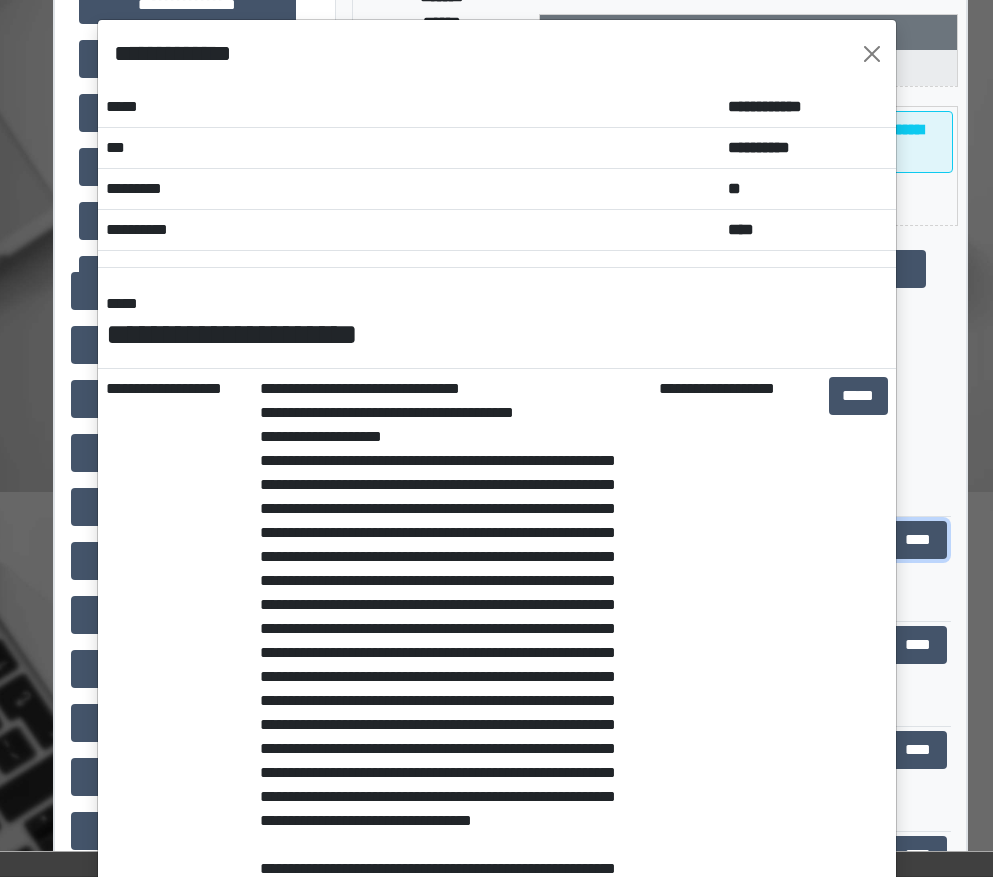 scroll, scrollTop: 0, scrollLeft: 0, axis: both 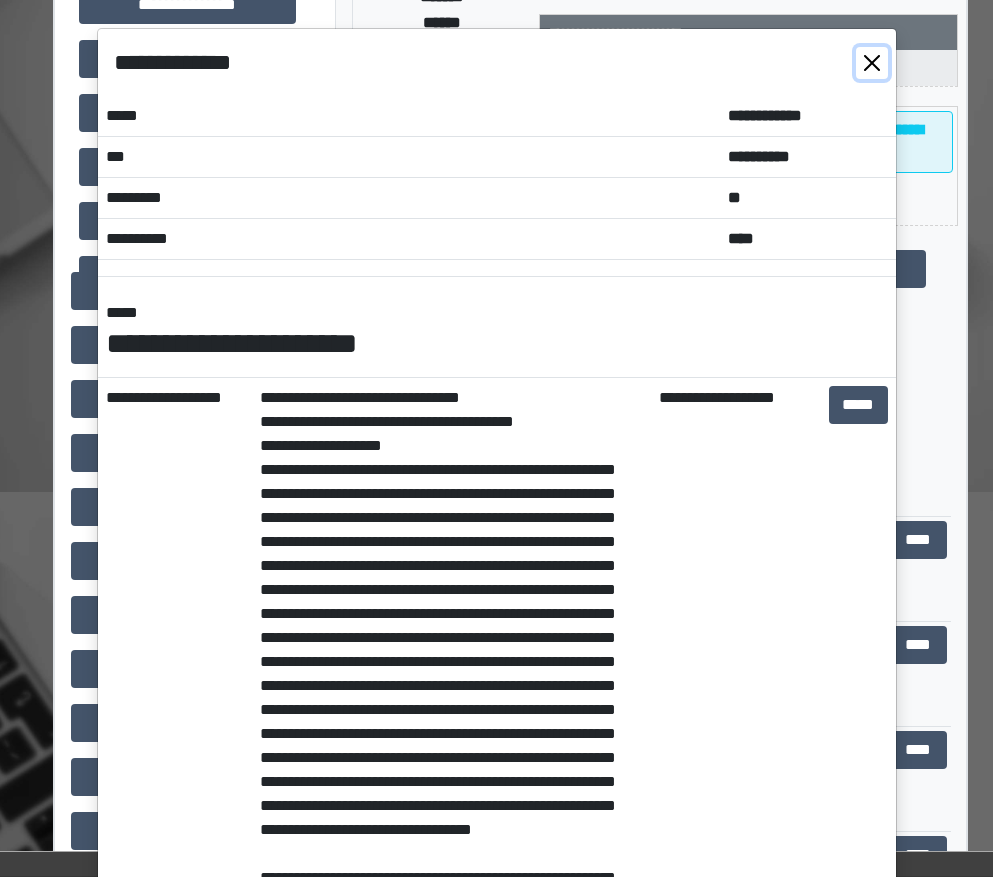click at bounding box center [872, 63] 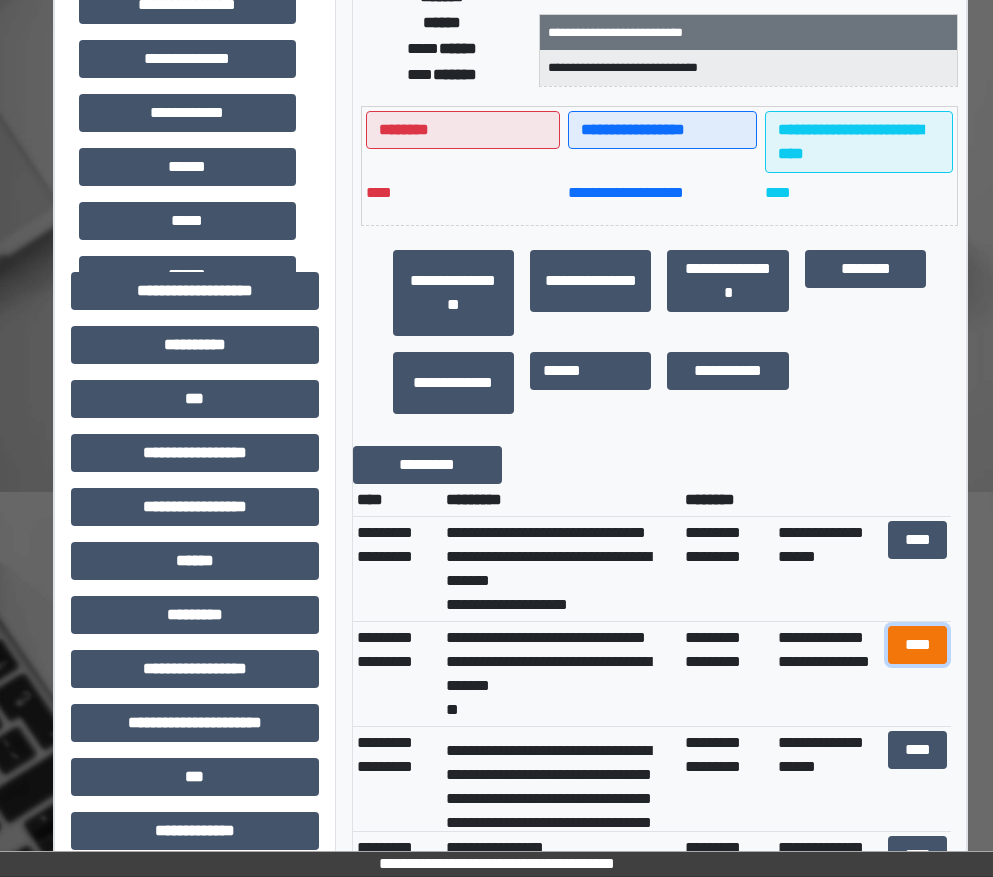 click on "****" at bounding box center [918, 645] 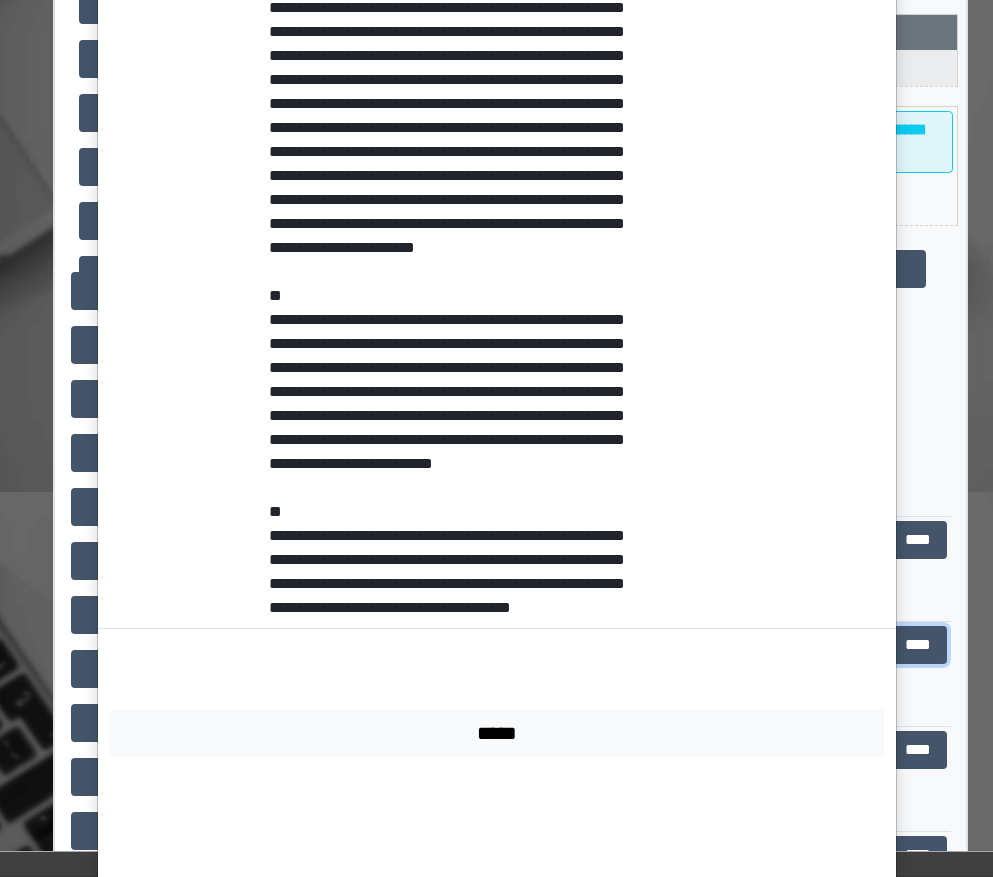 scroll, scrollTop: 771, scrollLeft: 0, axis: vertical 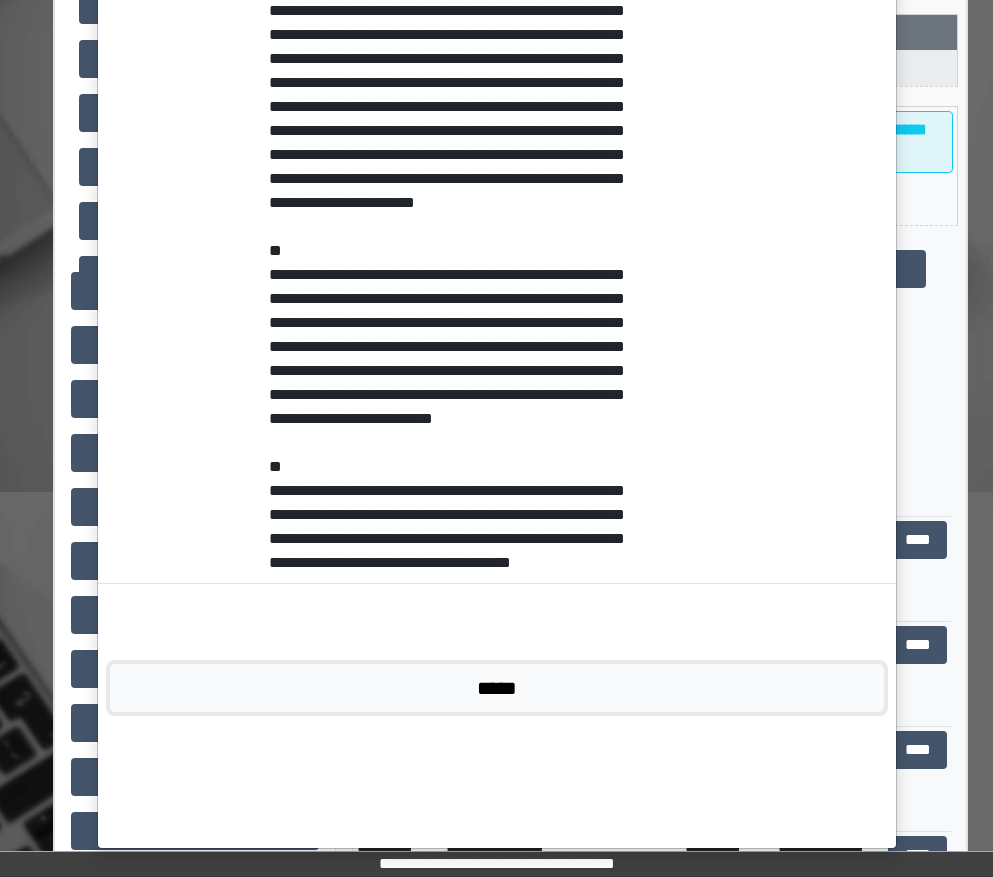 click on "*****" at bounding box center (497, 688) 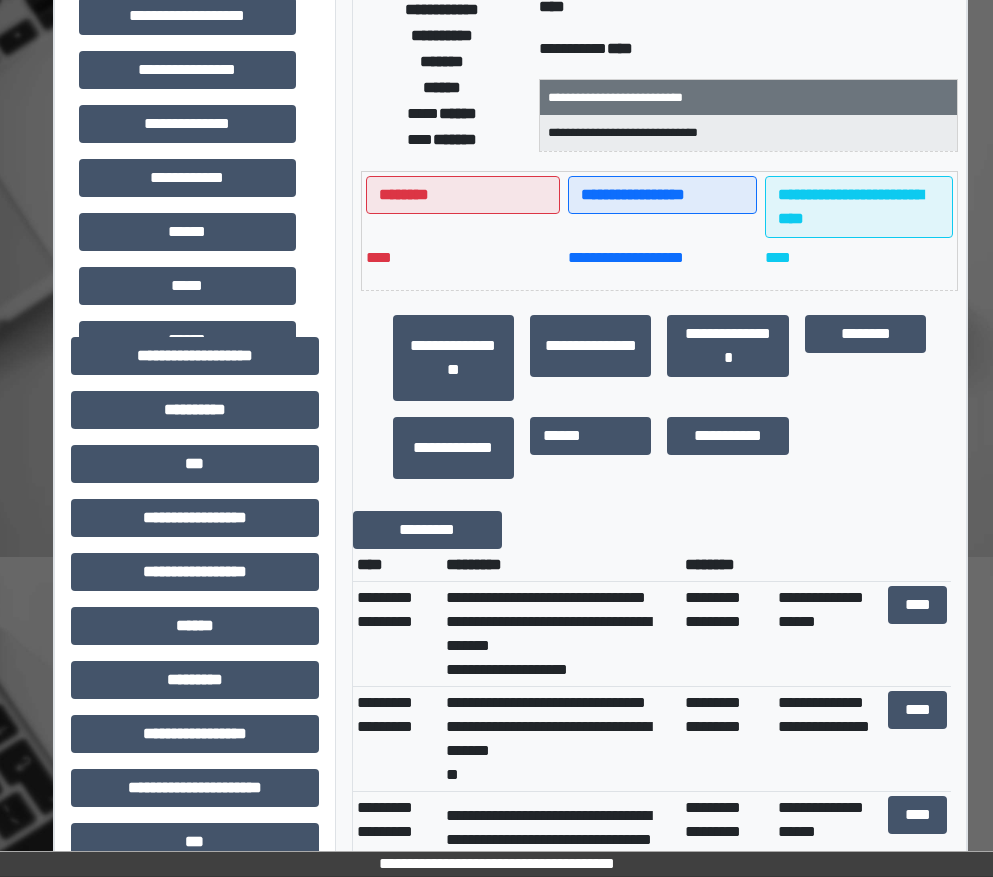 scroll, scrollTop: 300, scrollLeft: 0, axis: vertical 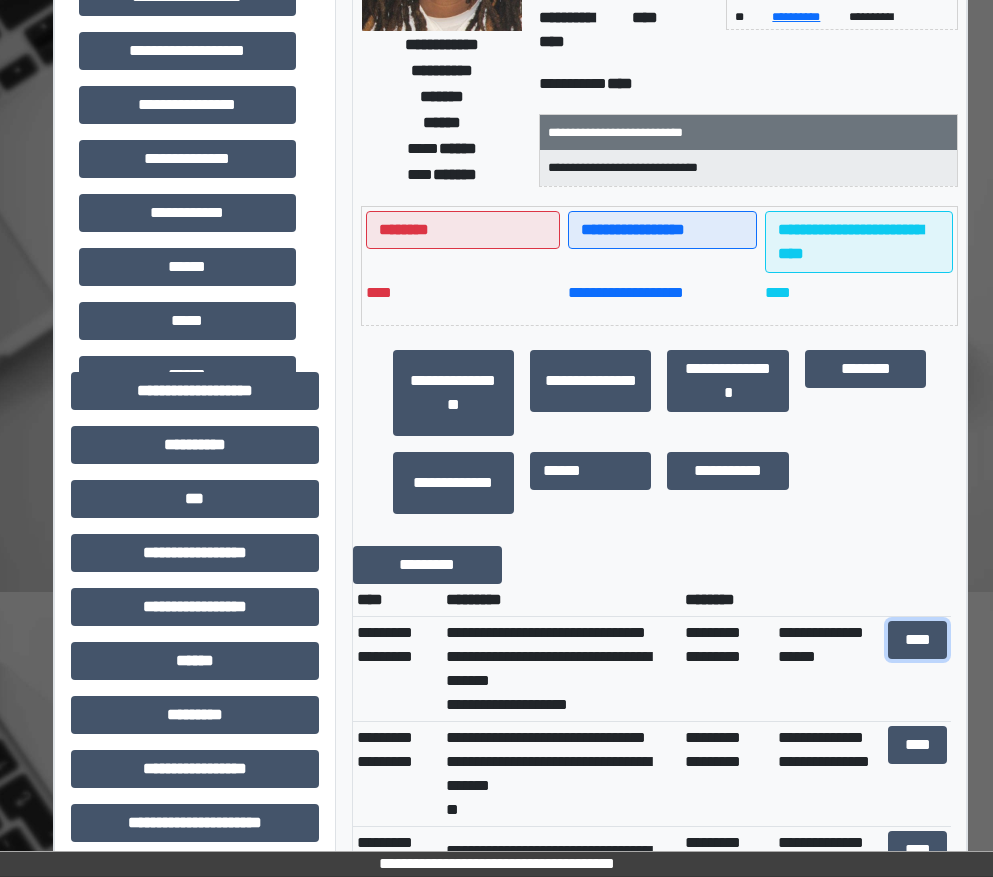 click on "****" at bounding box center (918, 640) 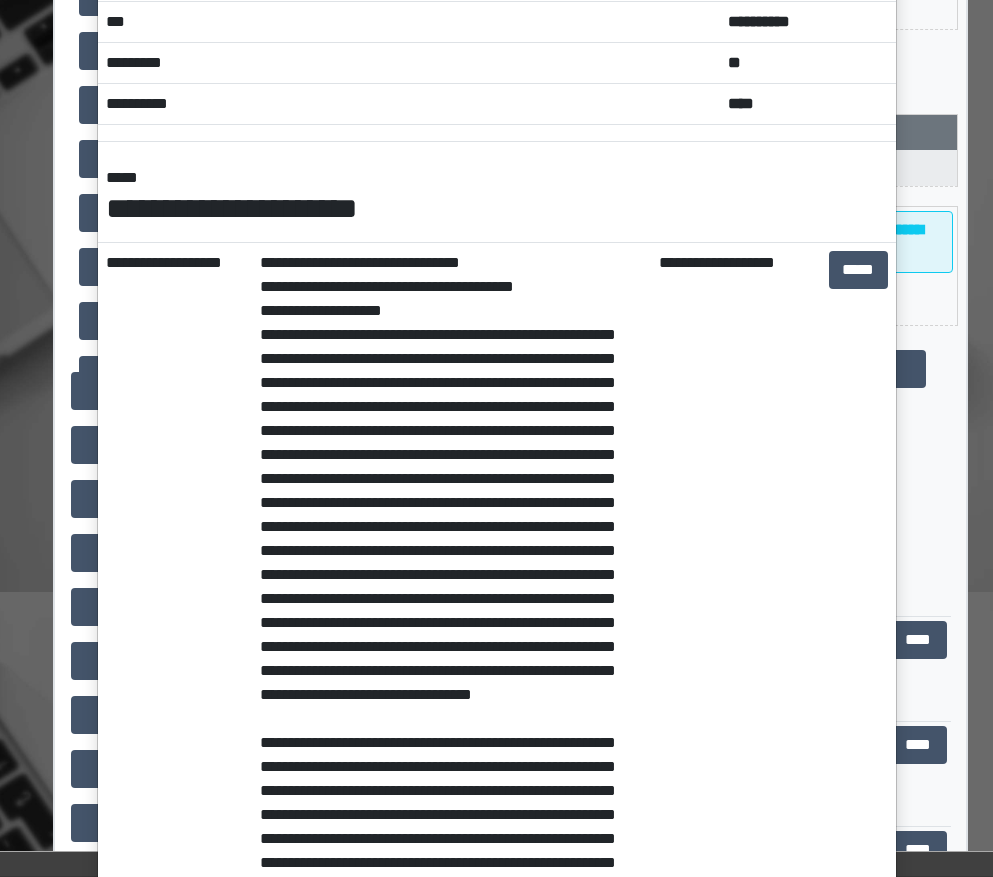 scroll, scrollTop: 0, scrollLeft: 0, axis: both 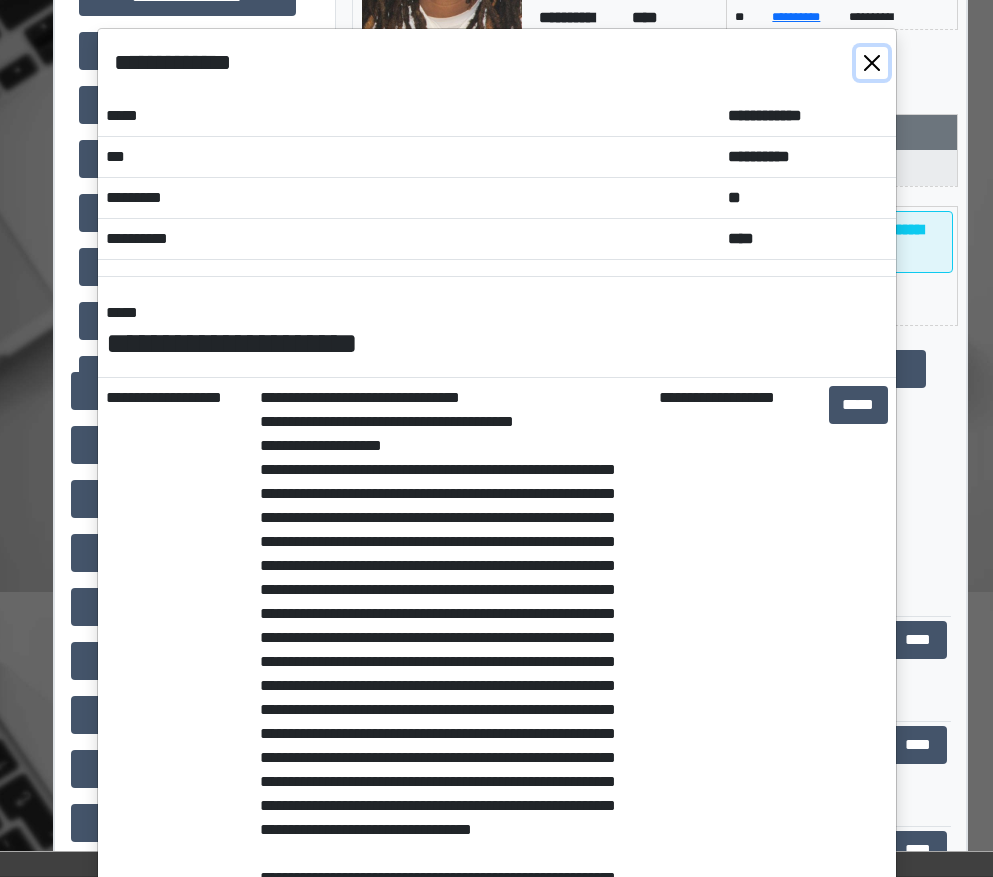 click at bounding box center (872, 63) 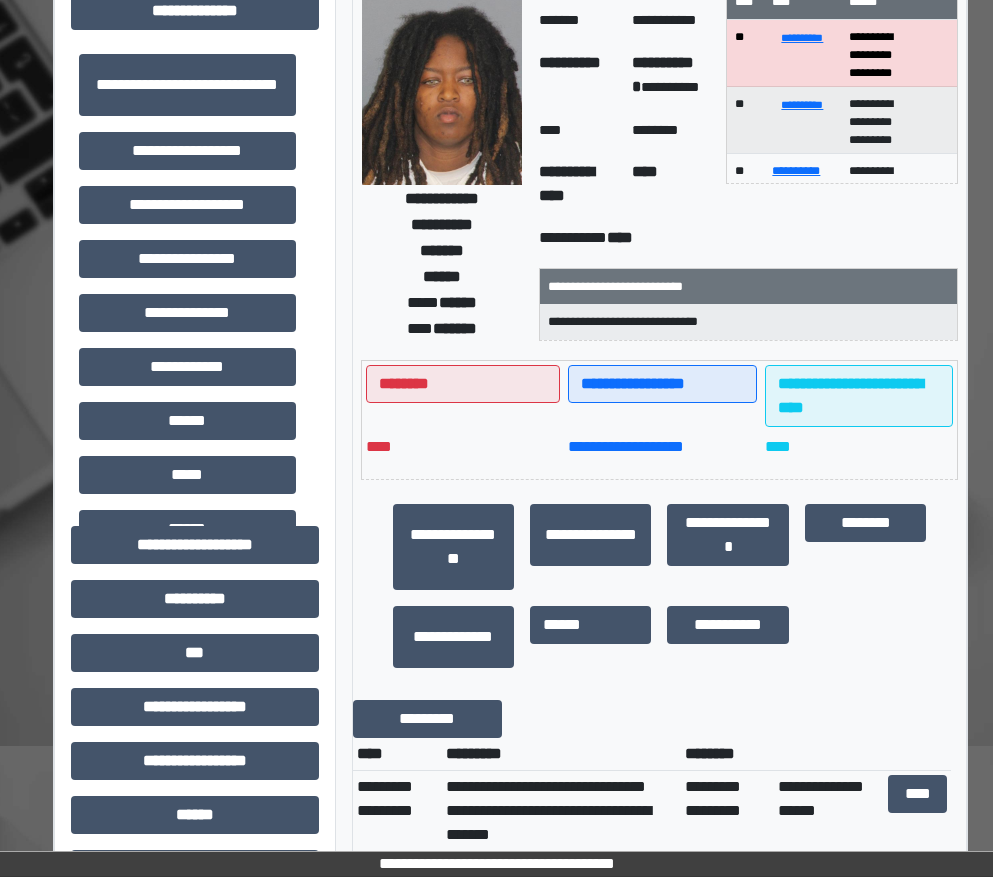 scroll, scrollTop: 0, scrollLeft: 0, axis: both 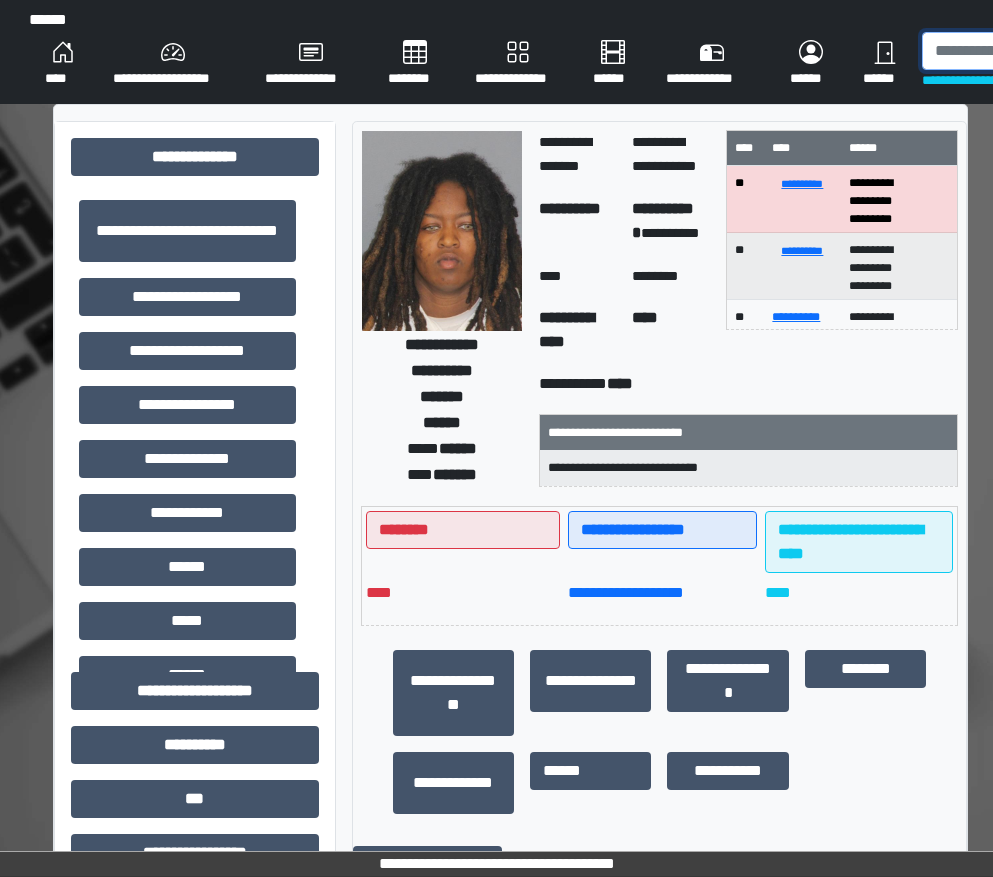 click at bounding box center (1025, 51) 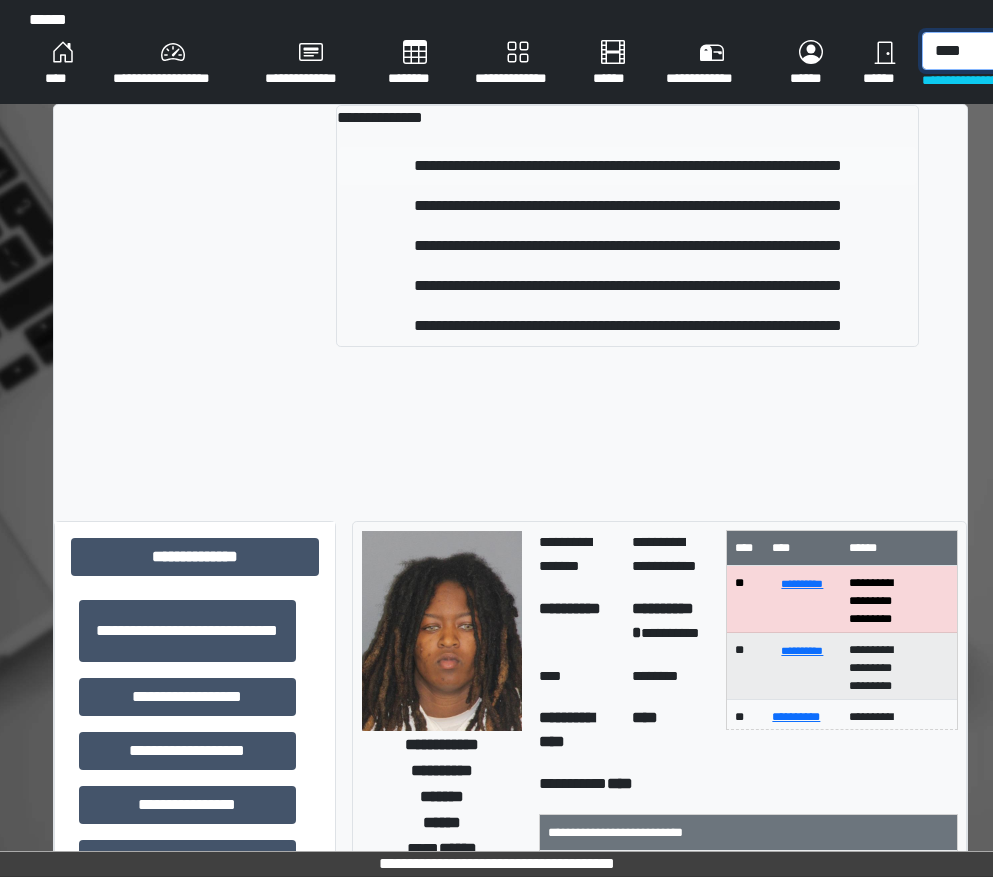 type on "****" 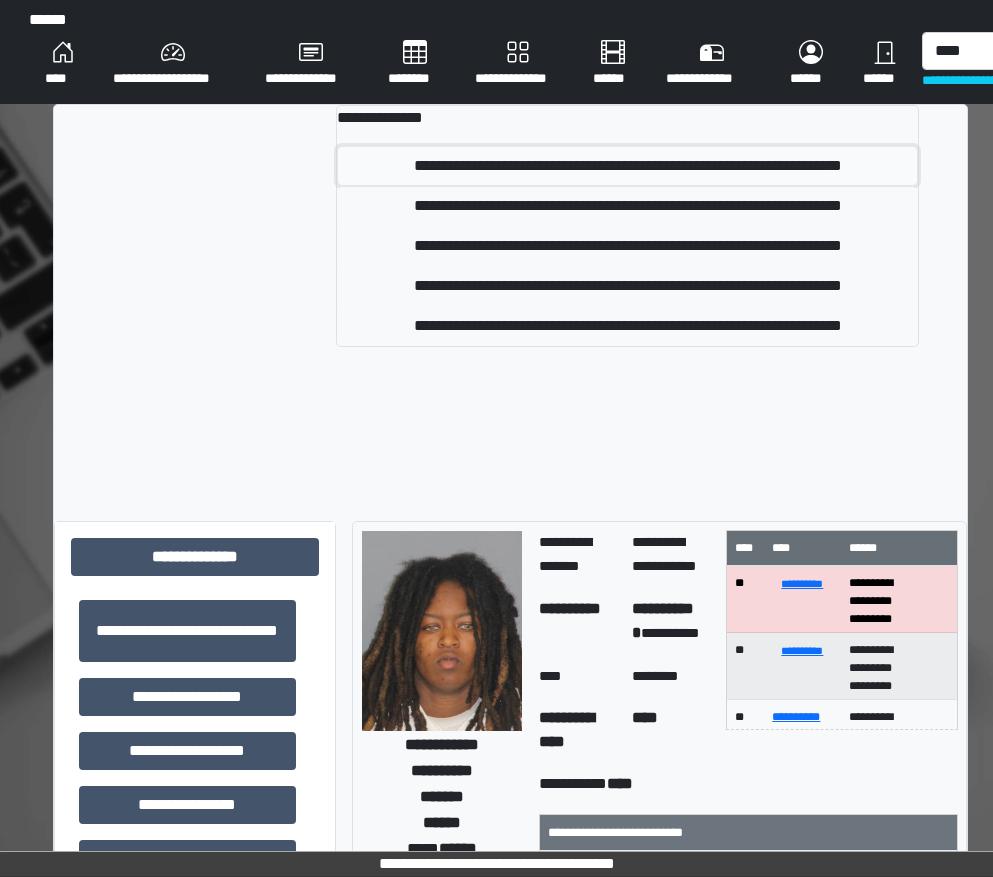 click on "**********" at bounding box center [627, 166] 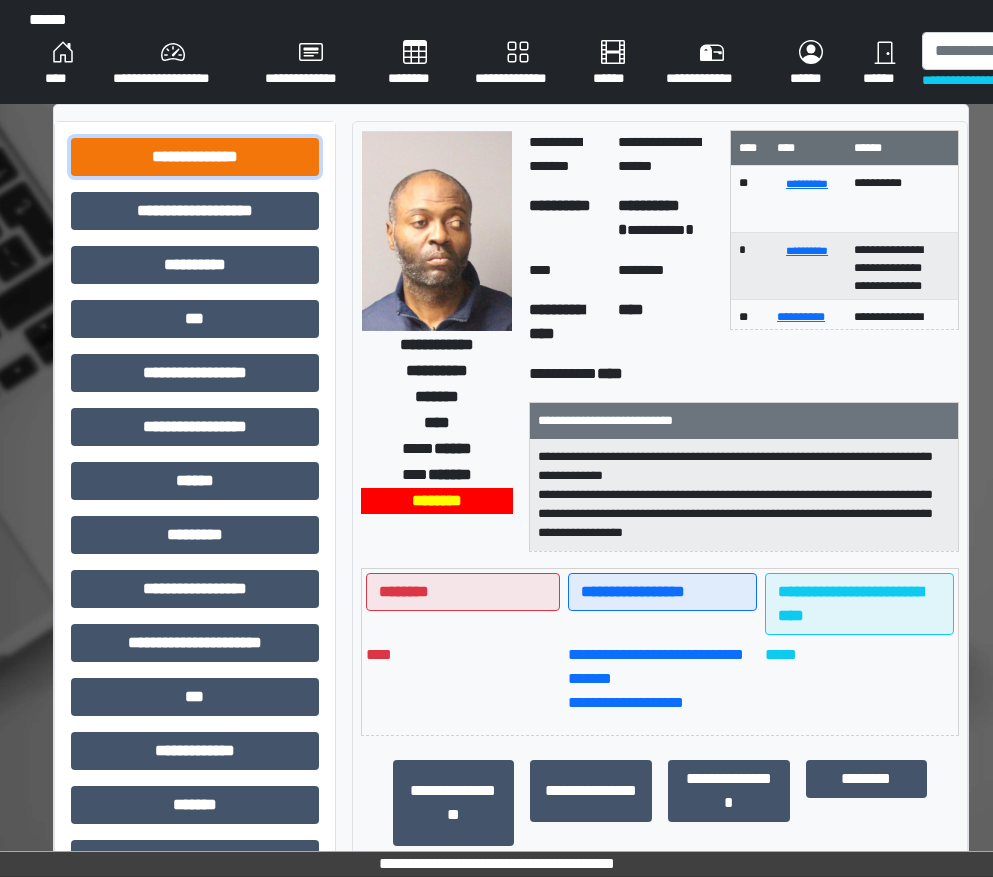 click on "**********" at bounding box center [195, 157] 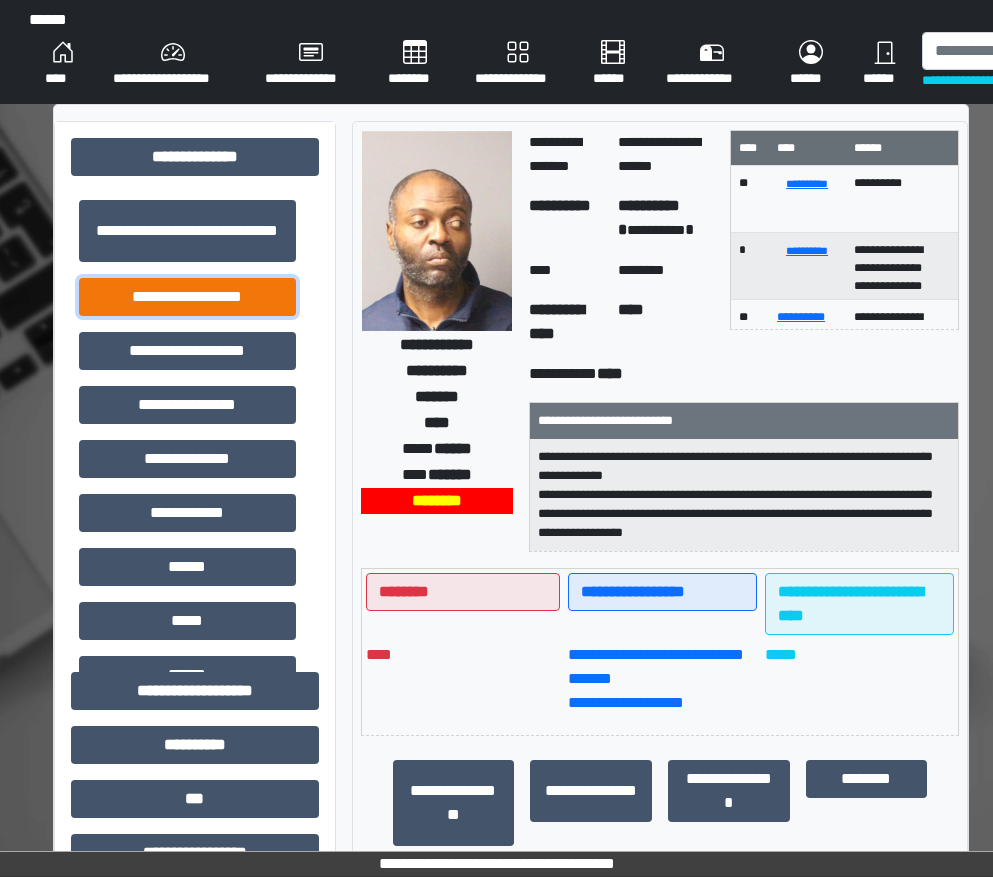 click on "**********" at bounding box center [187, 297] 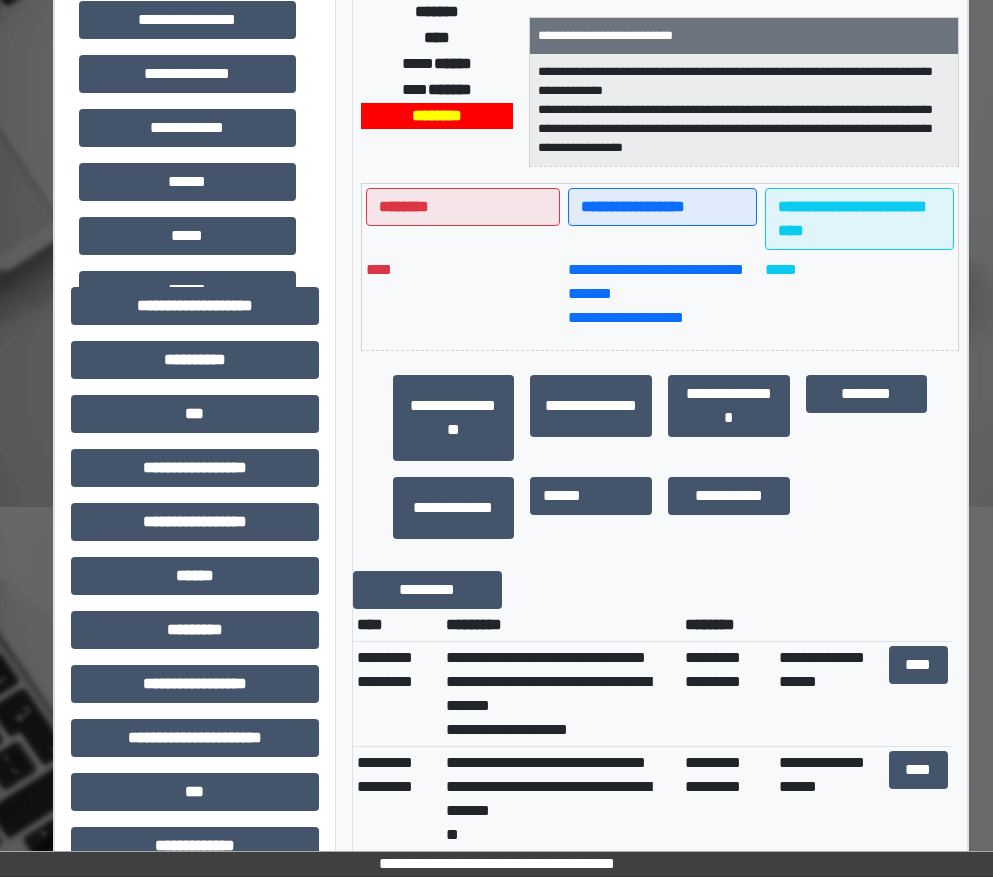 scroll, scrollTop: 500, scrollLeft: 0, axis: vertical 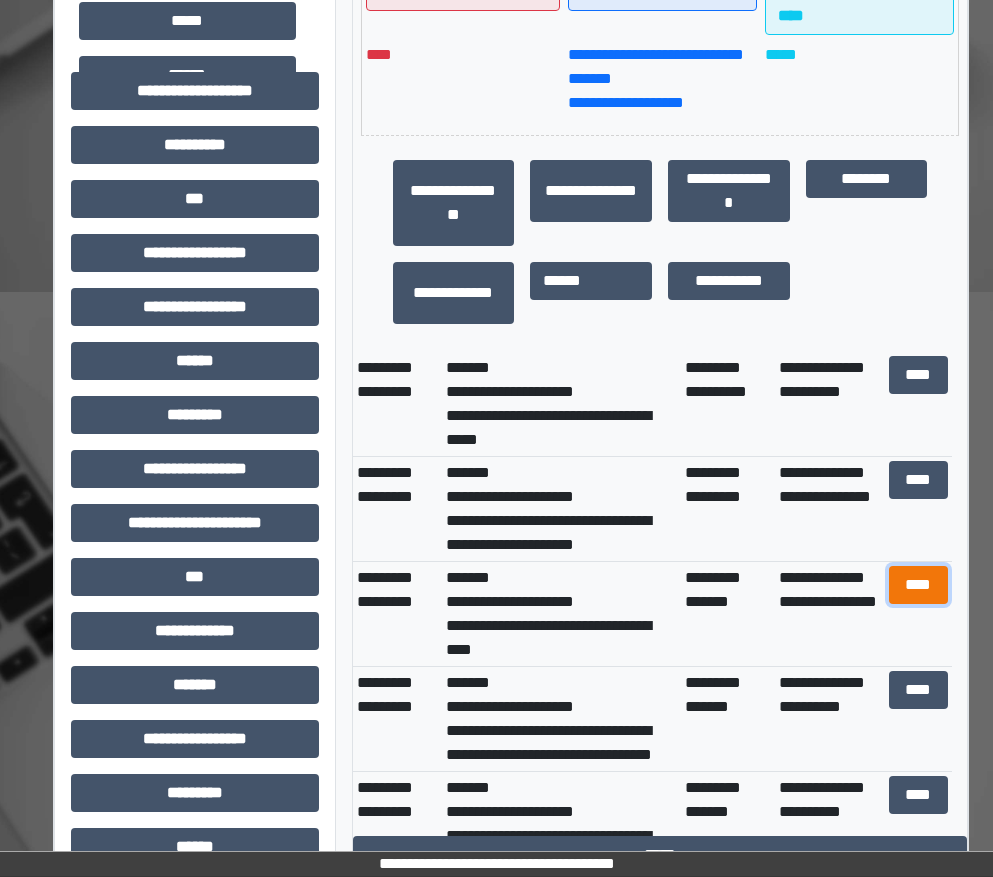 click on "****" at bounding box center (919, 585) 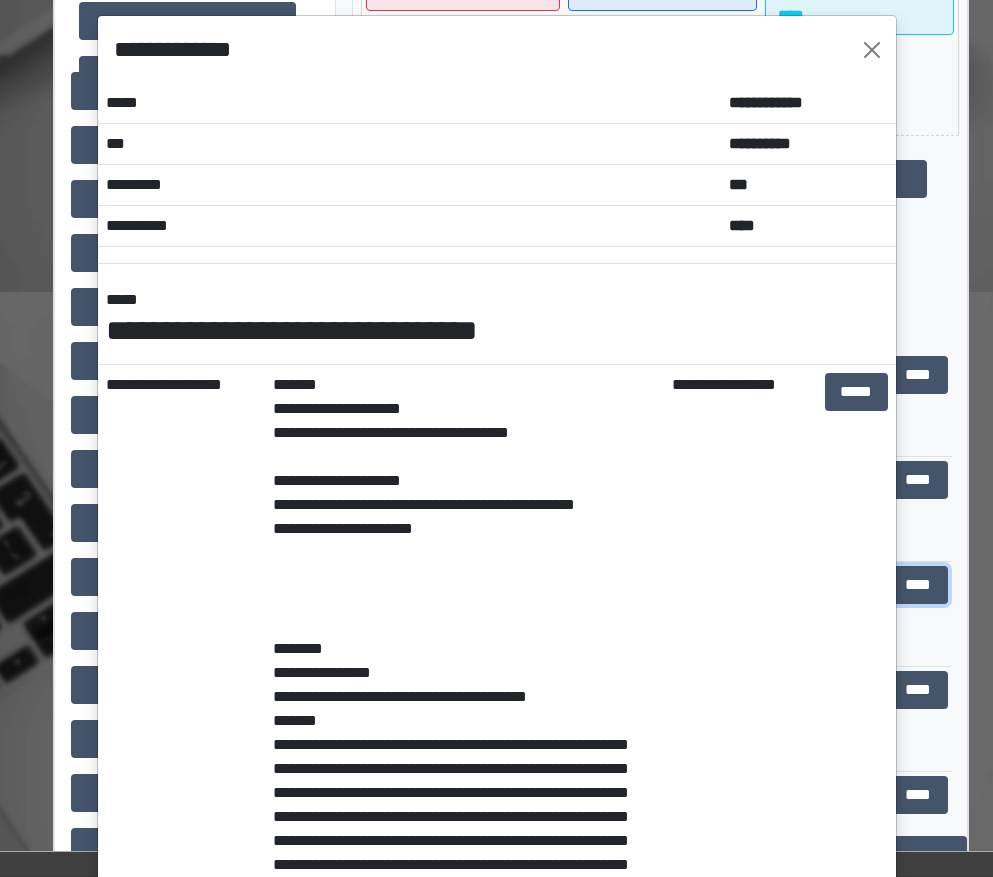 scroll, scrollTop: 0, scrollLeft: 0, axis: both 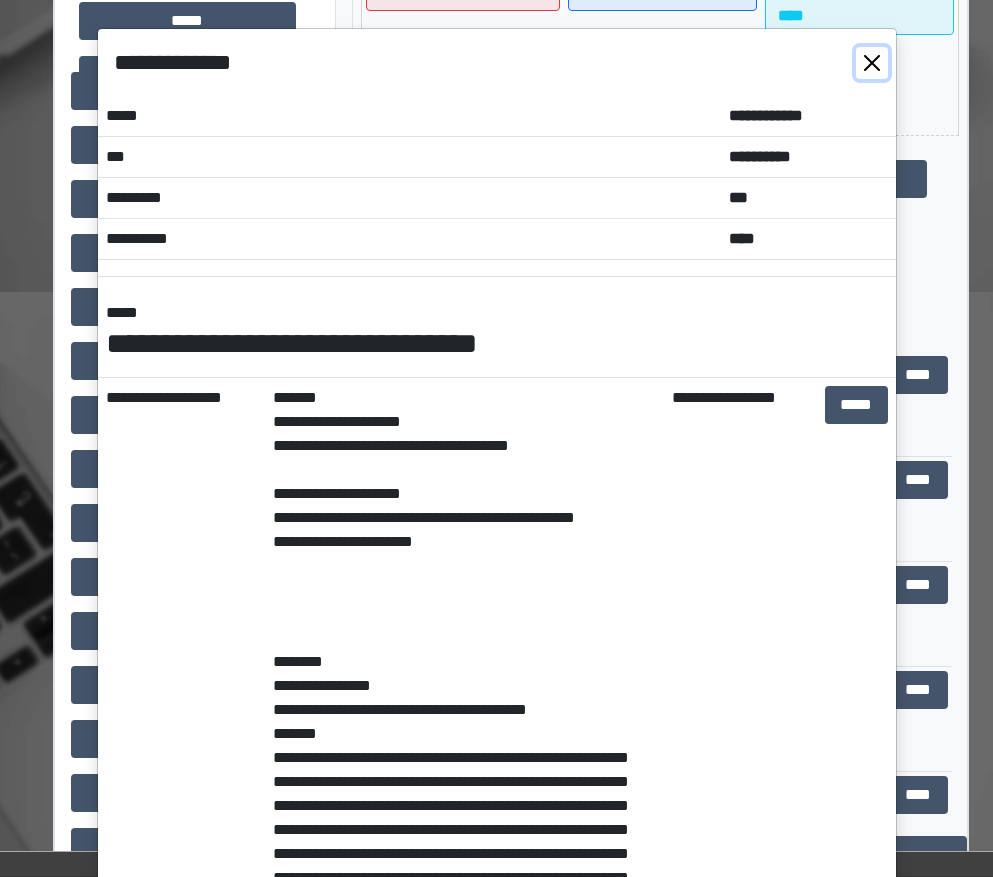 click at bounding box center (872, 63) 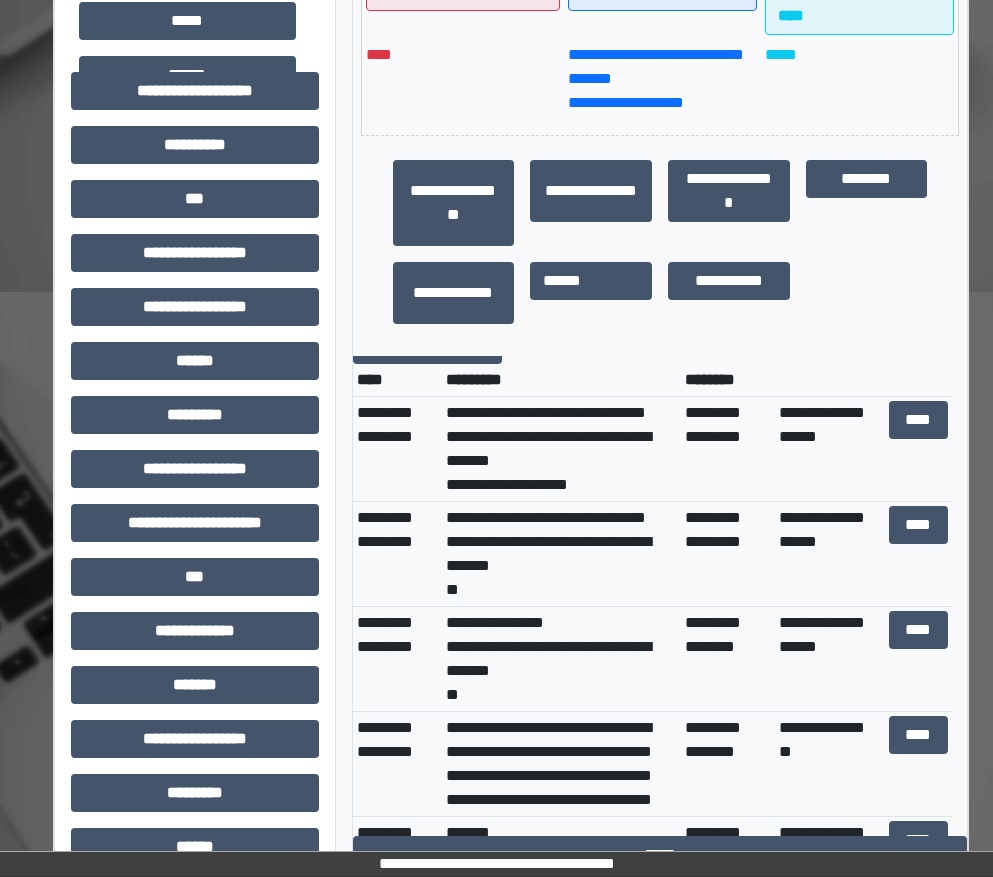 scroll, scrollTop: 0, scrollLeft: 0, axis: both 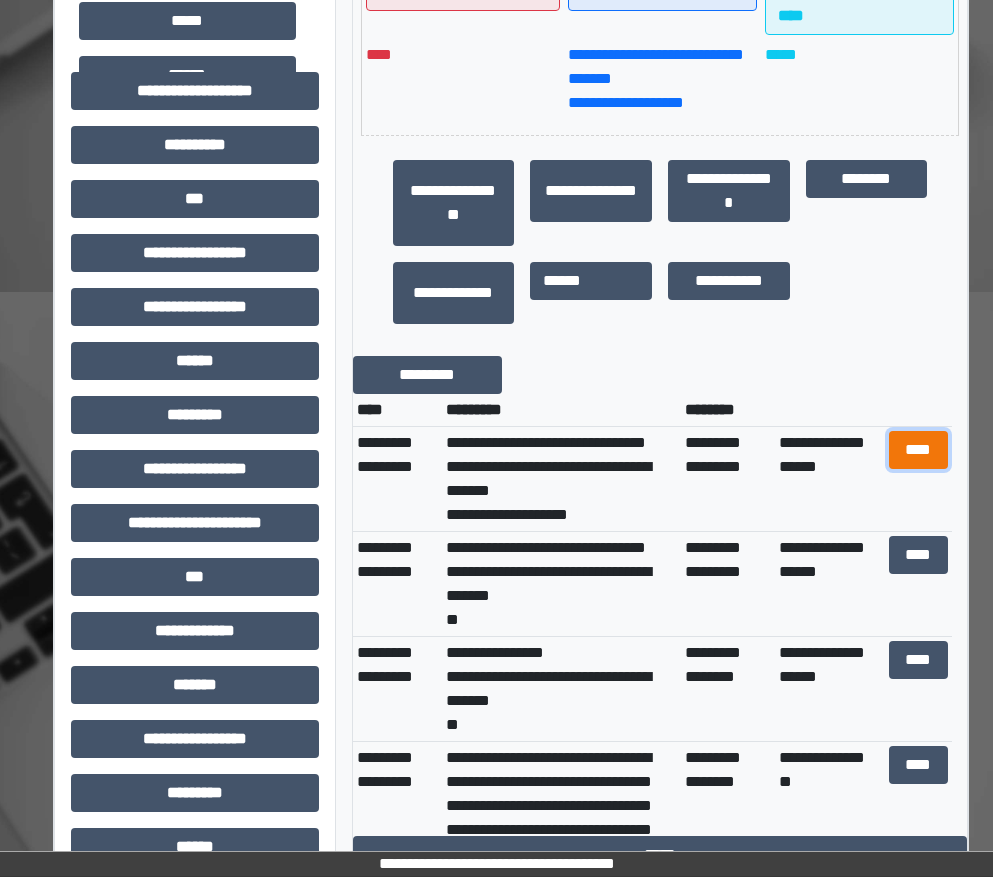 click on "****" at bounding box center [919, 450] 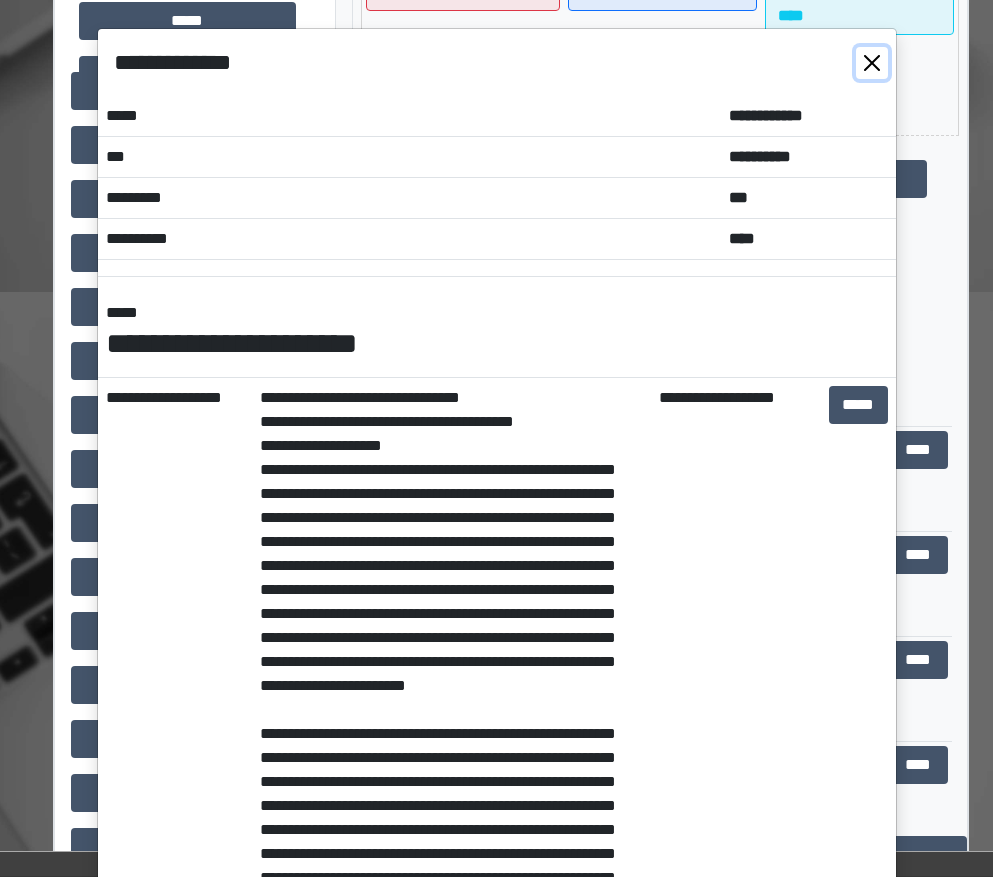 click at bounding box center (872, 63) 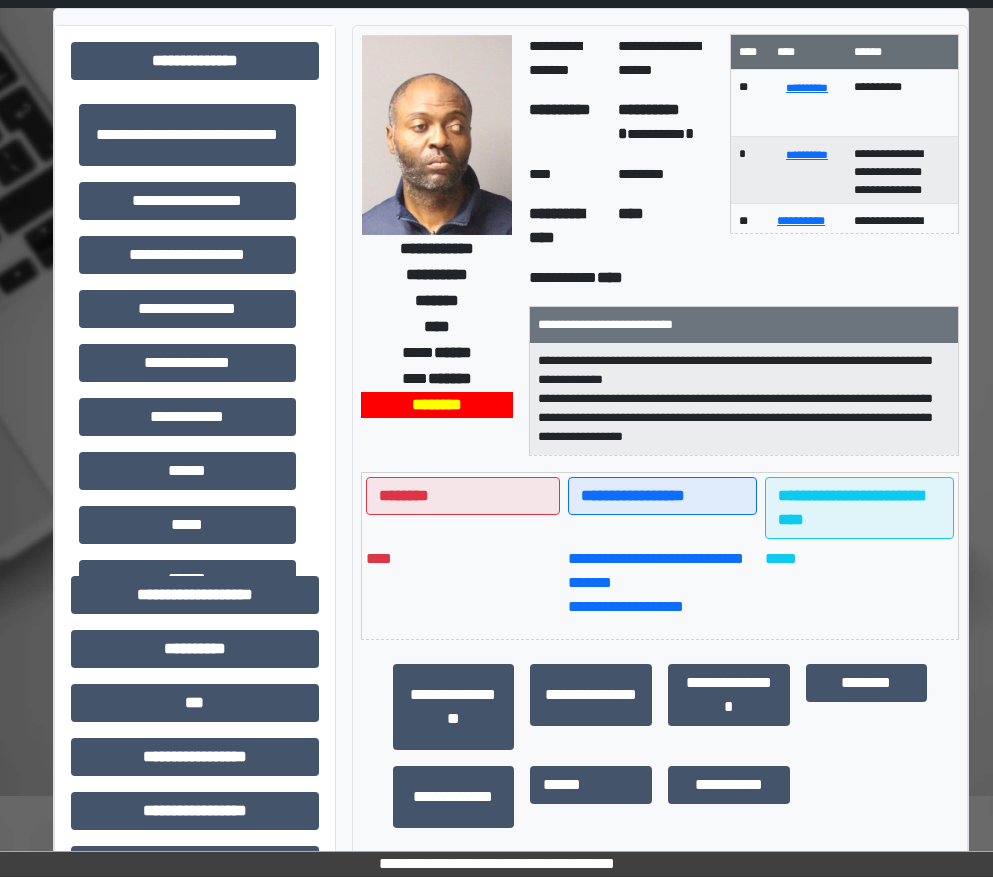 scroll, scrollTop: 0, scrollLeft: 0, axis: both 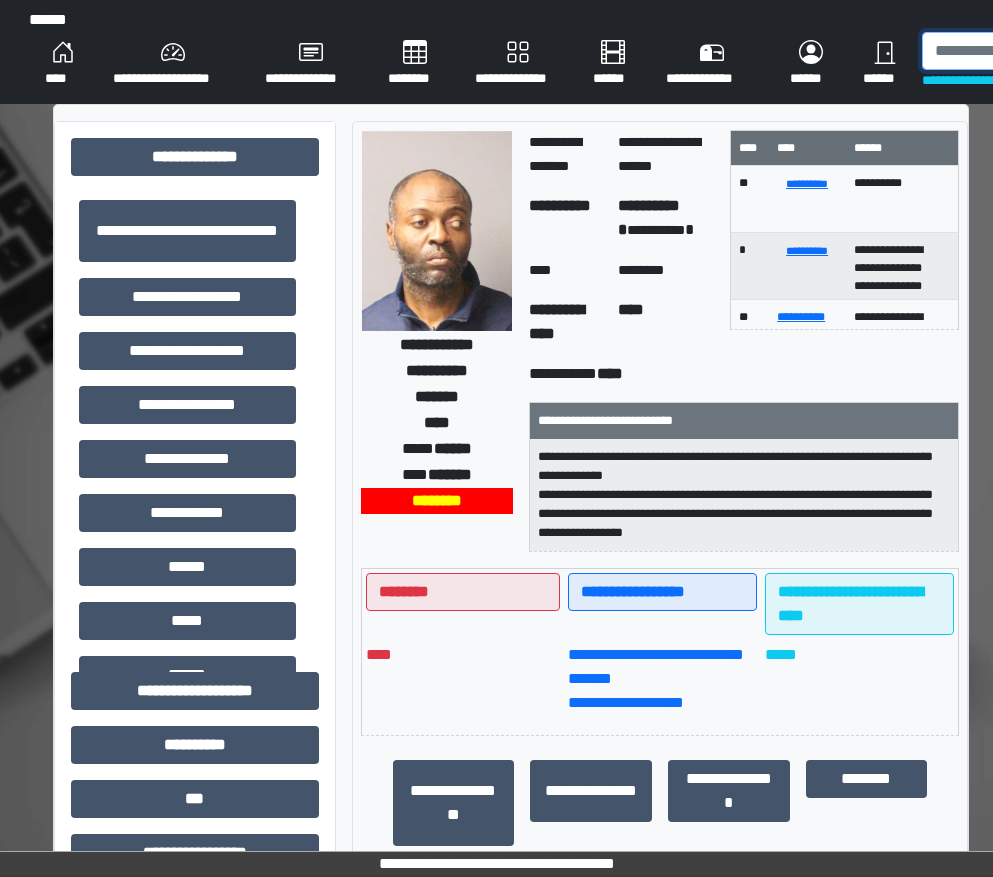 click at bounding box center (1025, 51) 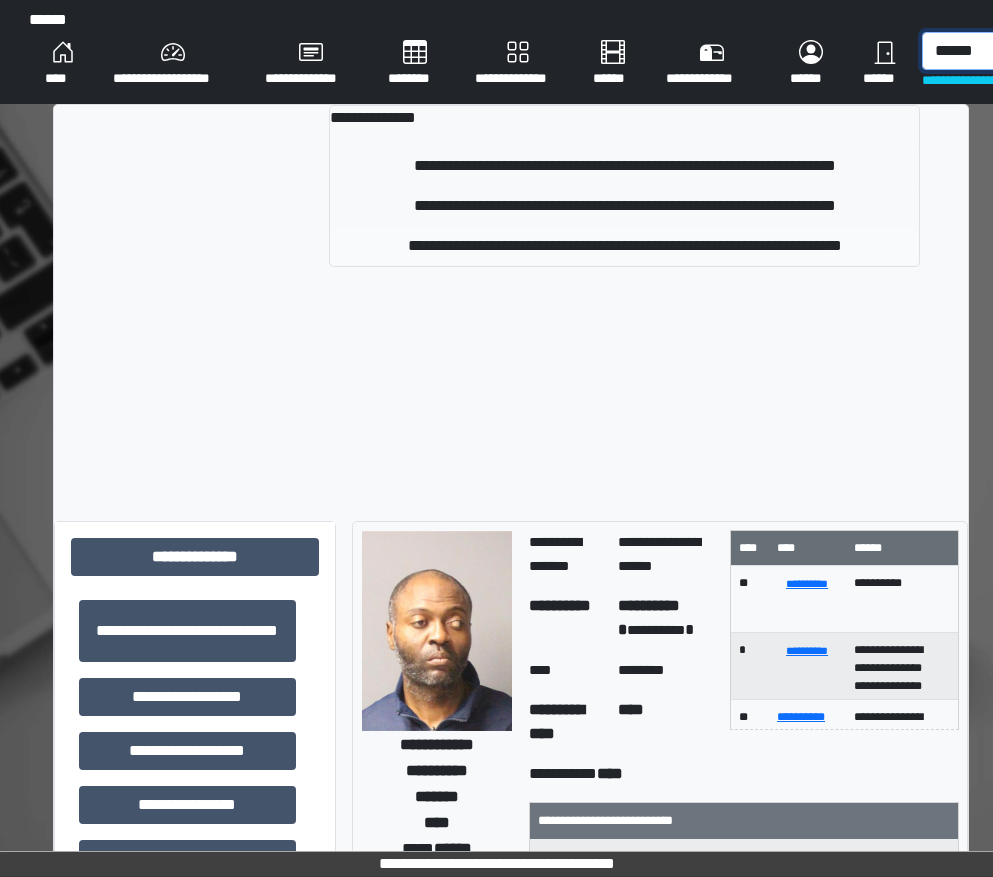 type on "******" 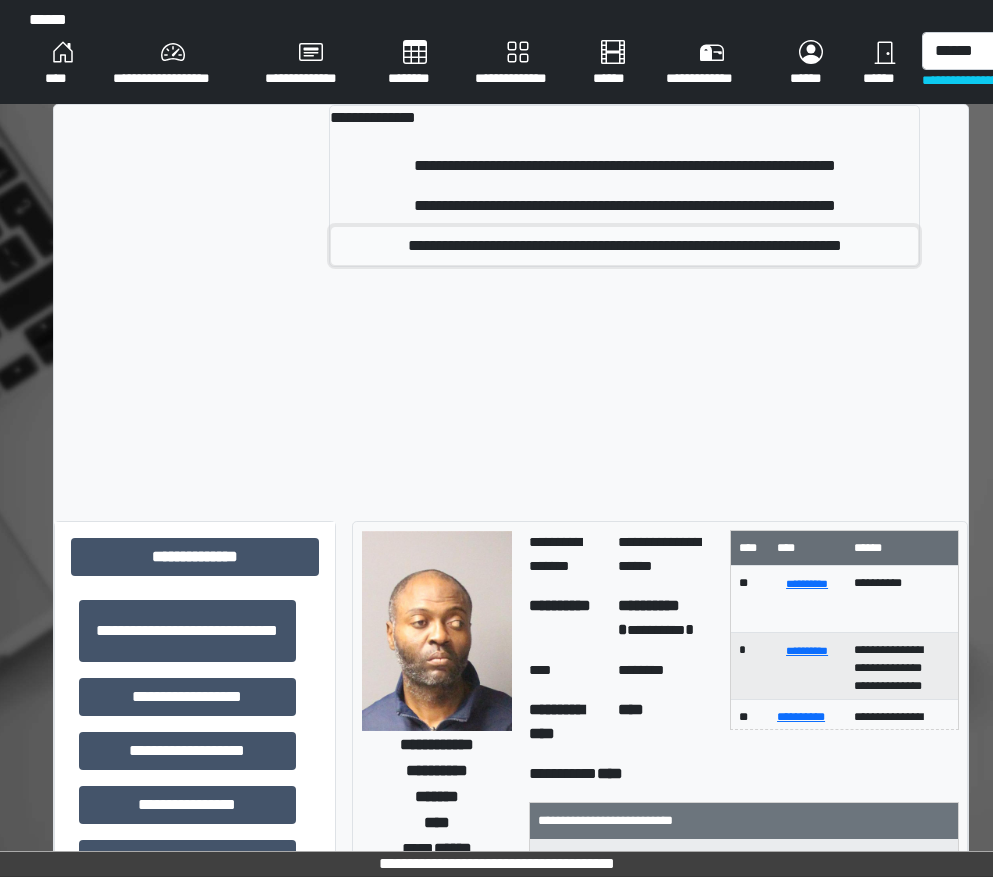 click on "**********" at bounding box center (624, 246) 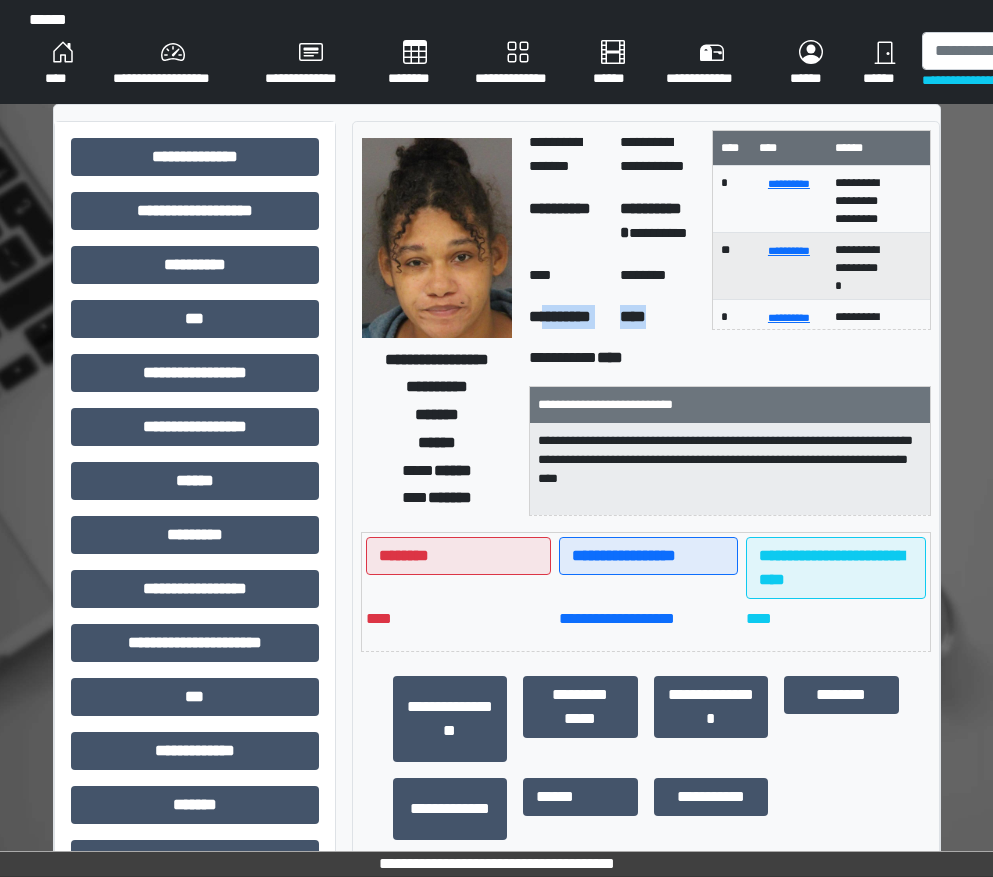drag, startPoint x: 671, startPoint y: 308, endPoint x: 552, endPoint y: 313, distance: 119.104996 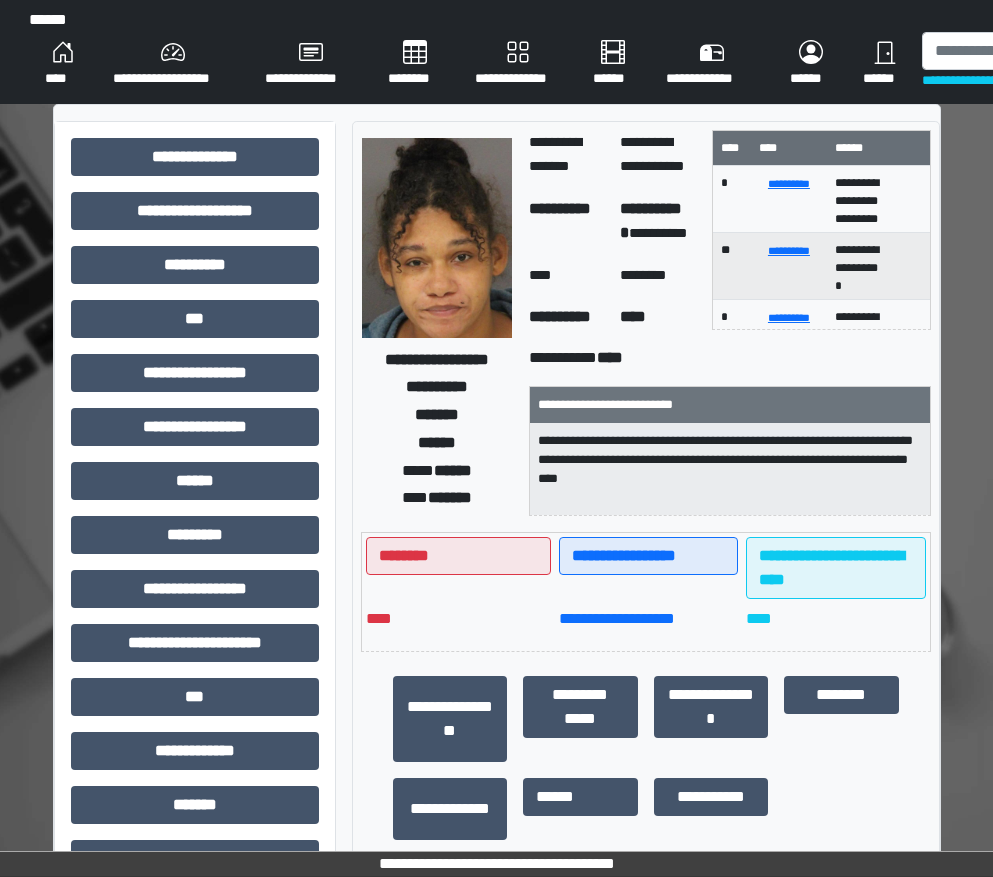 click on "********" at bounding box center [658, 276] 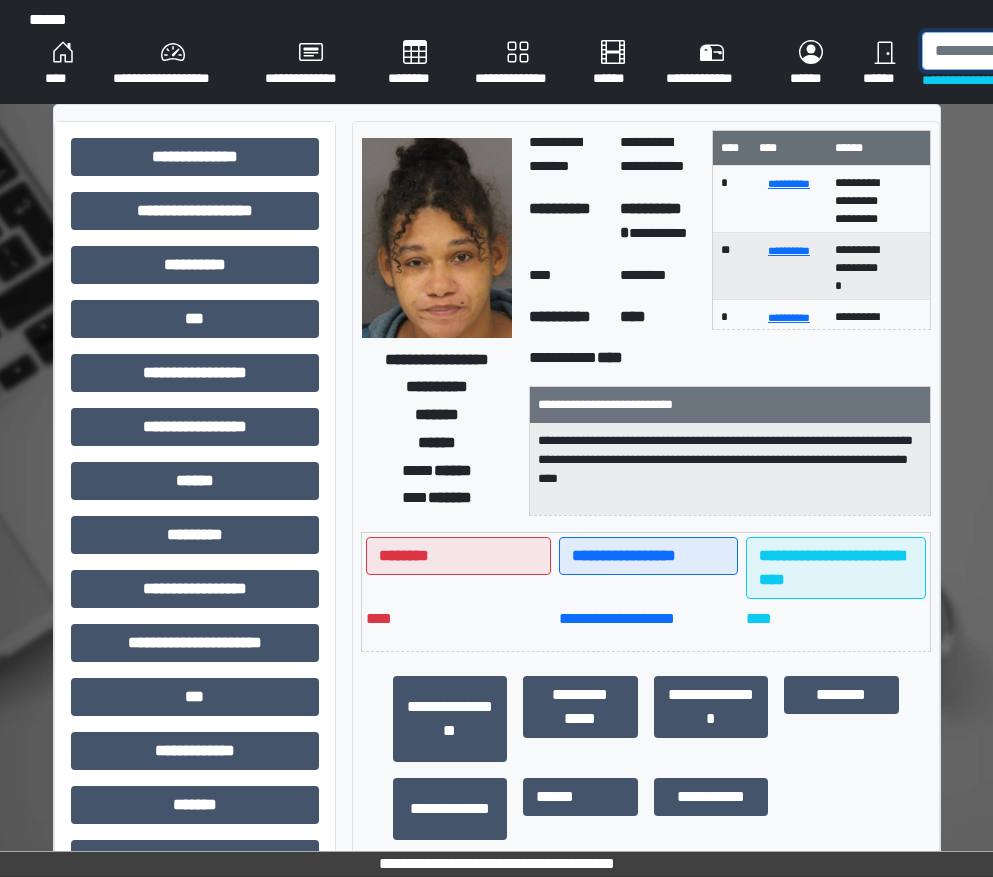 click at bounding box center [1025, 51] 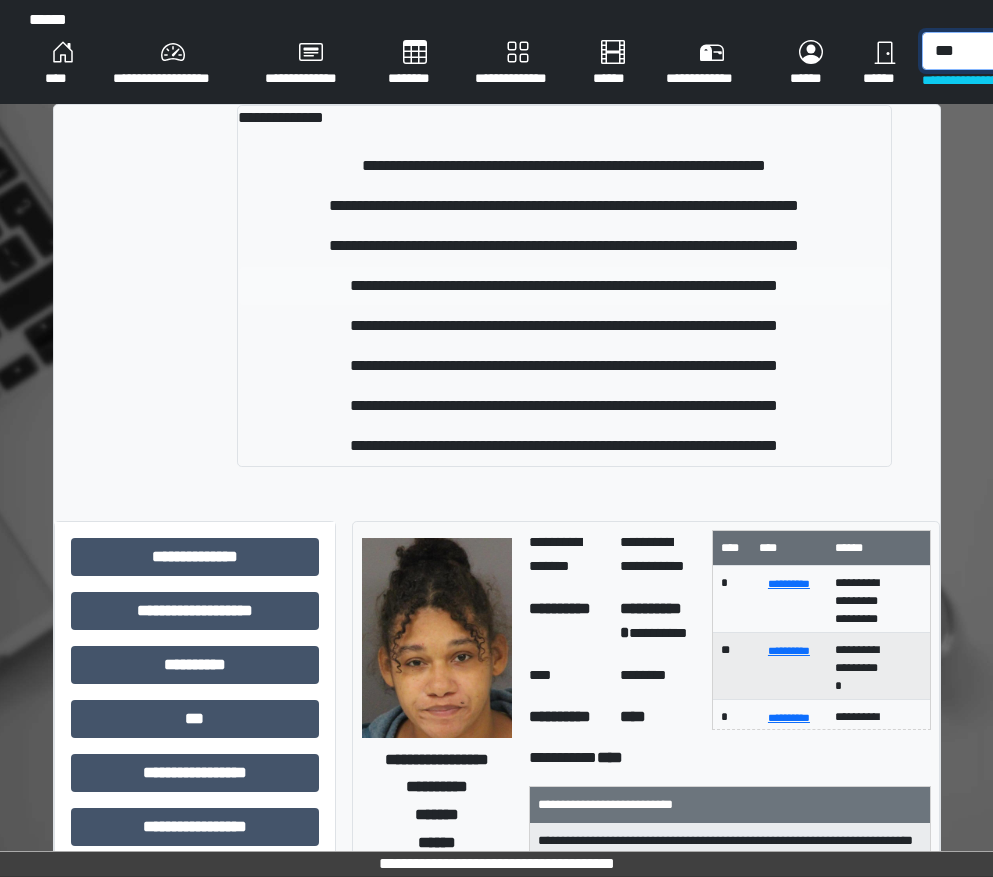 type on "***" 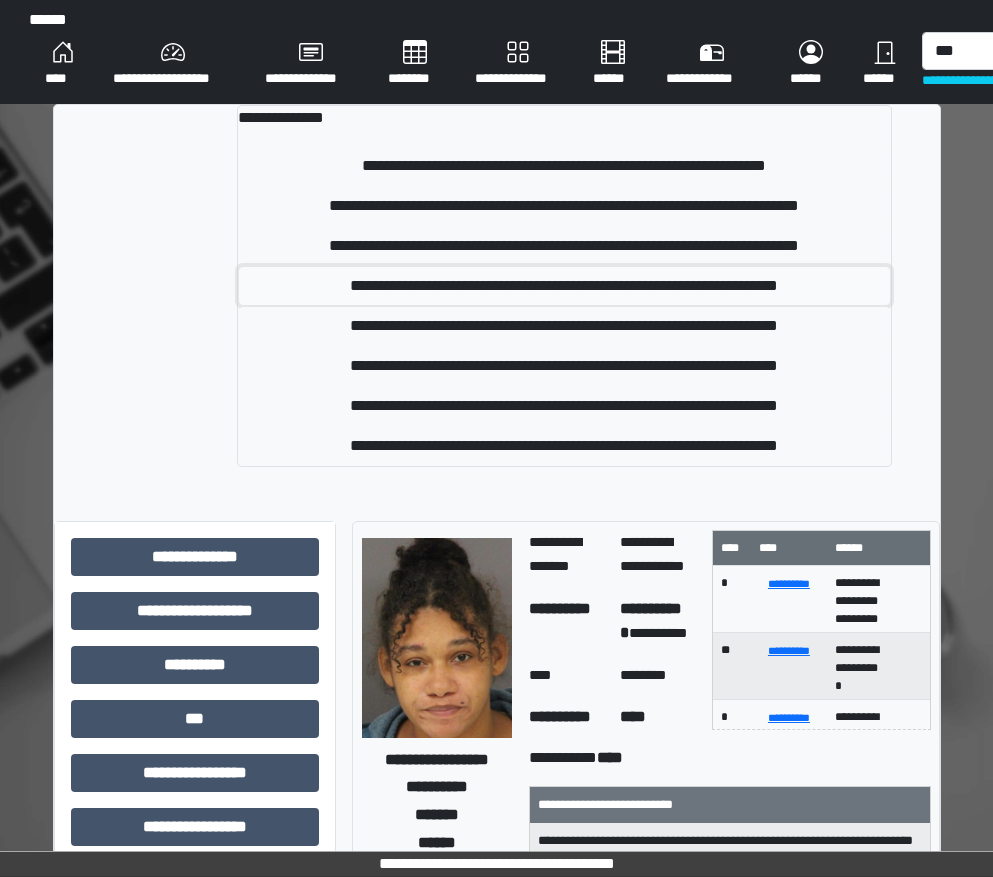 click on "**********" at bounding box center (564, 286) 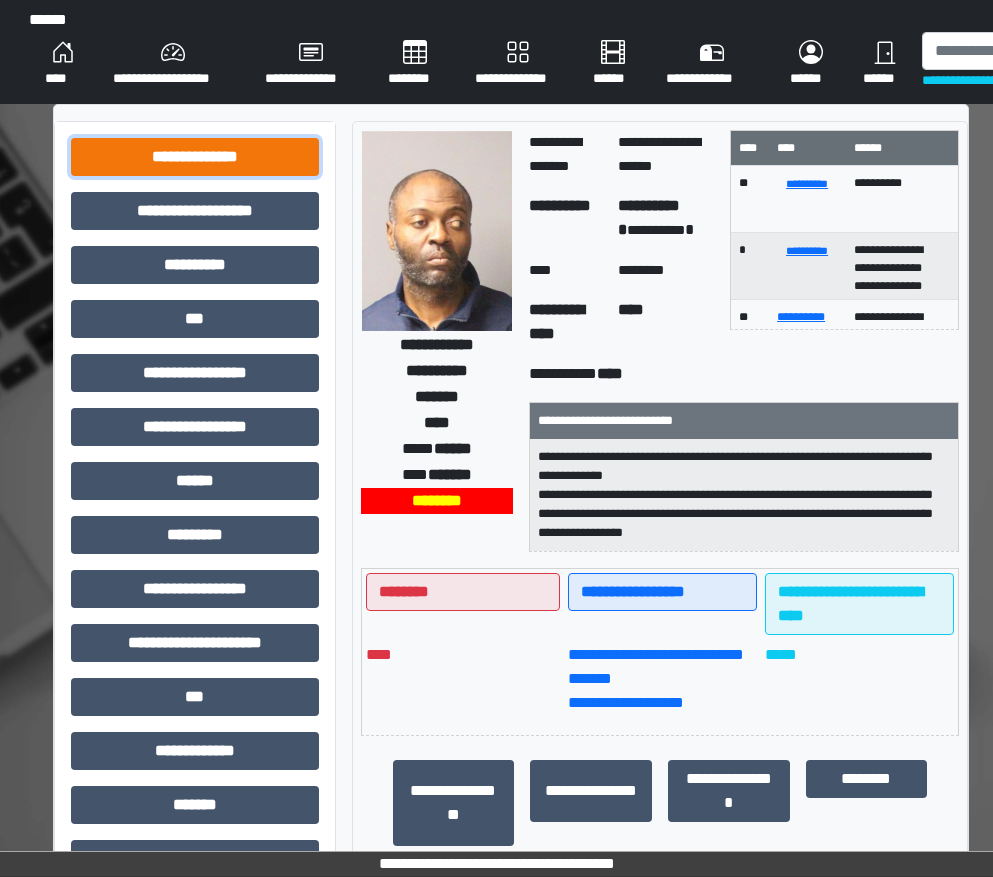 click on "**********" at bounding box center [195, 157] 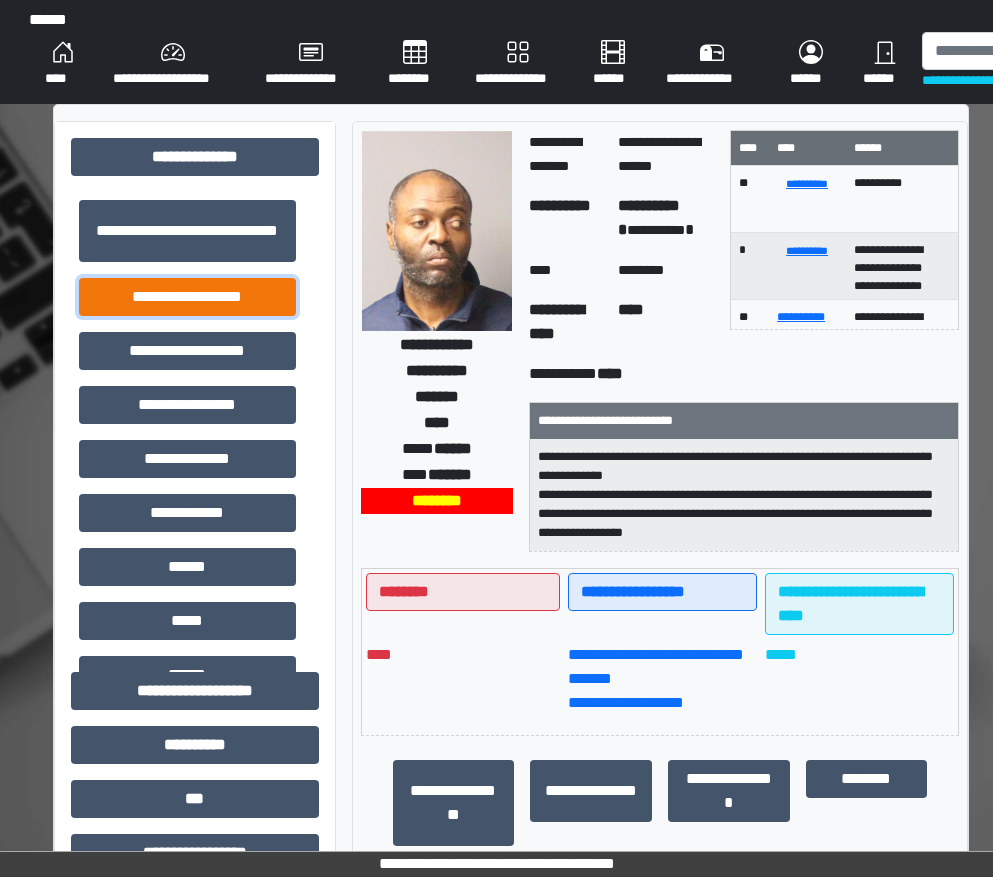 click on "**********" at bounding box center [187, 297] 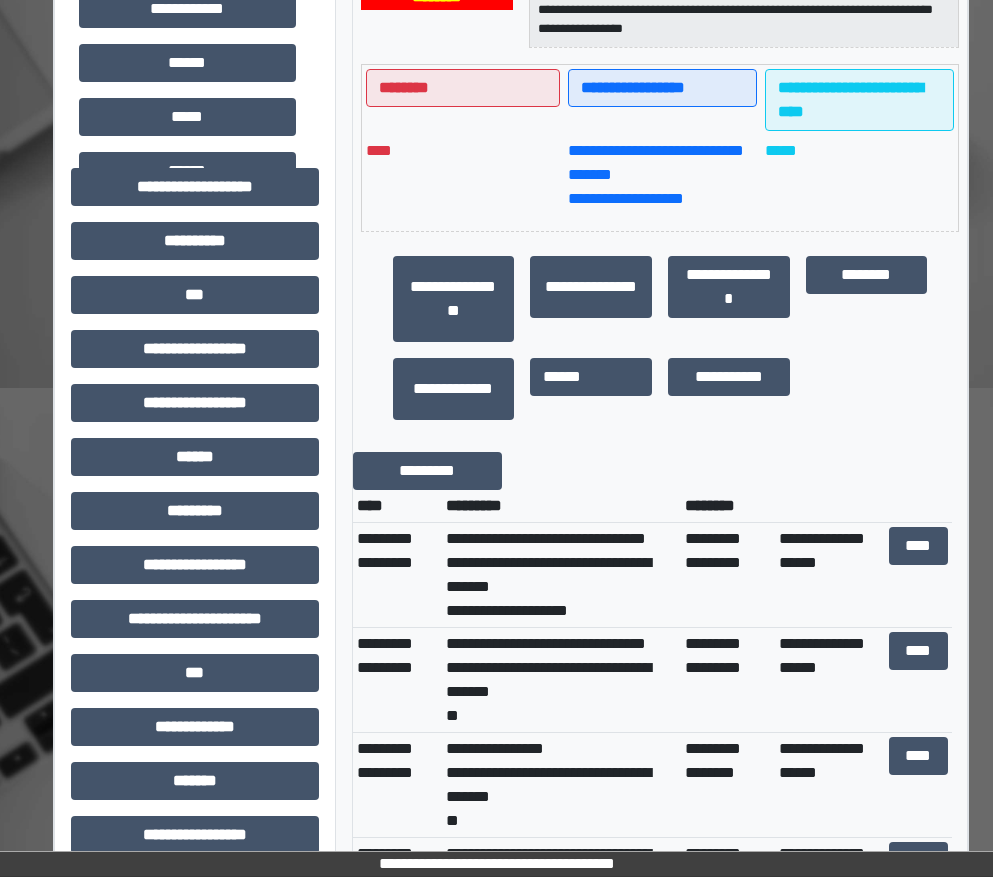 scroll, scrollTop: 600, scrollLeft: 0, axis: vertical 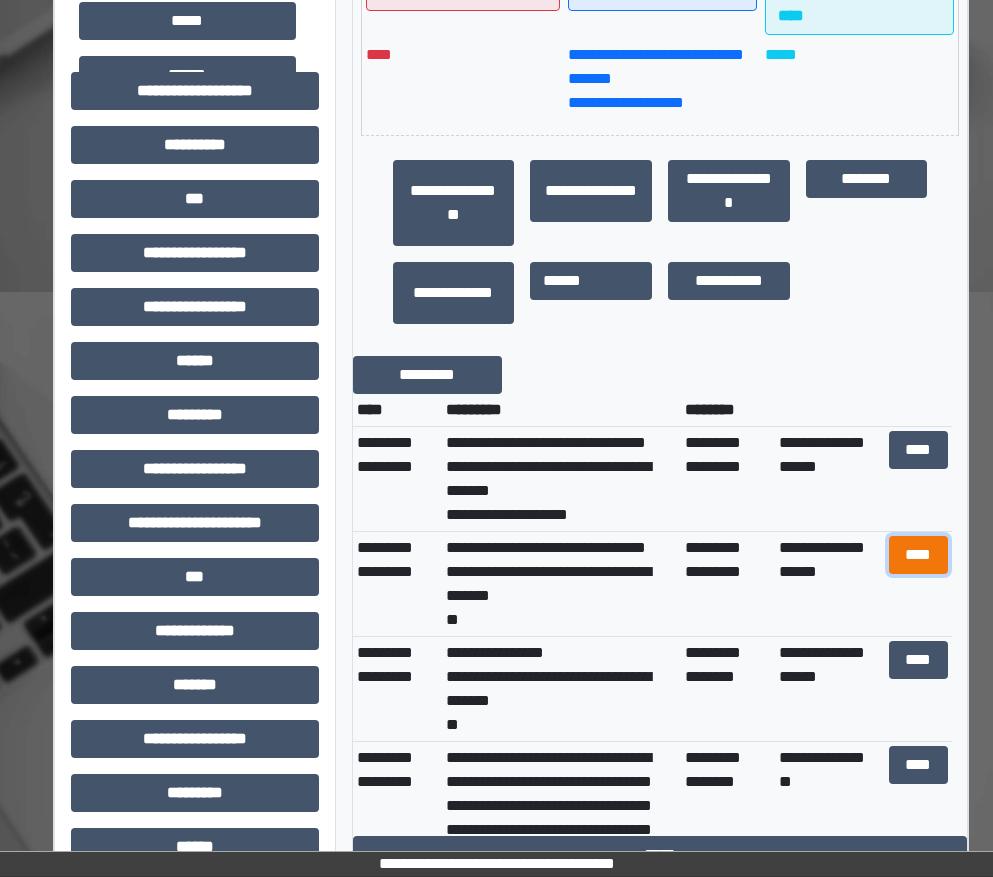 click on "****" at bounding box center (919, 555) 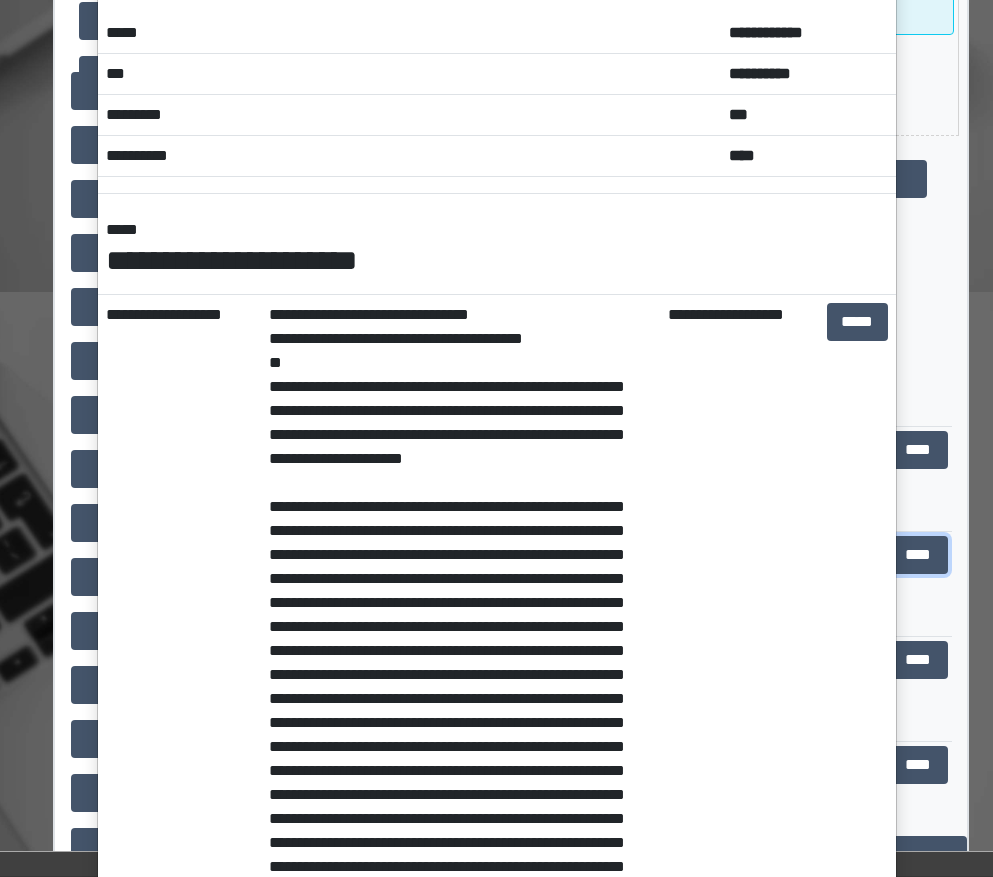 scroll, scrollTop: 0, scrollLeft: 0, axis: both 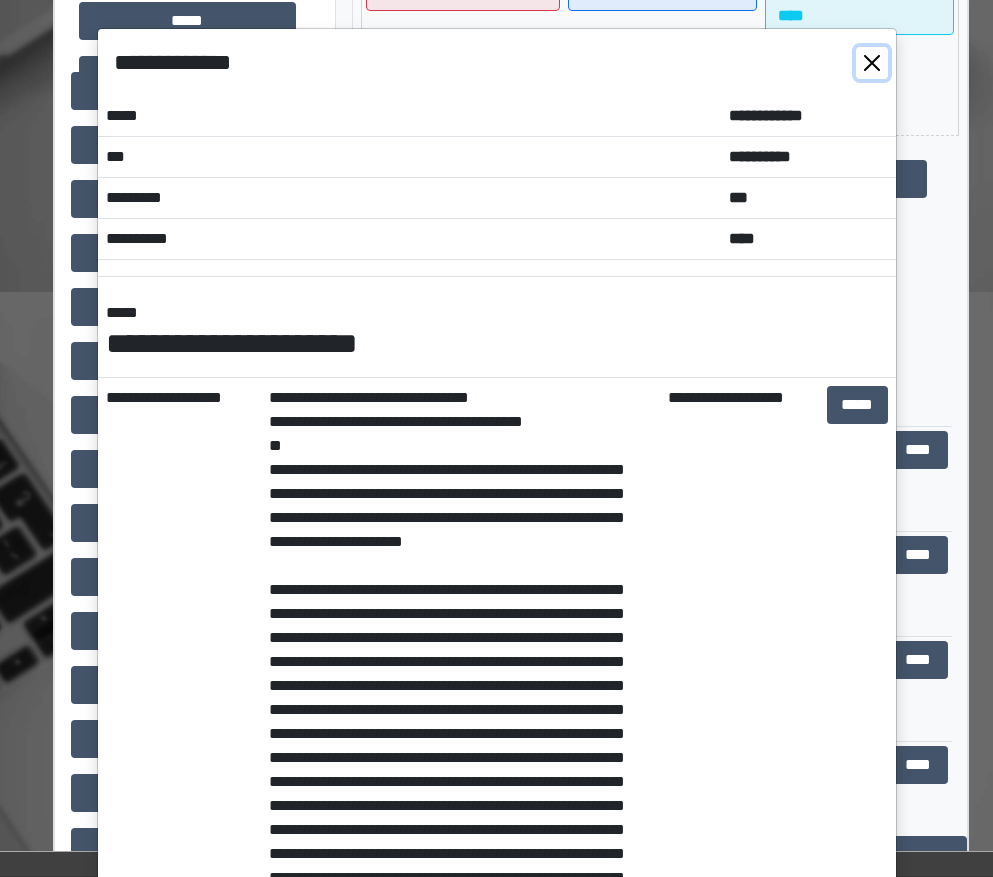 click at bounding box center (872, 63) 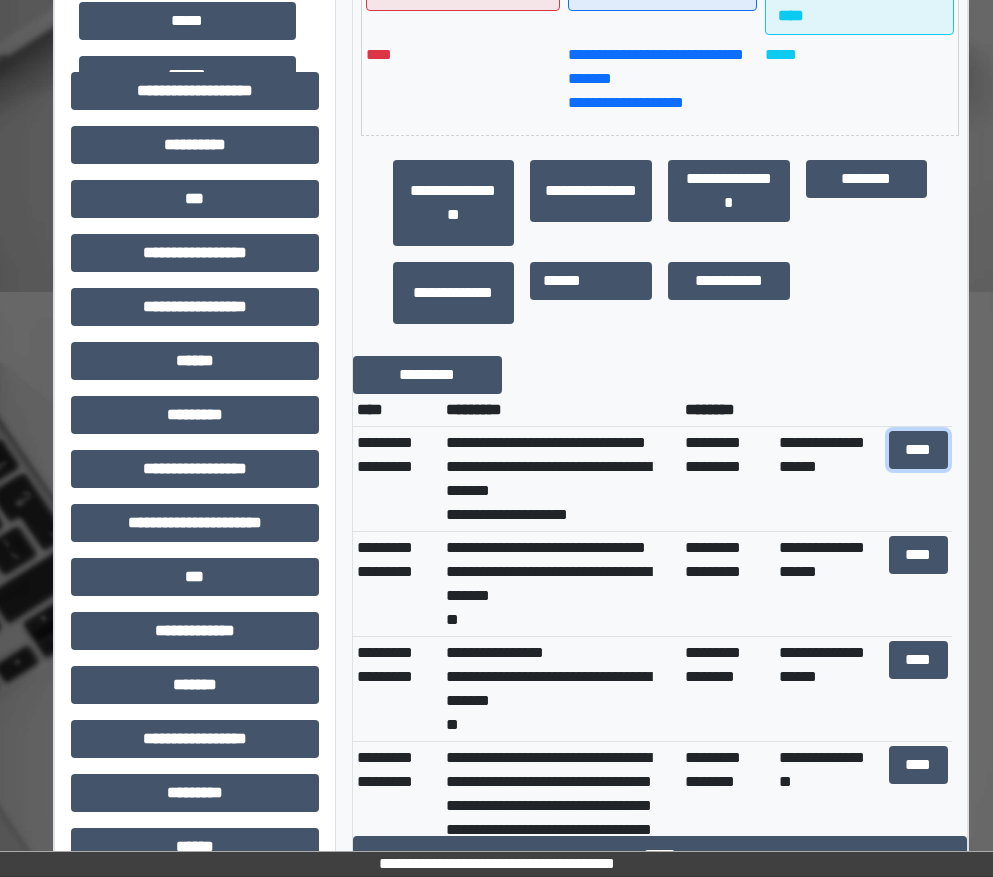 click on "****" at bounding box center [919, 450] 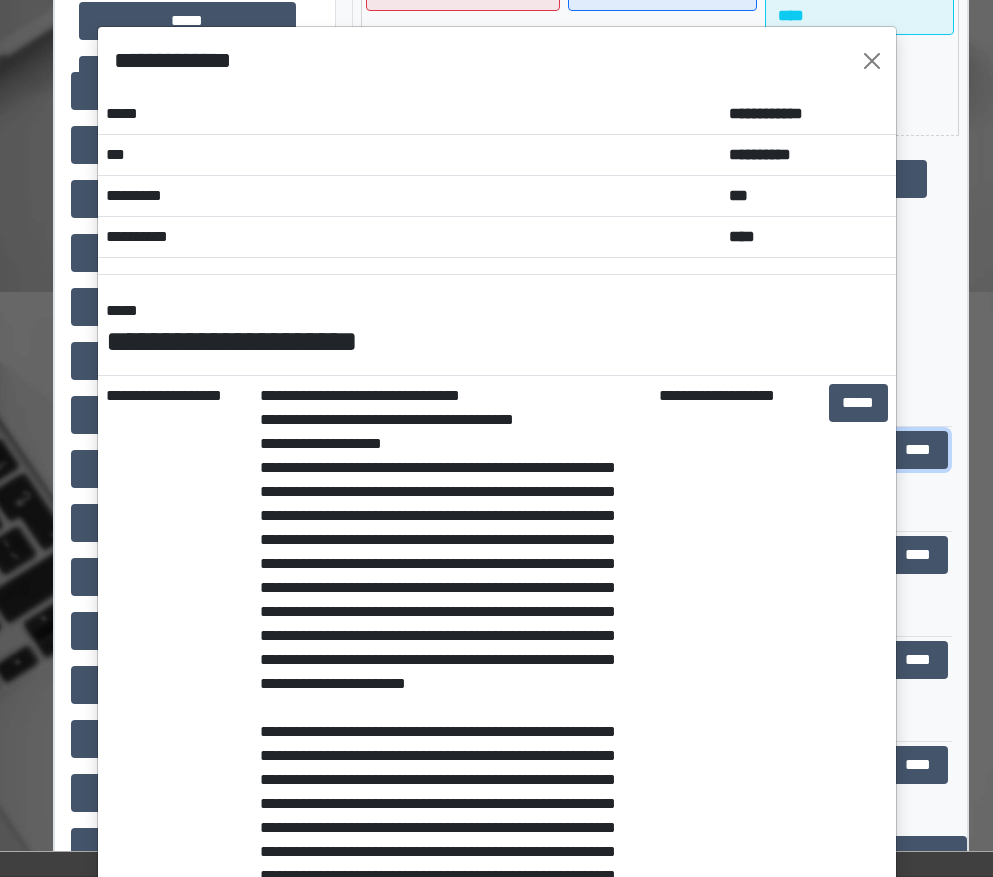 scroll, scrollTop: 0, scrollLeft: 0, axis: both 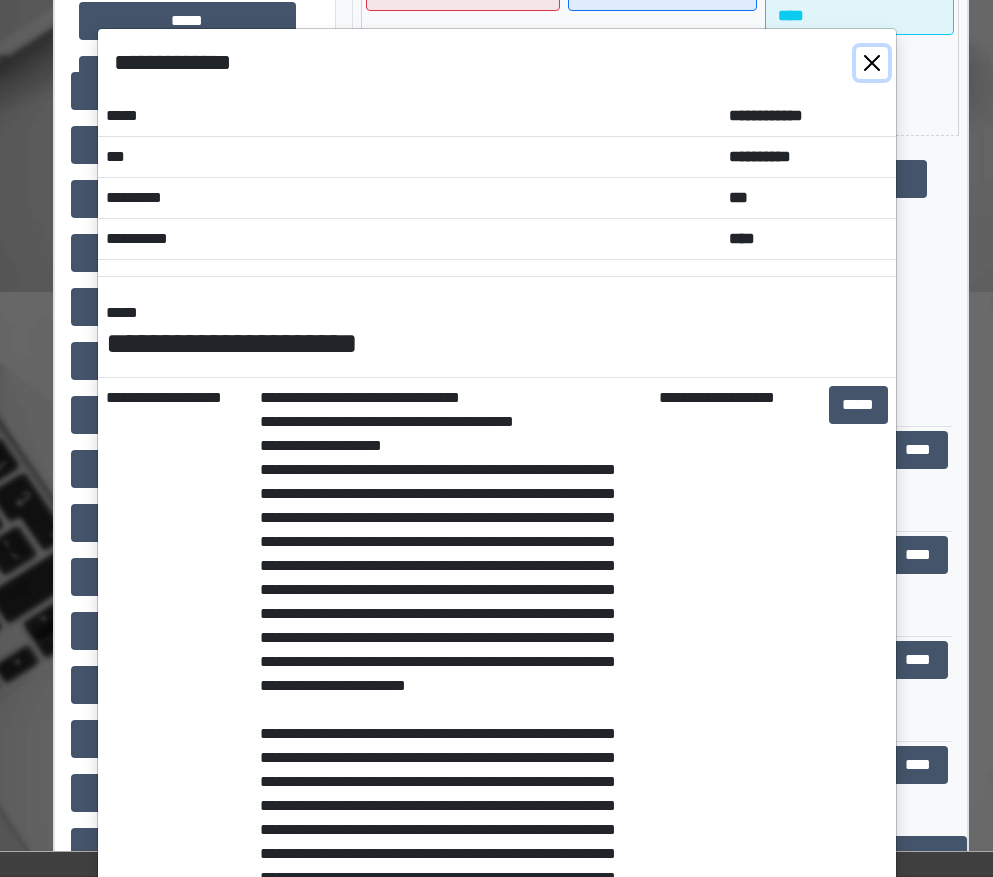 click at bounding box center [872, 63] 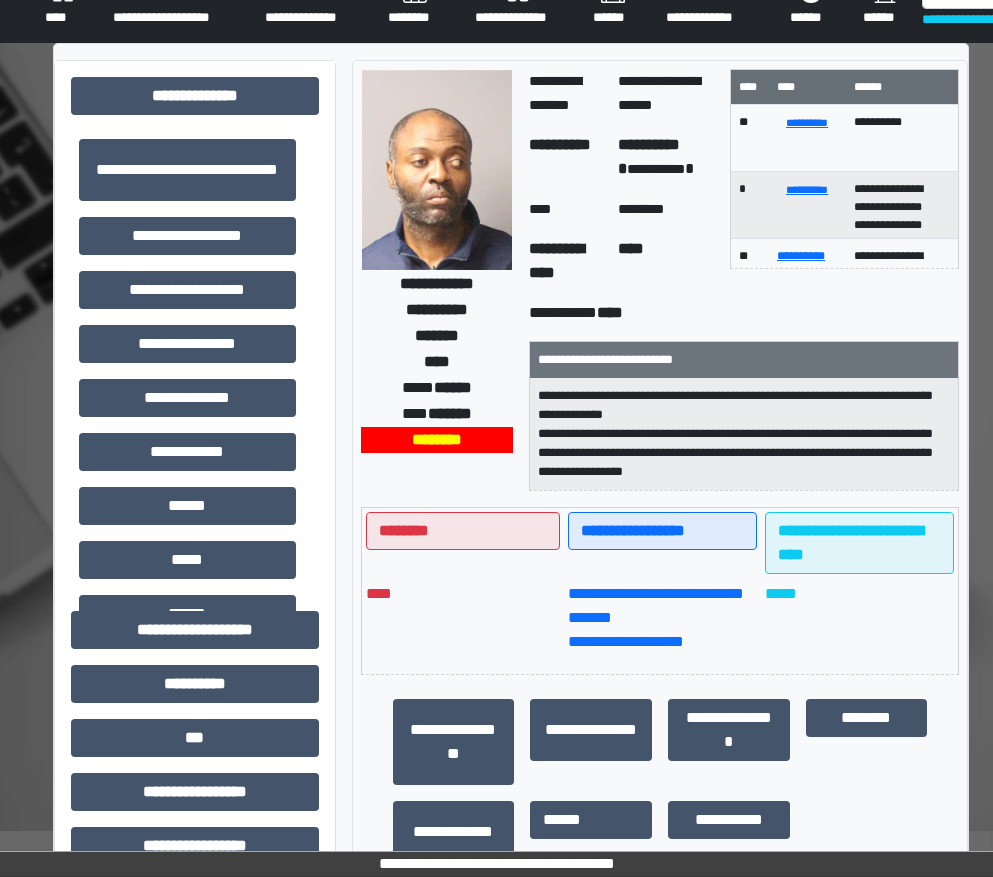 scroll, scrollTop: 0, scrollLeft: 0, axis: both 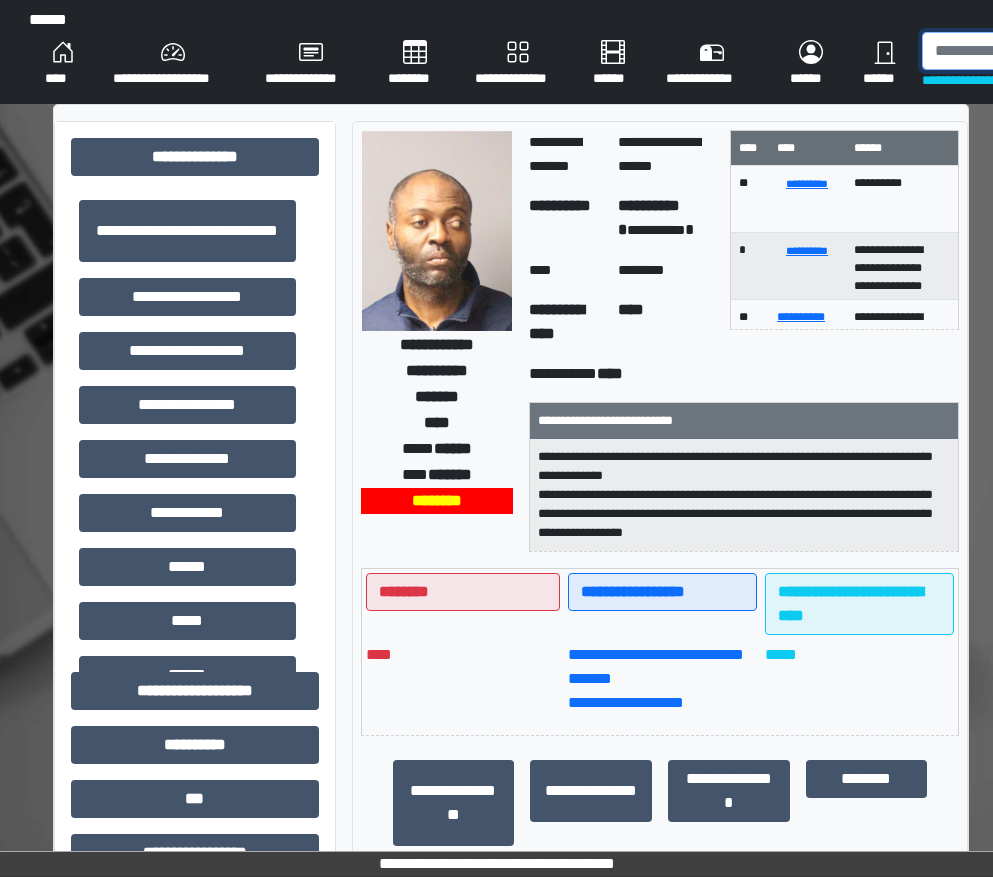click at bounding box center (1025, 51) 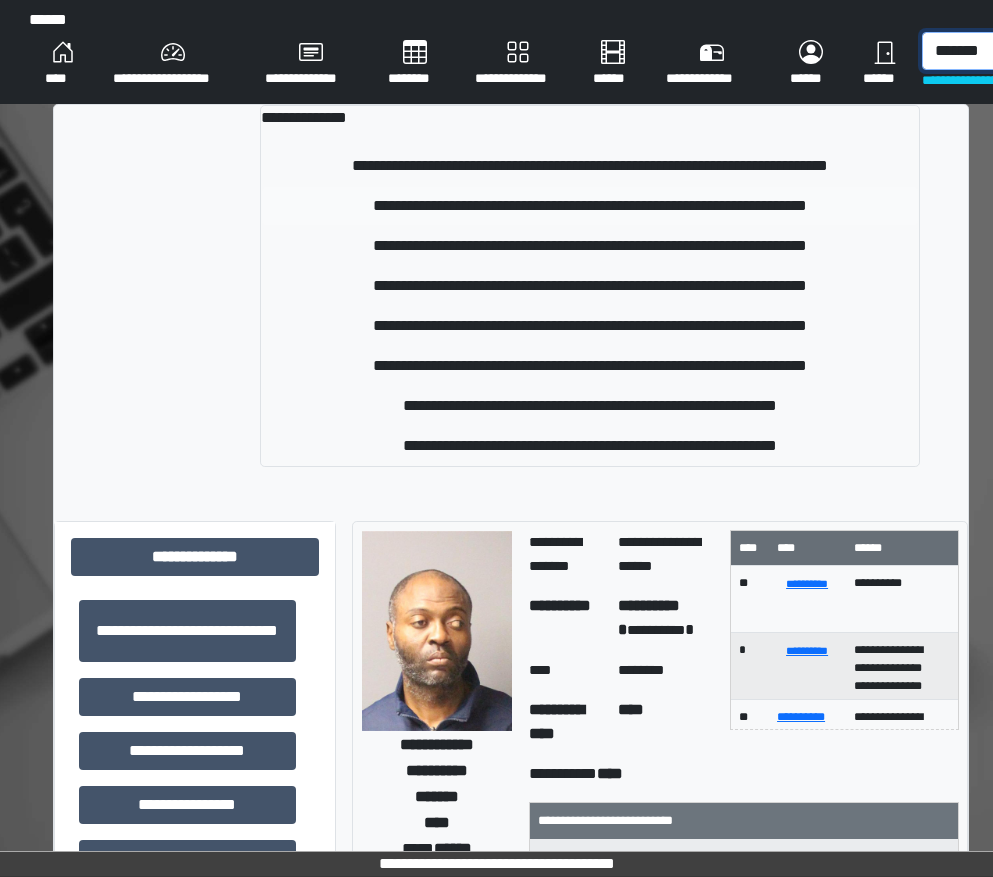 type on "*******" 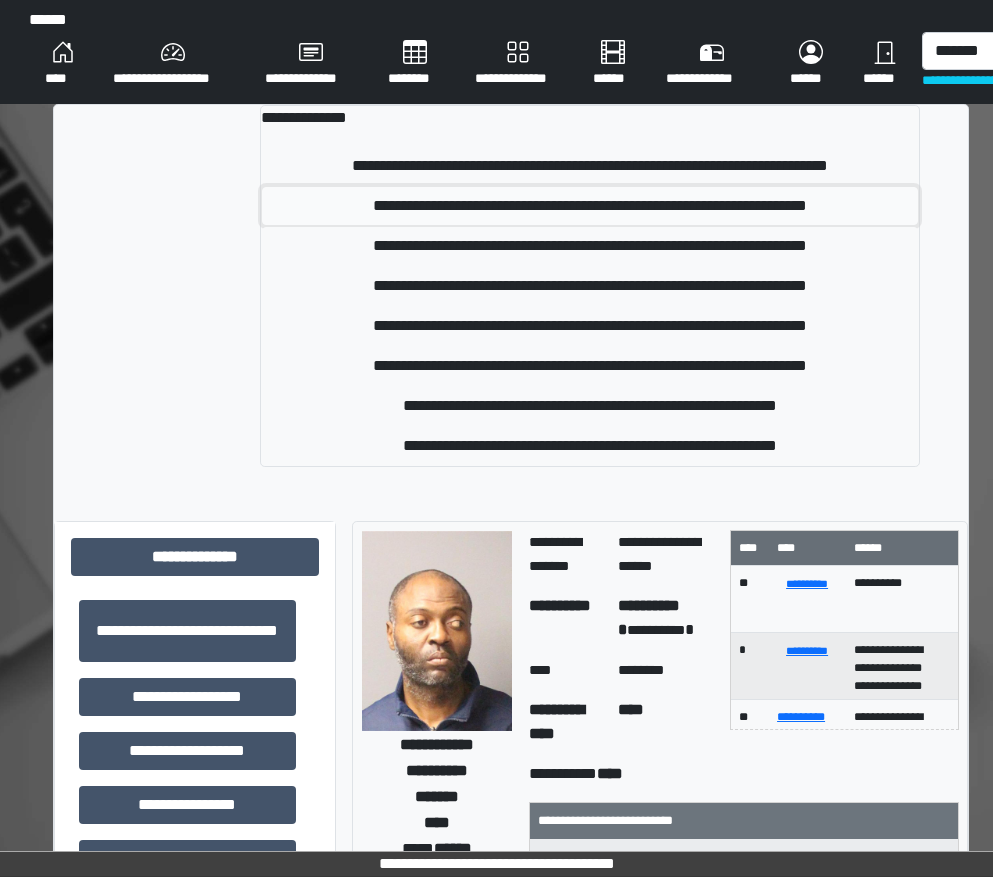 click on "**********" at bounding box center (590, 206) 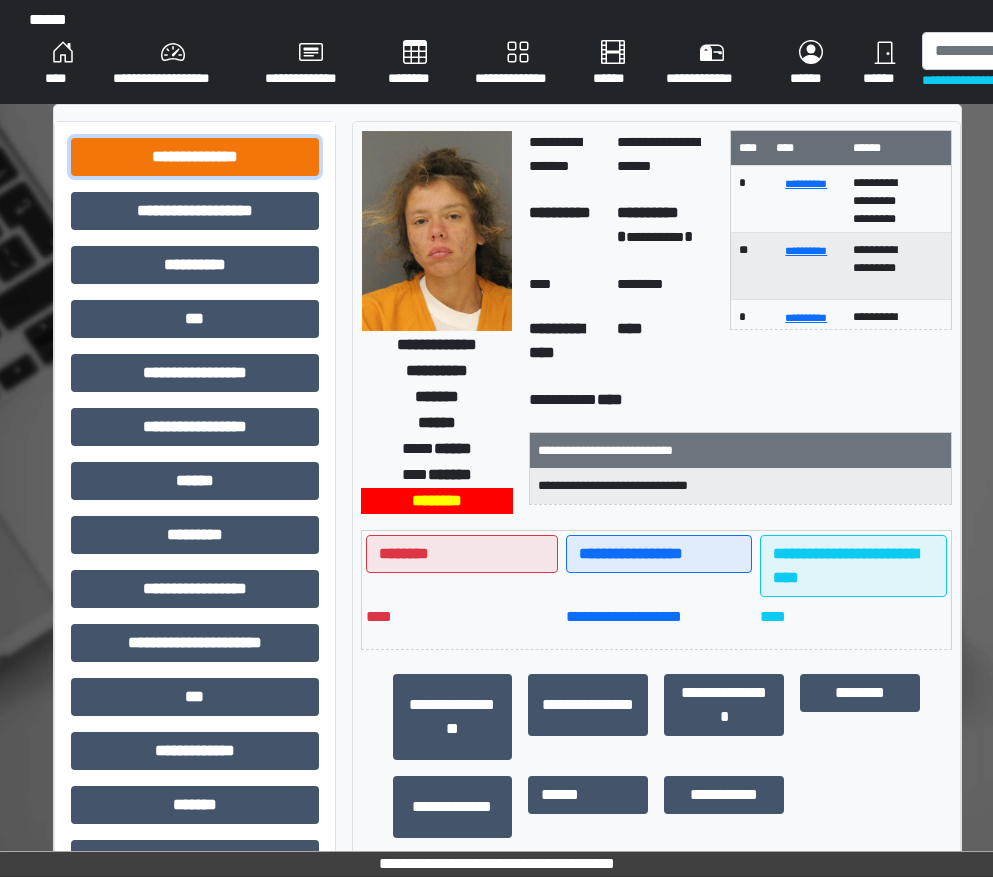 click on "**********" at bounding box center (195, 157) 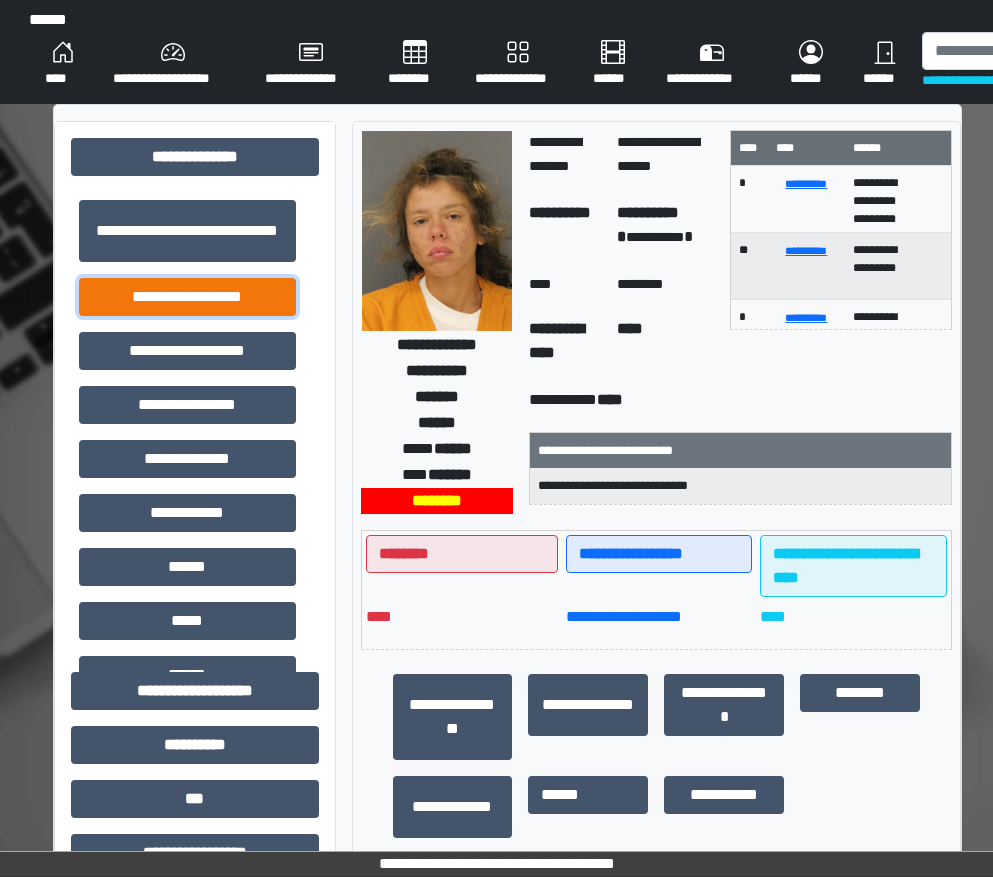 click on "**********" at bounding box center (187, 297) 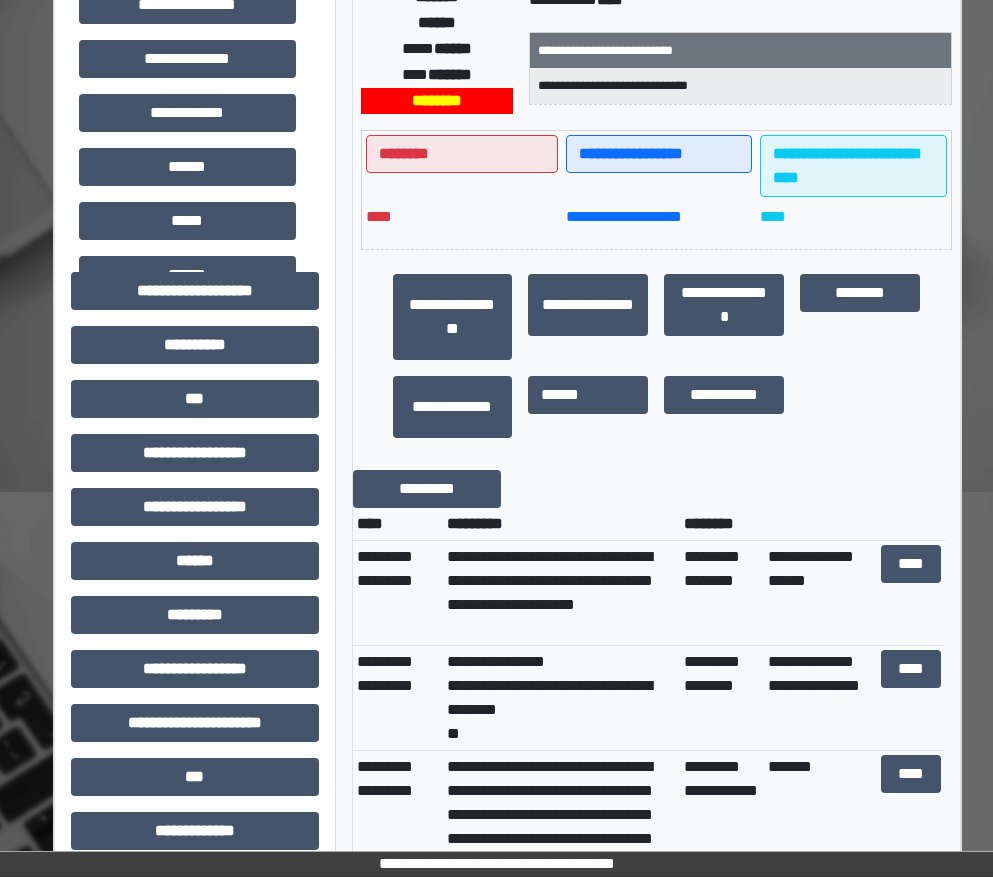 scroll, scrollTop: 500, scrollLeft: 0, axis: vertical 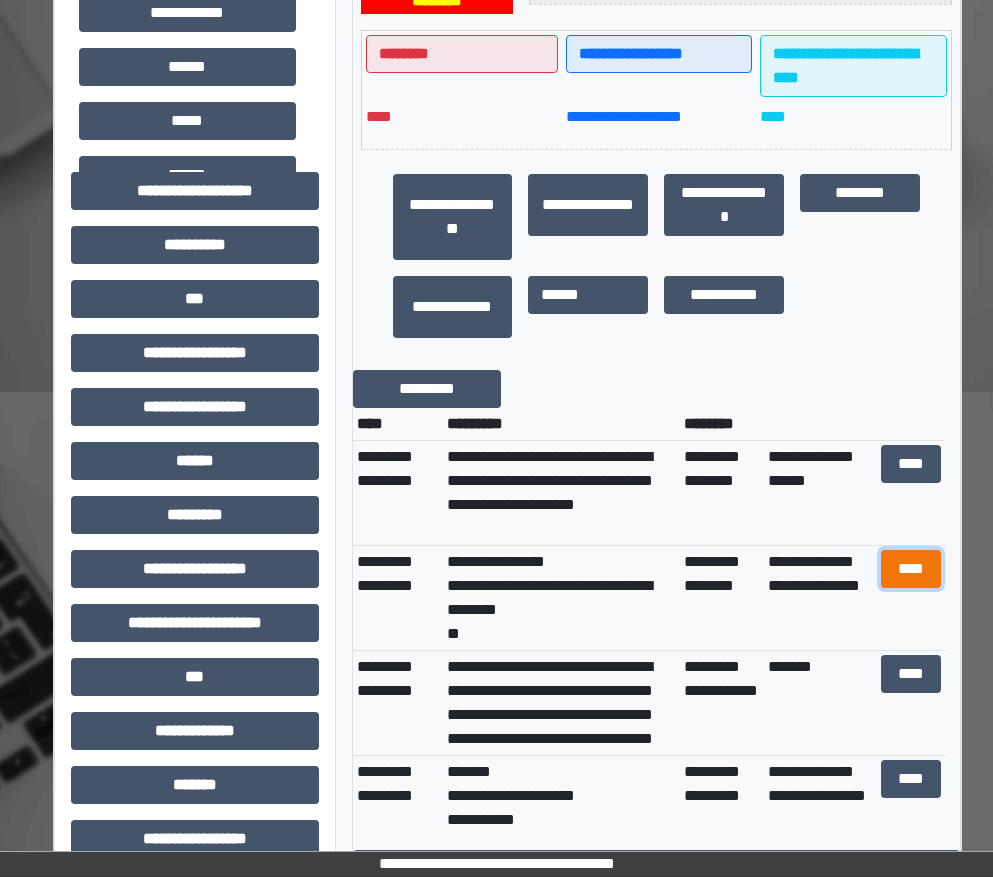 click on "****" at bounding box center (911, 569) 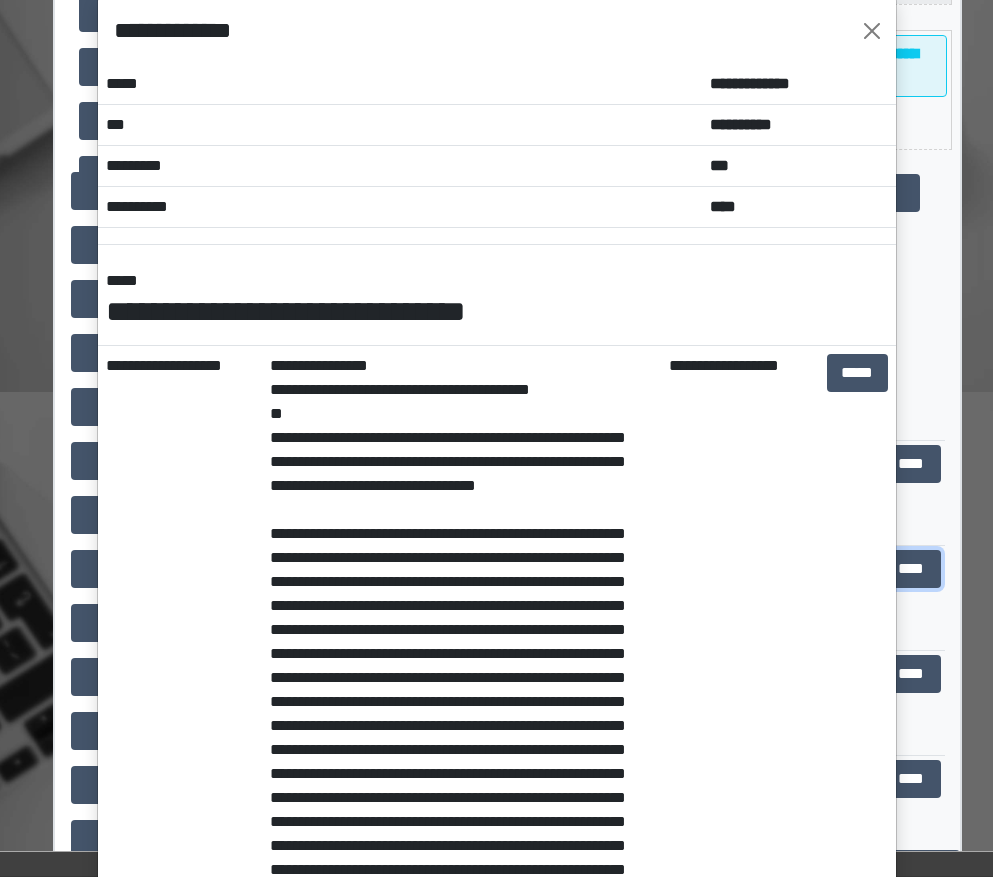 scroll, scrollTop: 0, scrollLeft: 0, axis: both 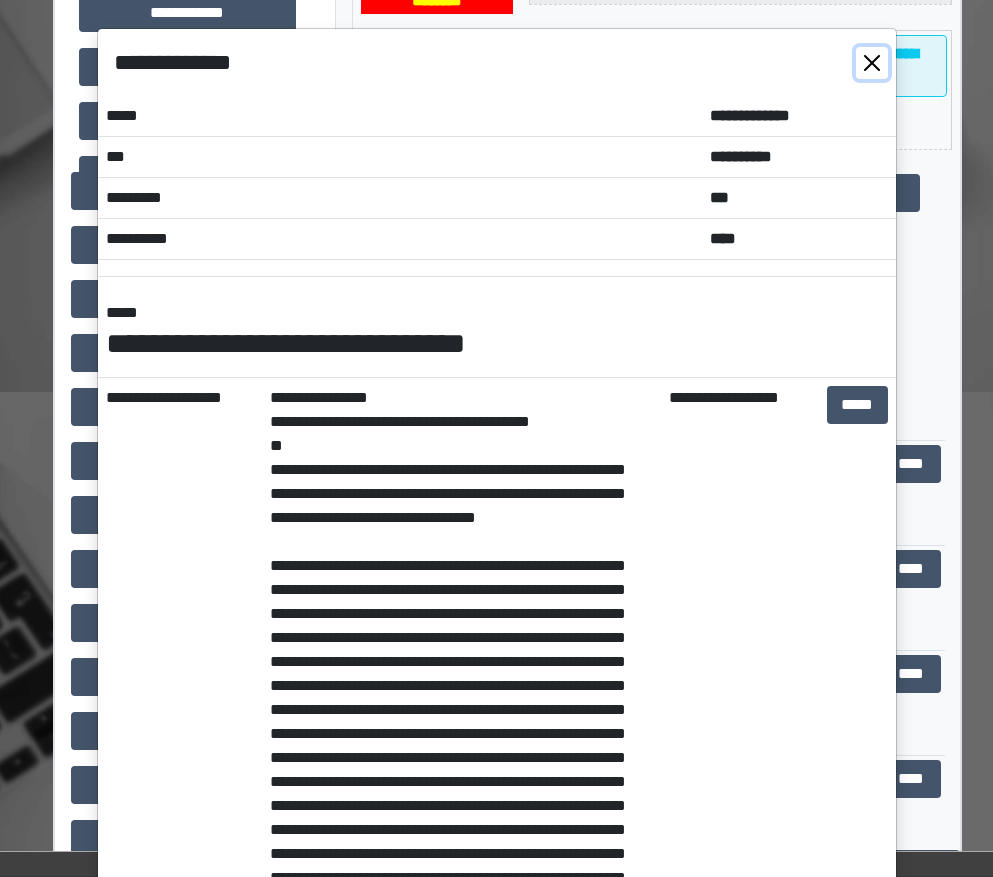 click at bounding box center [872, 63] 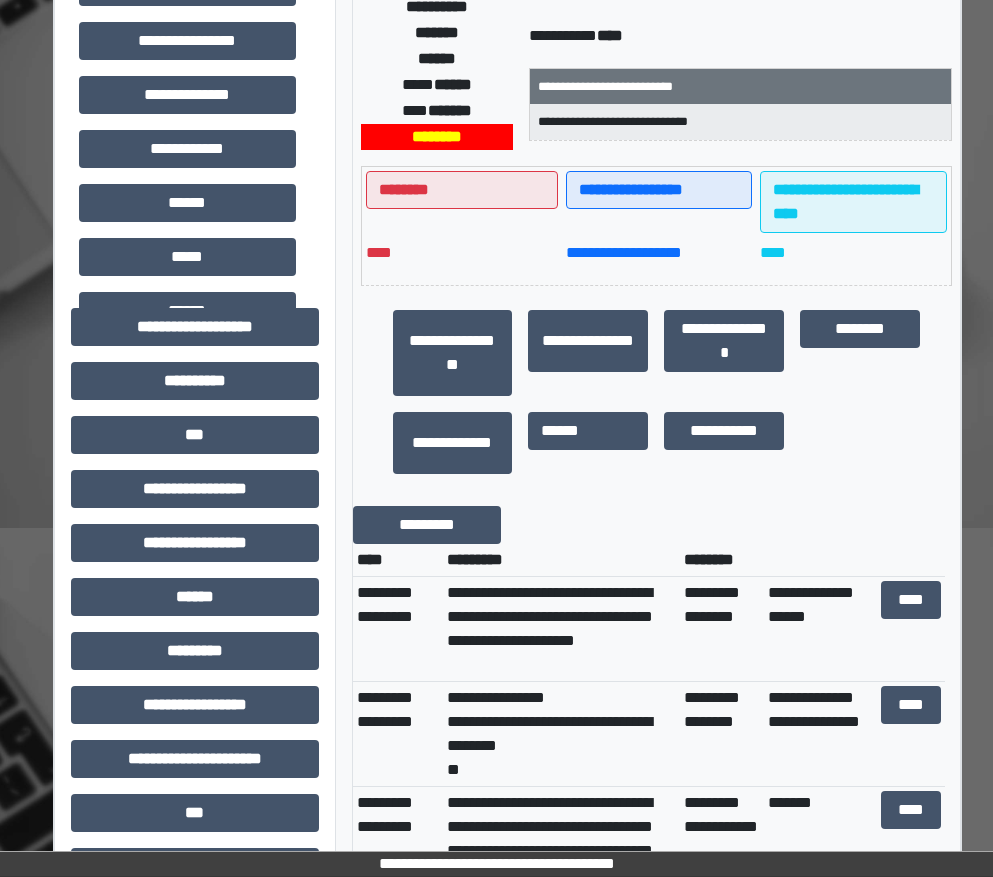 scroll, scrollTop: 400, scrollLeft: 0, axis: vertical 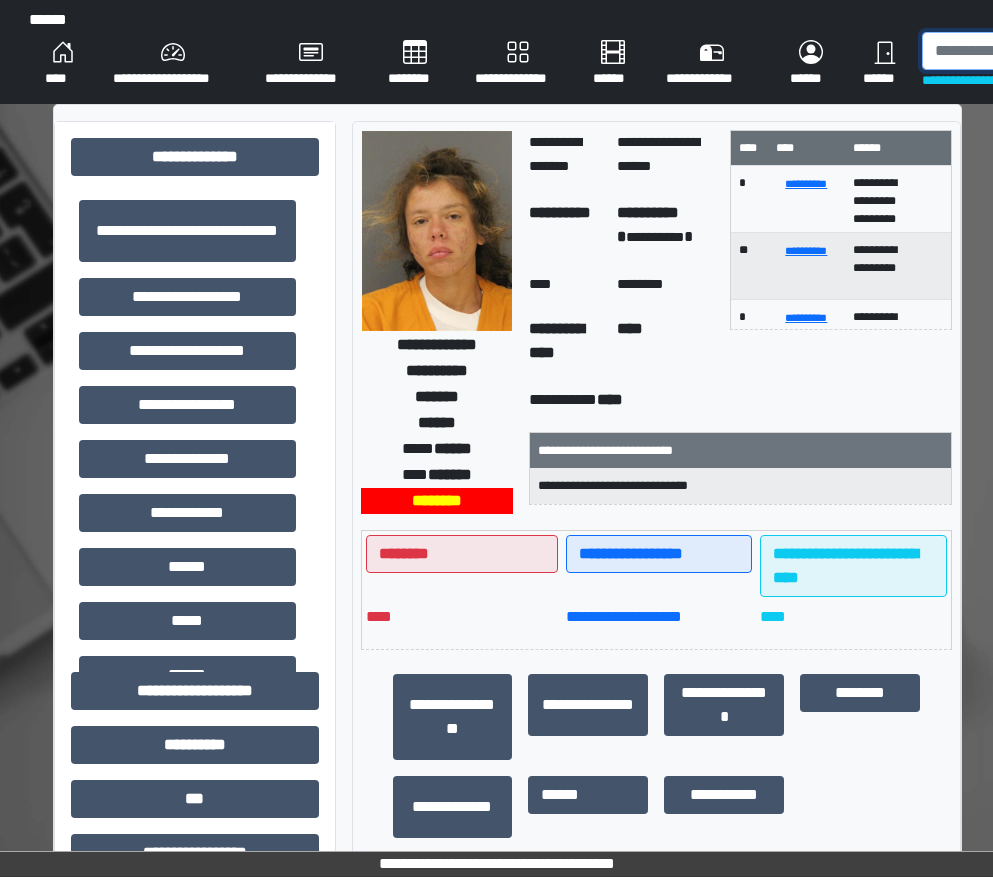 click at bounding box center (1025, 51) 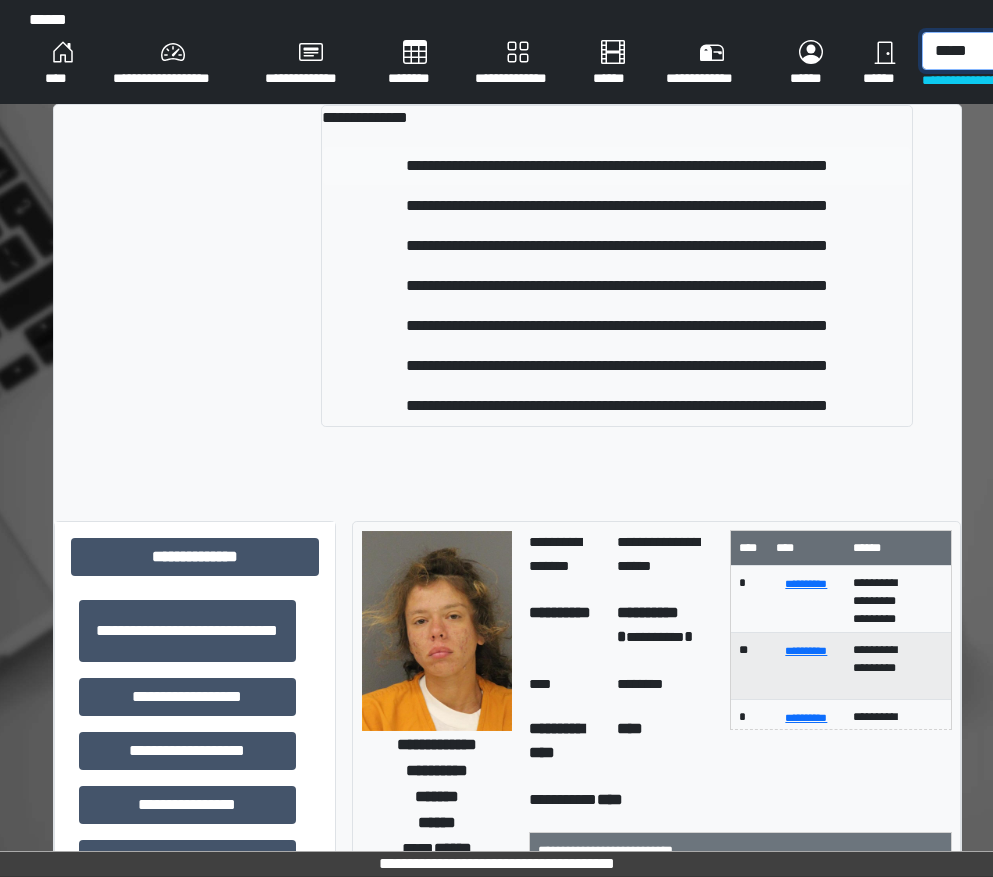 type on "*****" 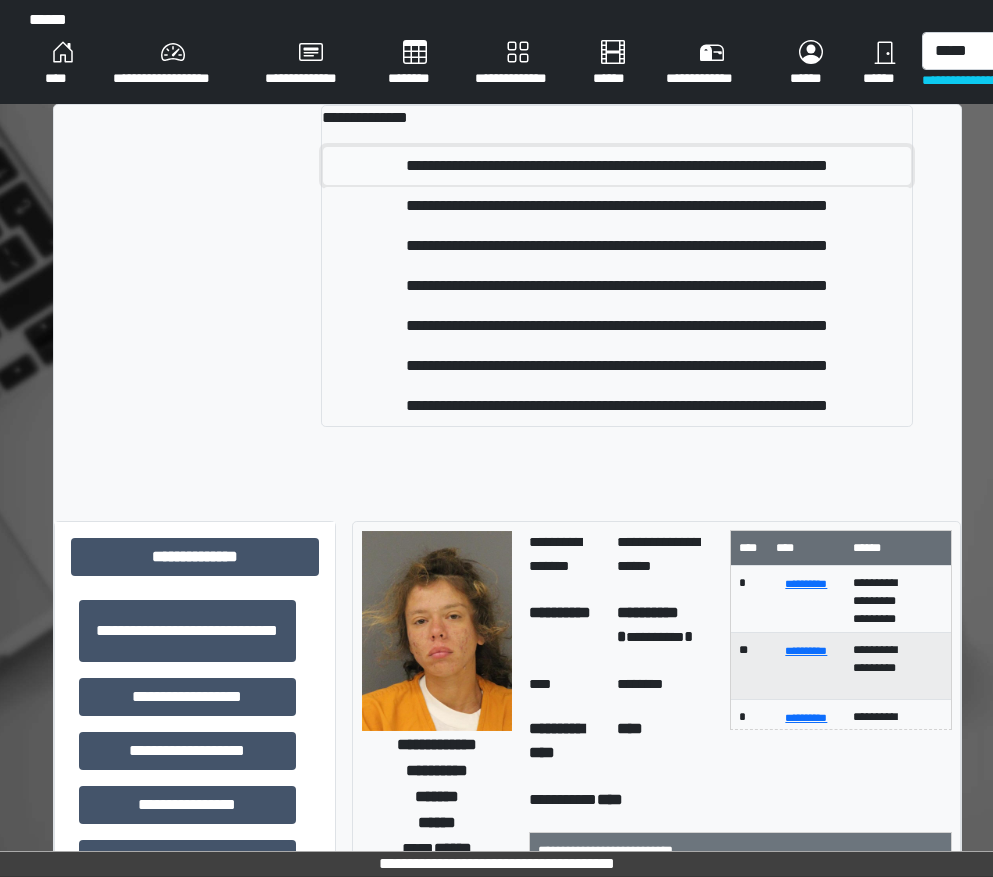 click on "**********" at bounding box center (616, 166) 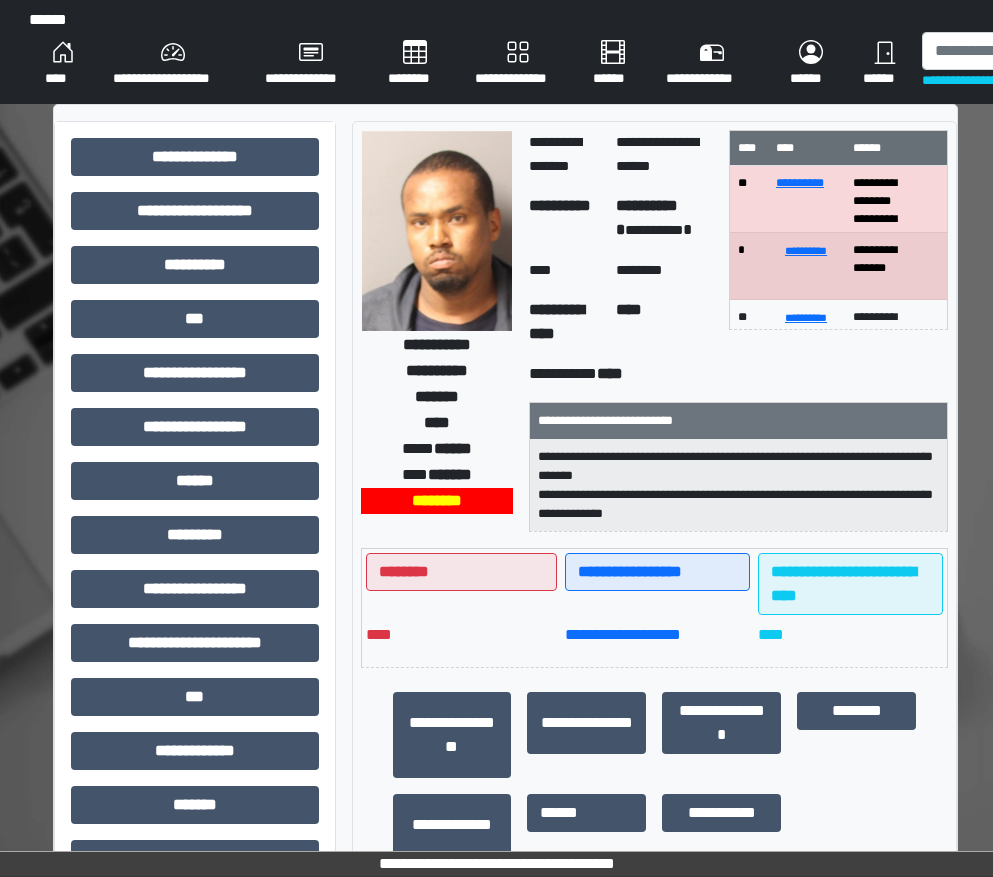click on "**********" at bounding box center [195, 651] 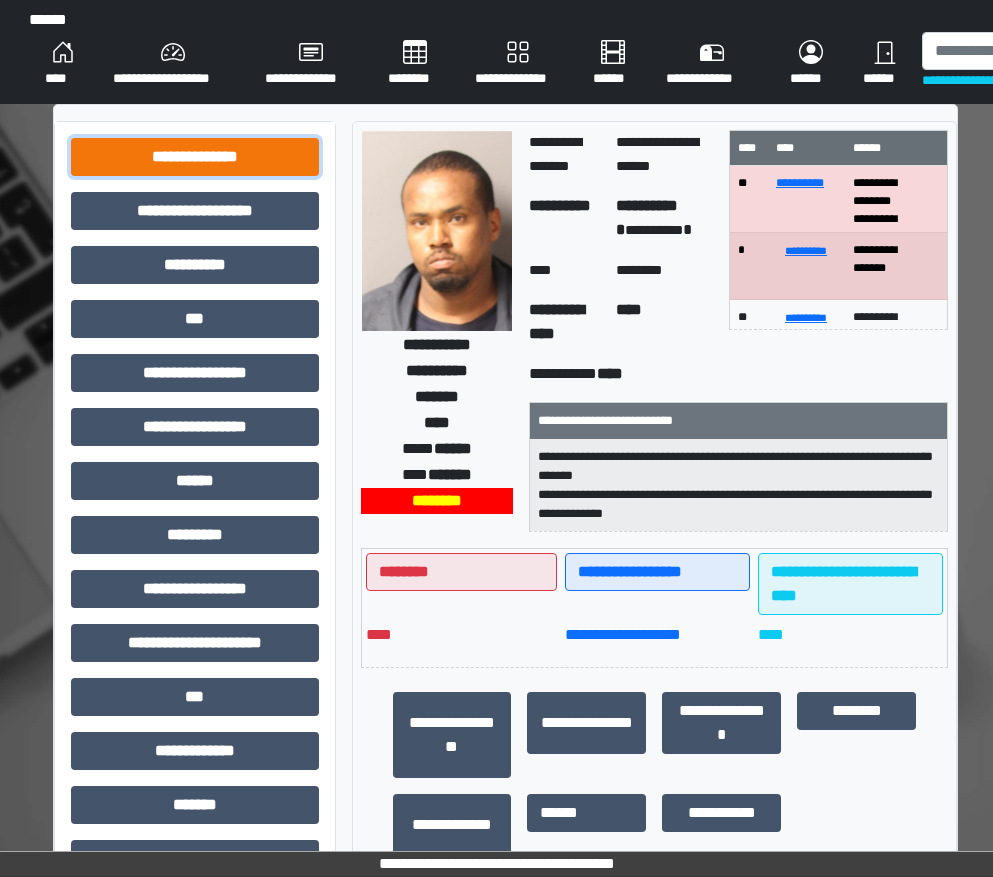 click on "**********" at bounding box center (195, 157) 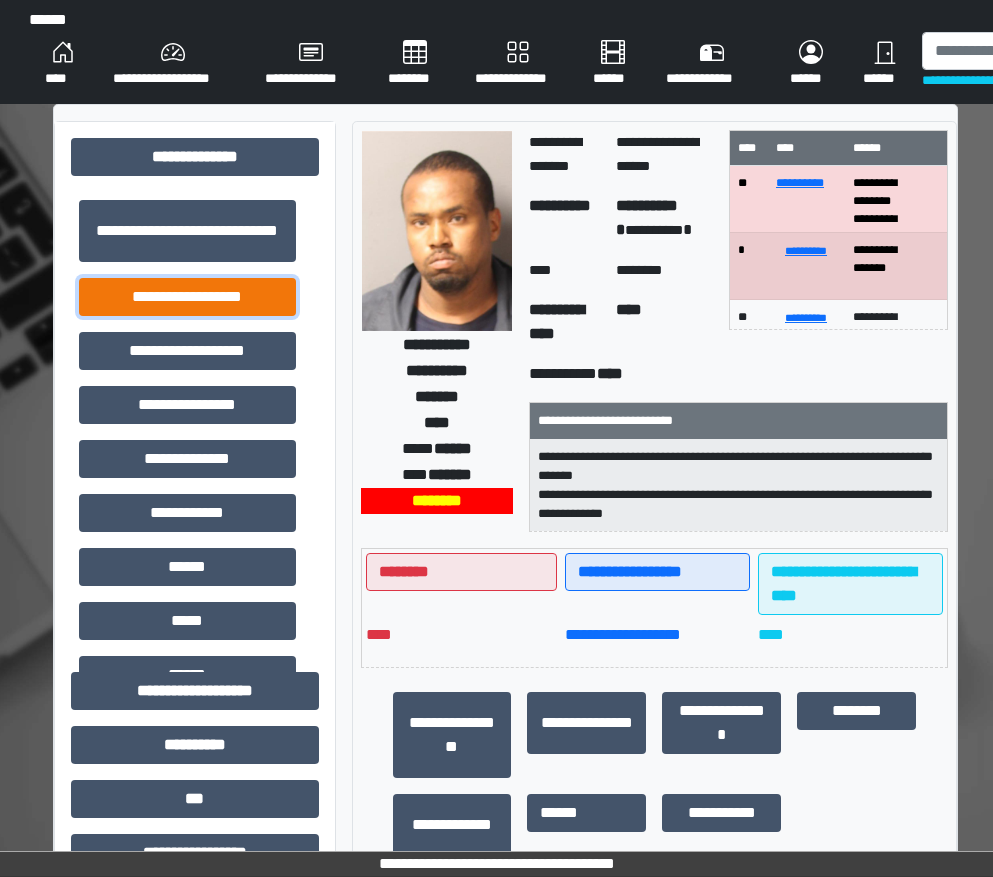 click on "**********" at bounding box center [187, 297] 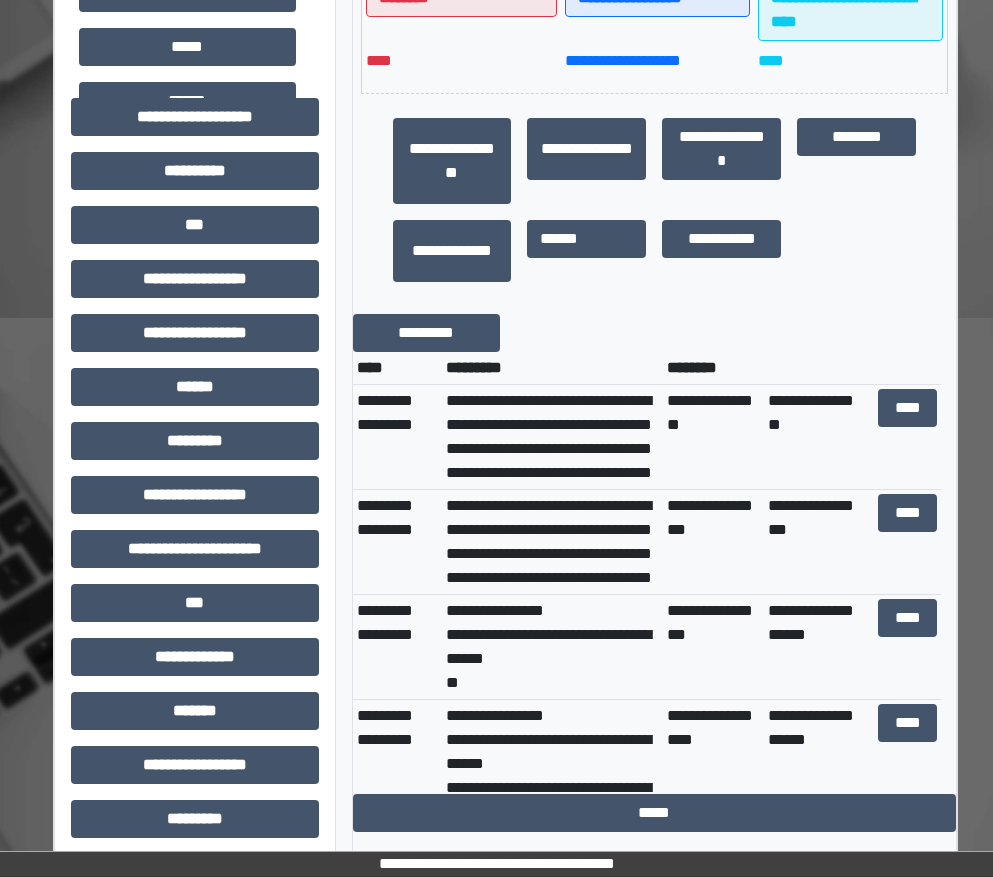 scroll, scrollTop: 600, scrollLeft: 0, axis: vertical 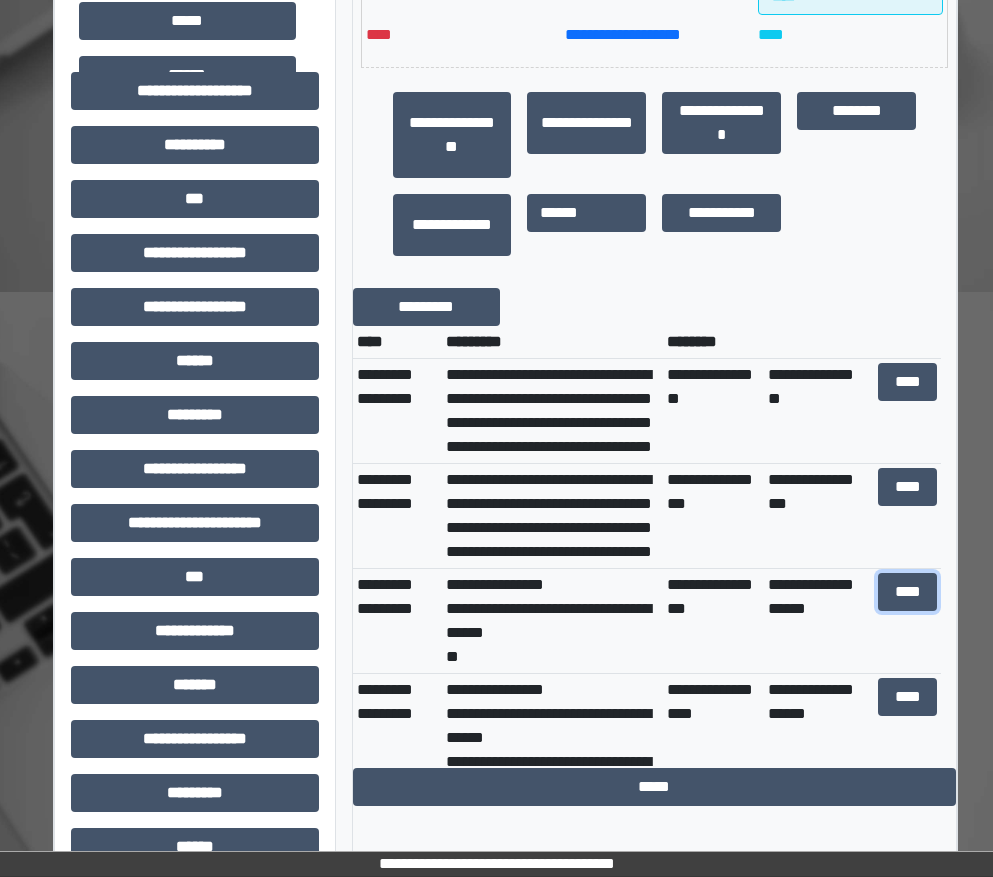 click on "****" at bounding box center (908, 592) 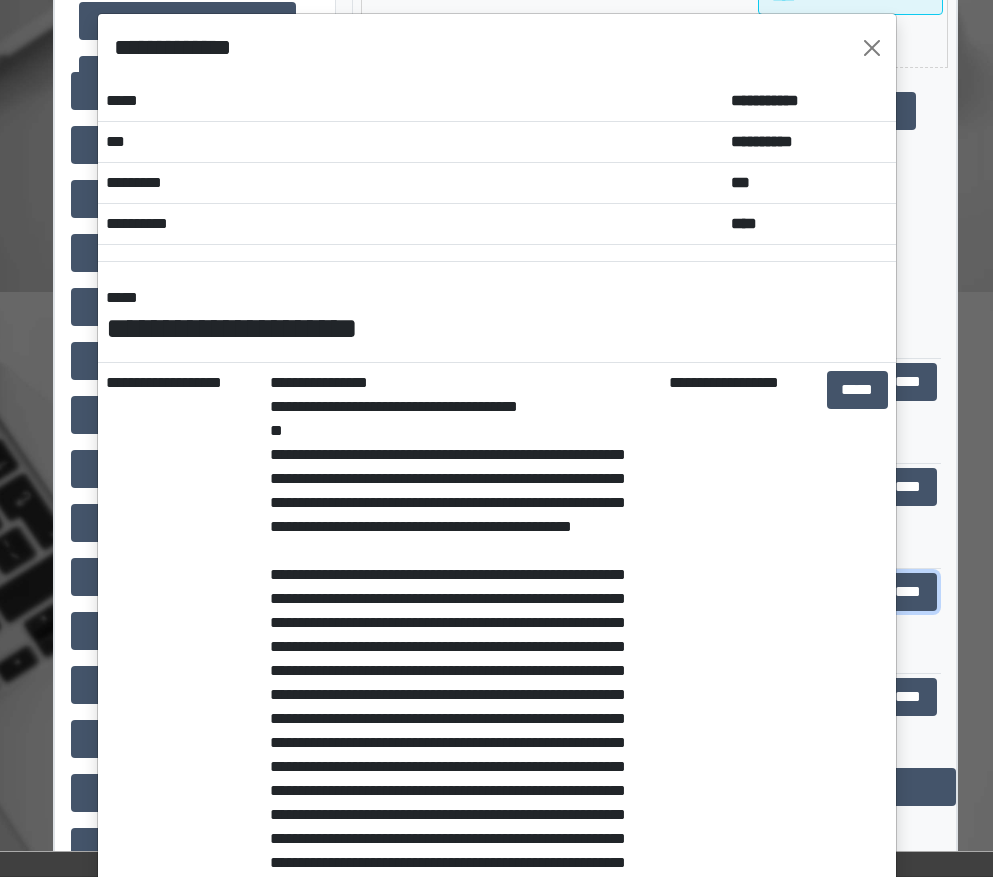 scroll, scrollTop: 0, scrollLeft: 0, axis: both 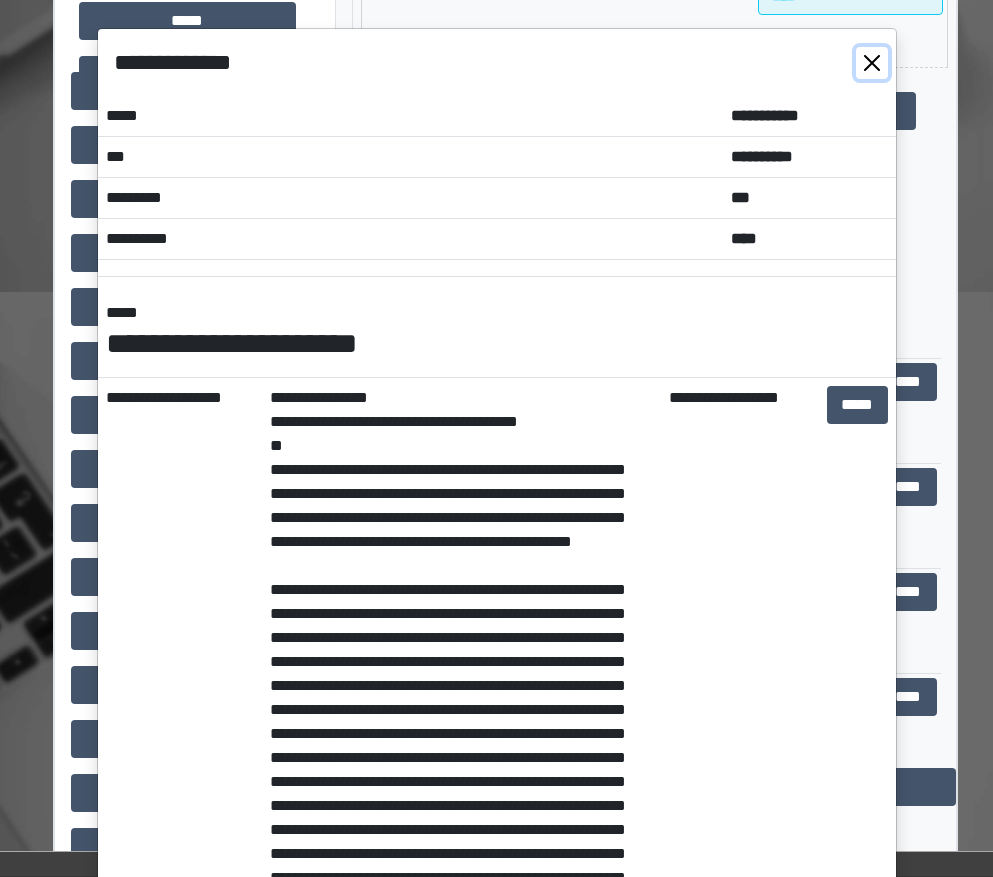 click at bounding box center (872, 63) 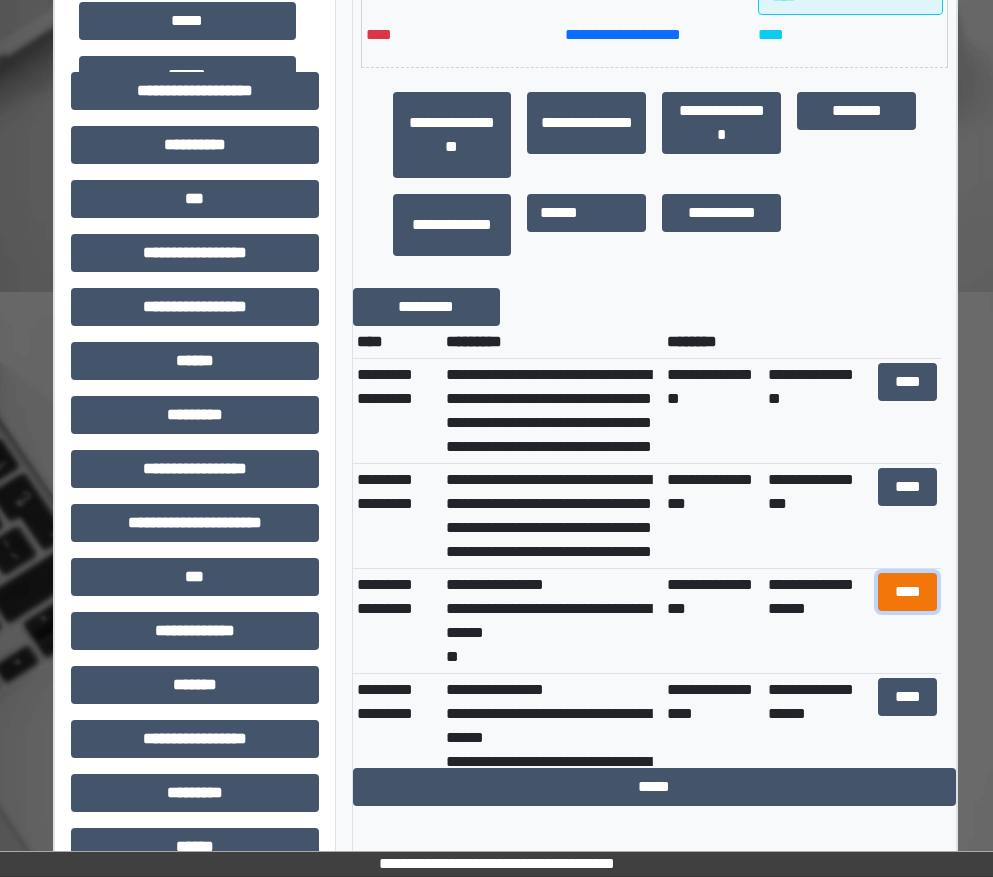 click on "****" at bounding box center [908, 592] 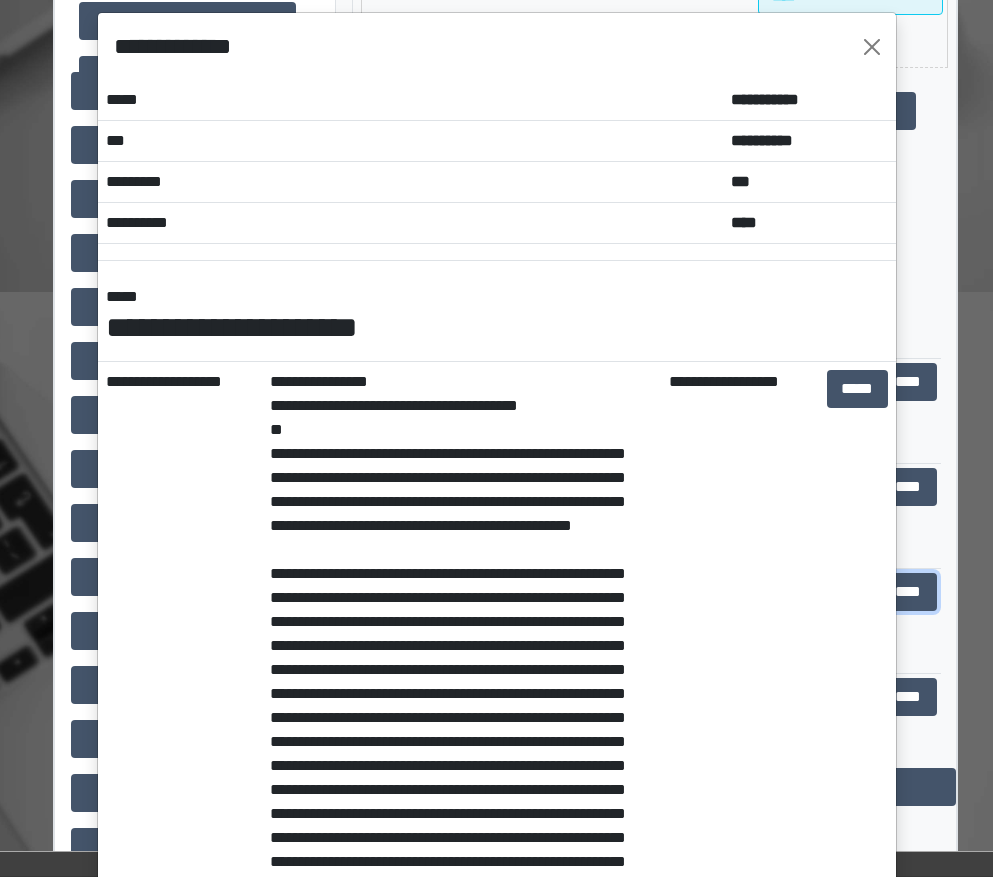 scroll, scrollTop: 0, scrollLeft: 0, axis: both 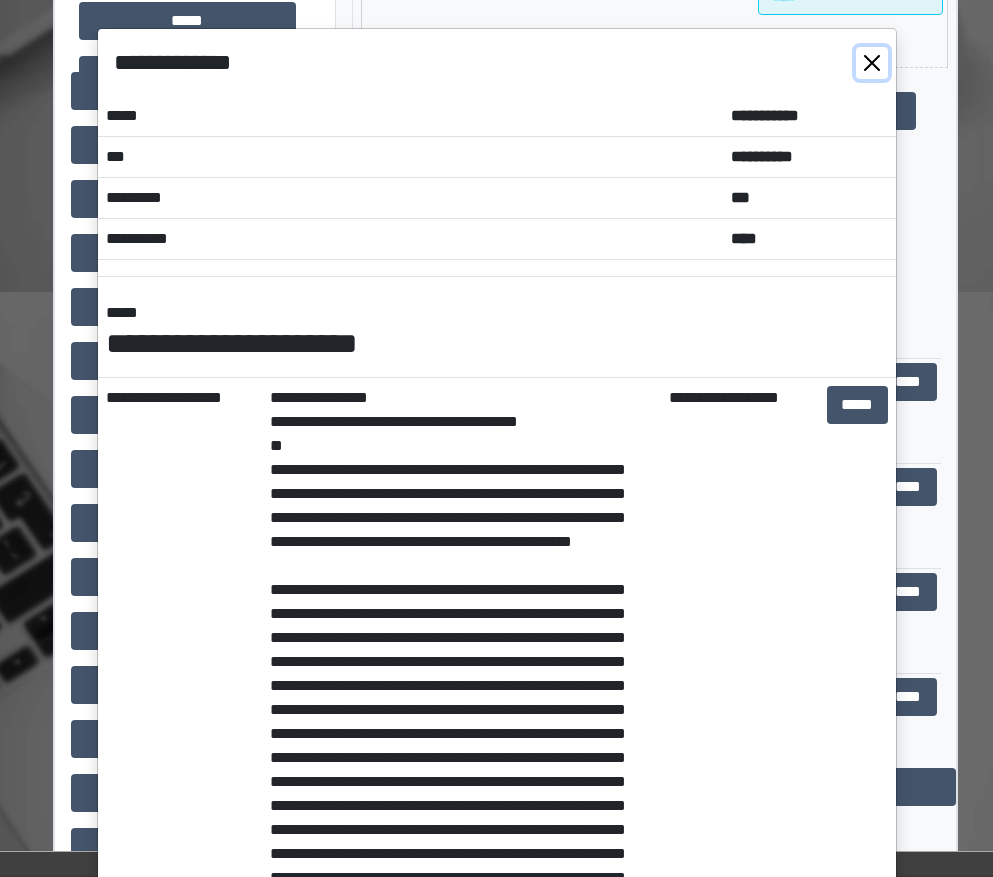 click at bounding box center [872, 63] 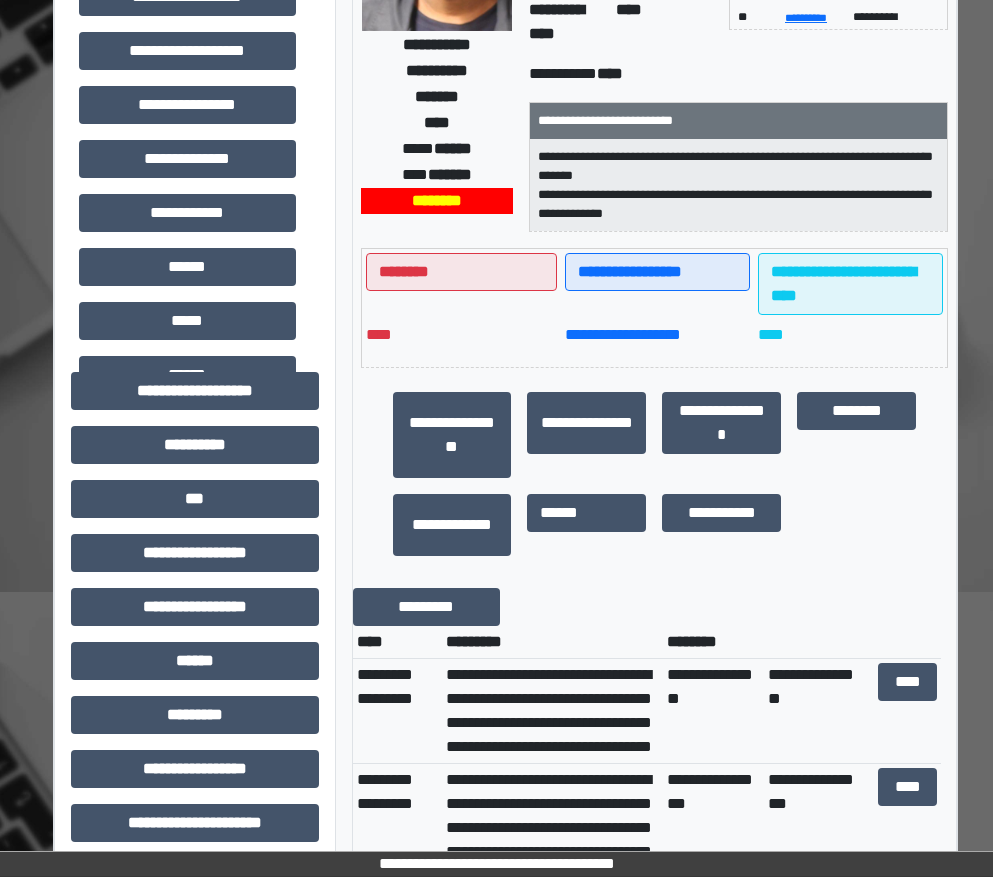 scroll, scrollTop: 0, scrollLeft: 0, axis: both 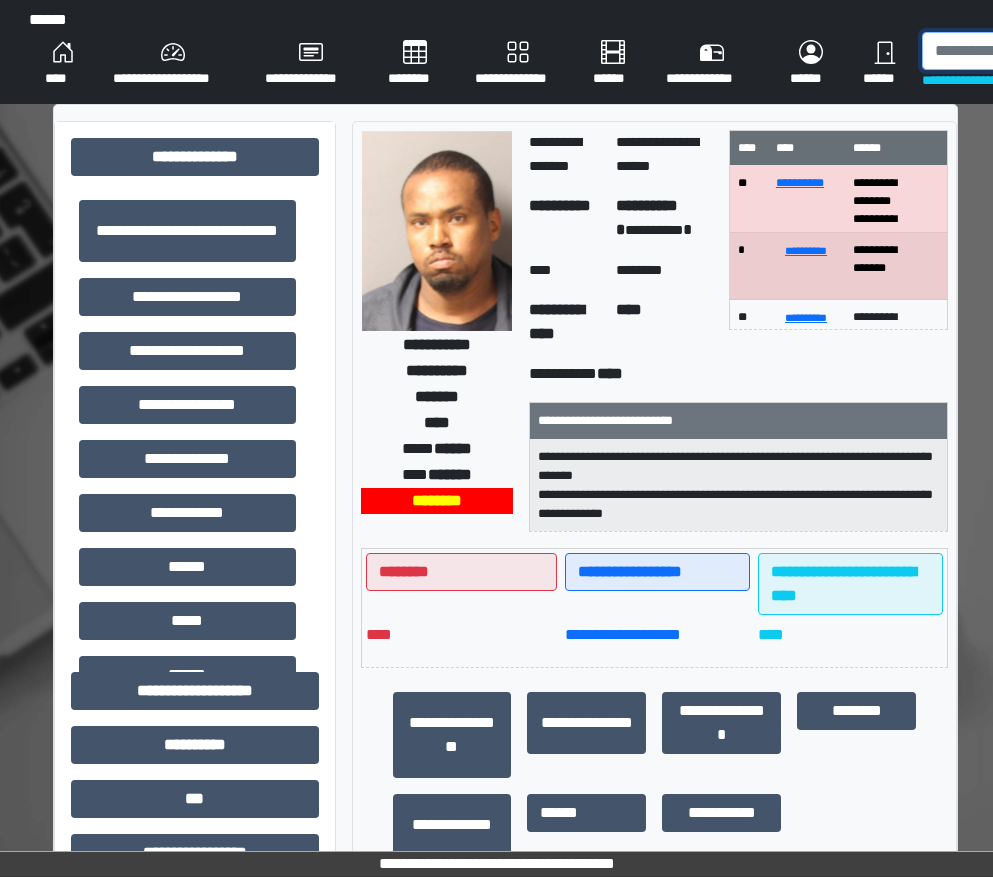 click at bounding box center [1025, 51] 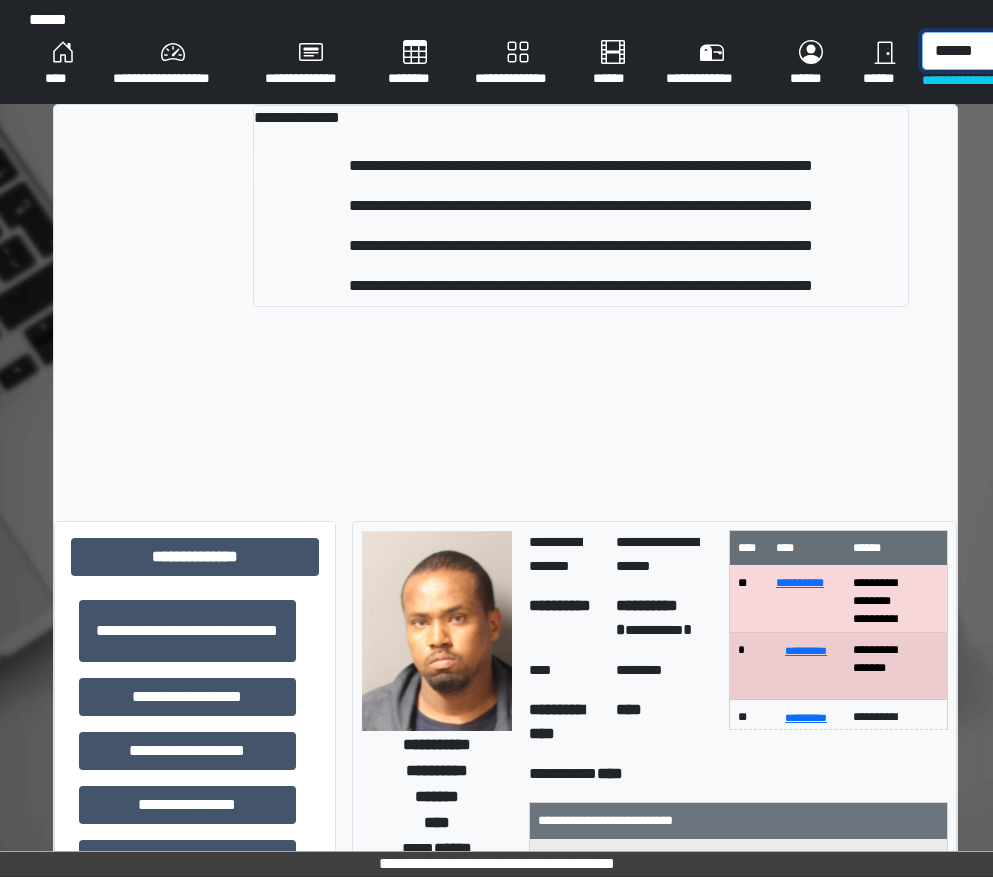 type on "******" 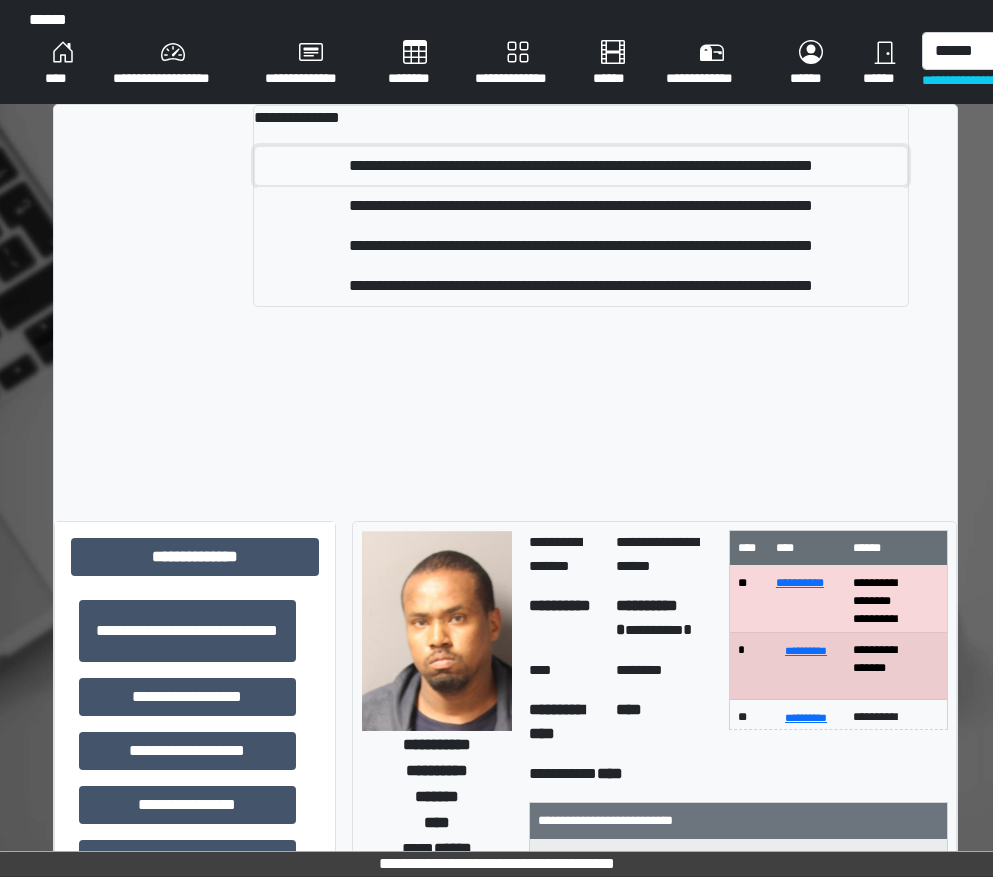 click on "**********" at bounding box center (581, 166) 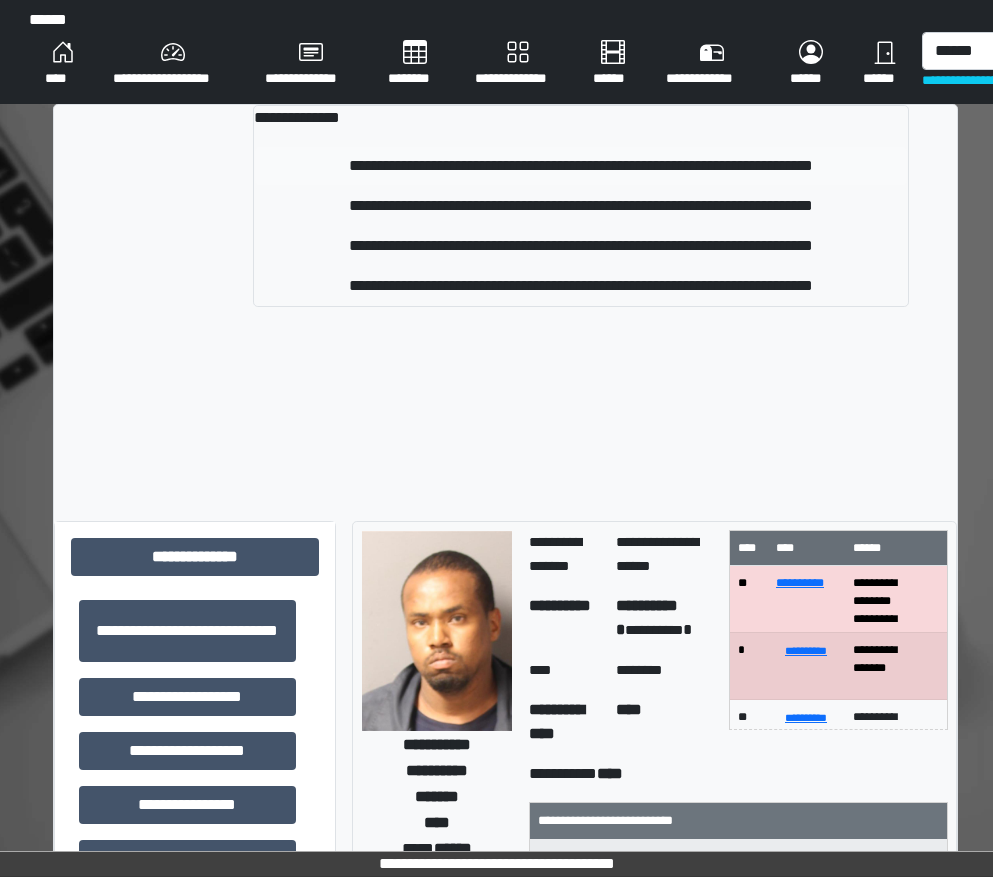 type 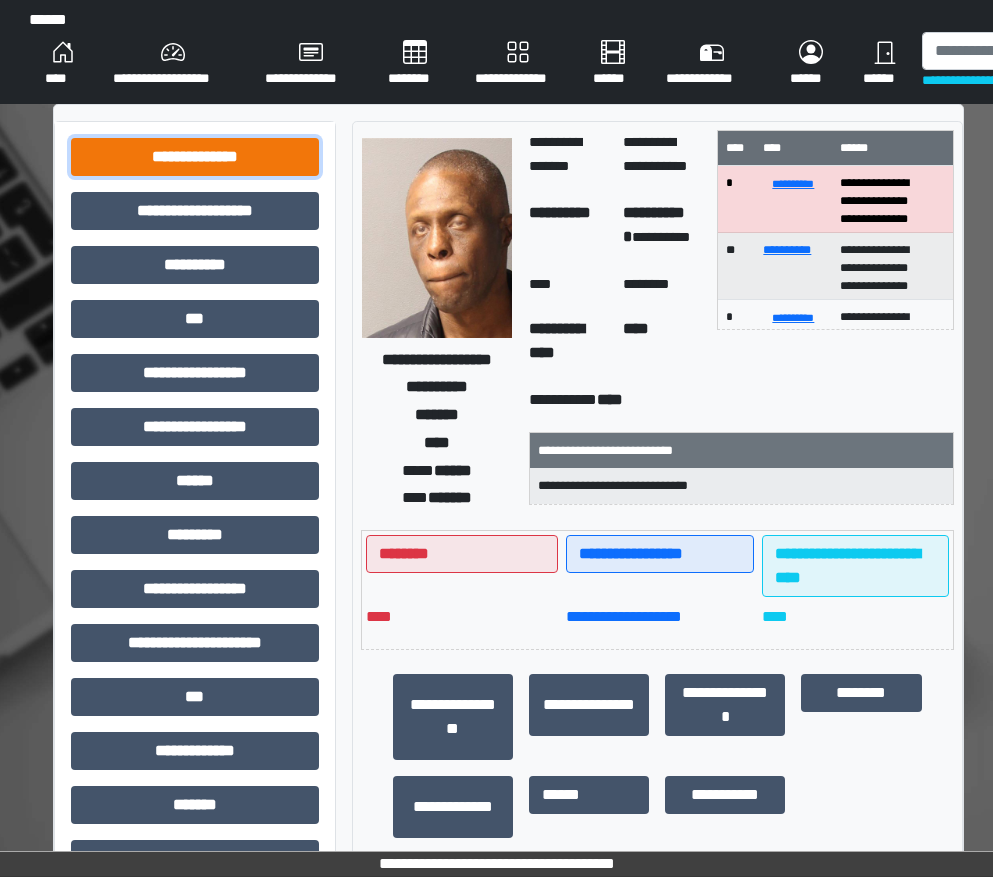 click on "**********" at bounding box center (195, 157) 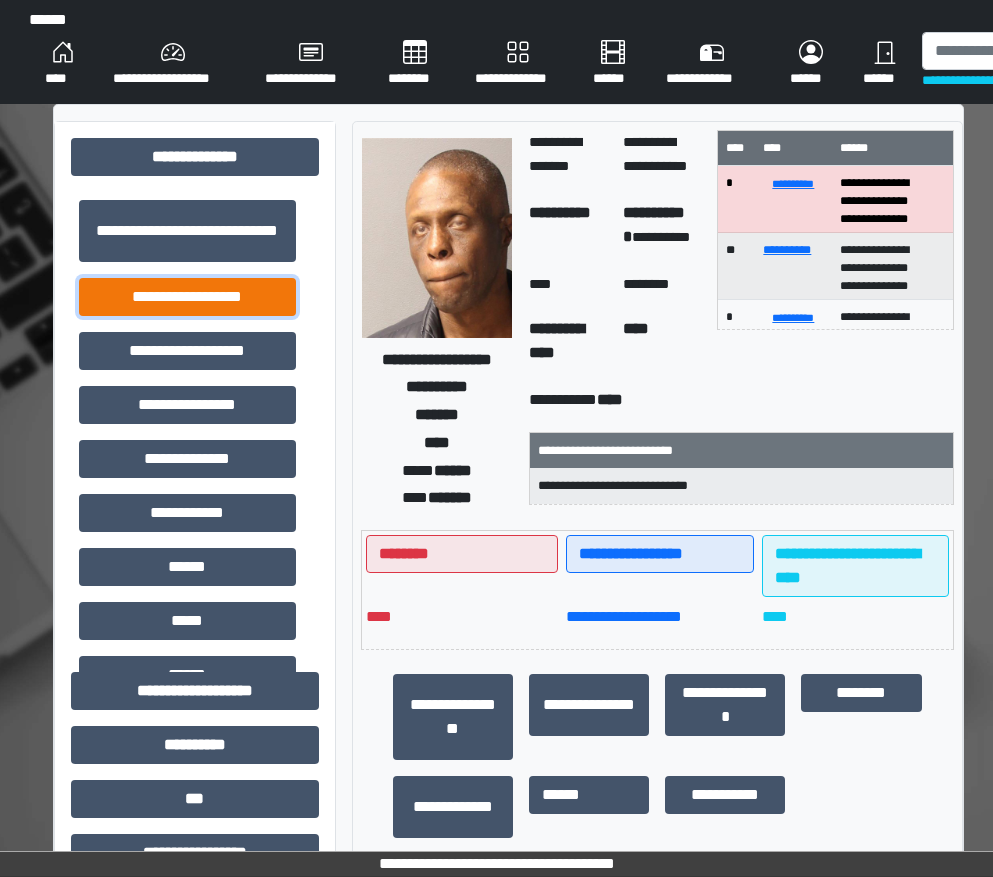 click on "**********" at bounding box center (187, 297) 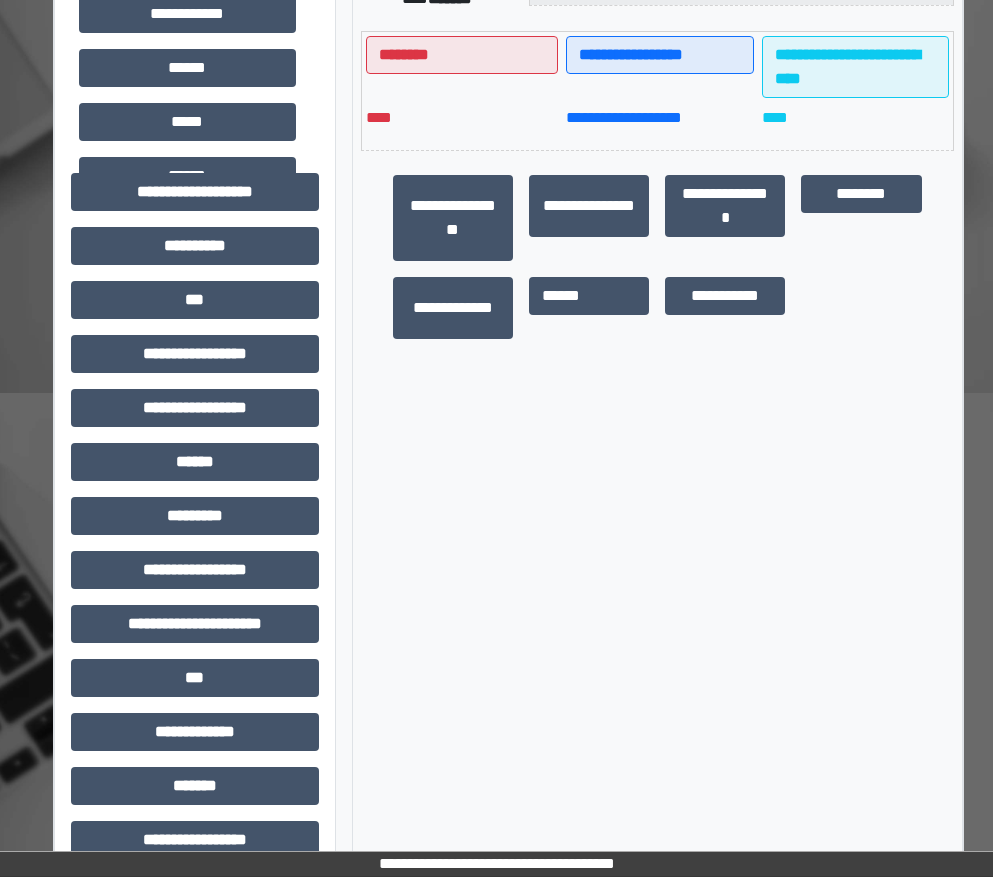 scroll, scrollTop: 500, scrollLeft: 0, axis: vertical 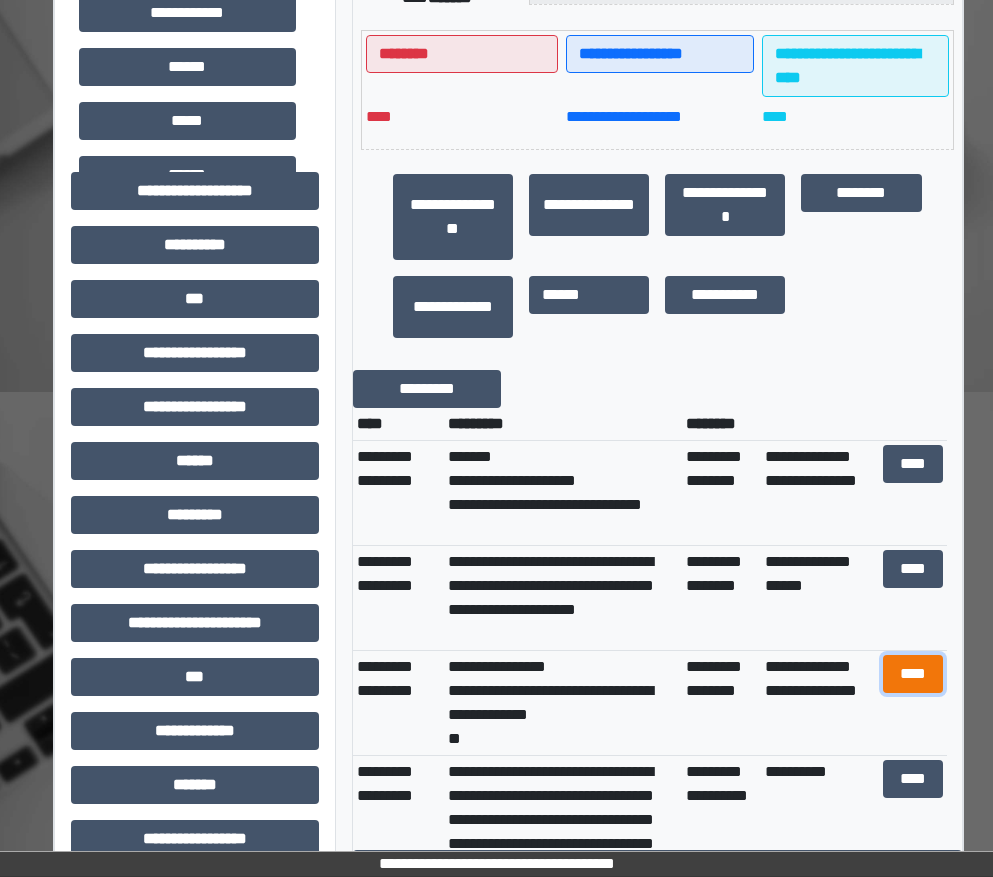 click on "****" at bounding box center [913, 674] 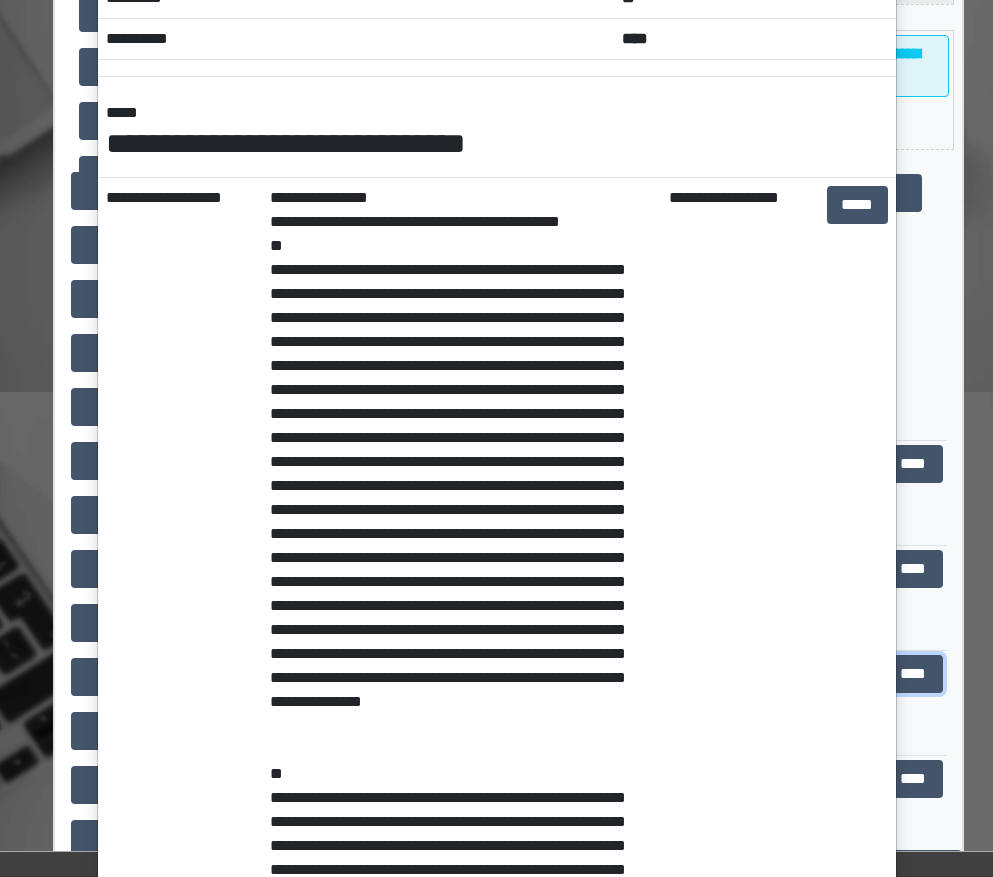 scroll, scrollTop: 0, scrollLeft: 0, axis: both 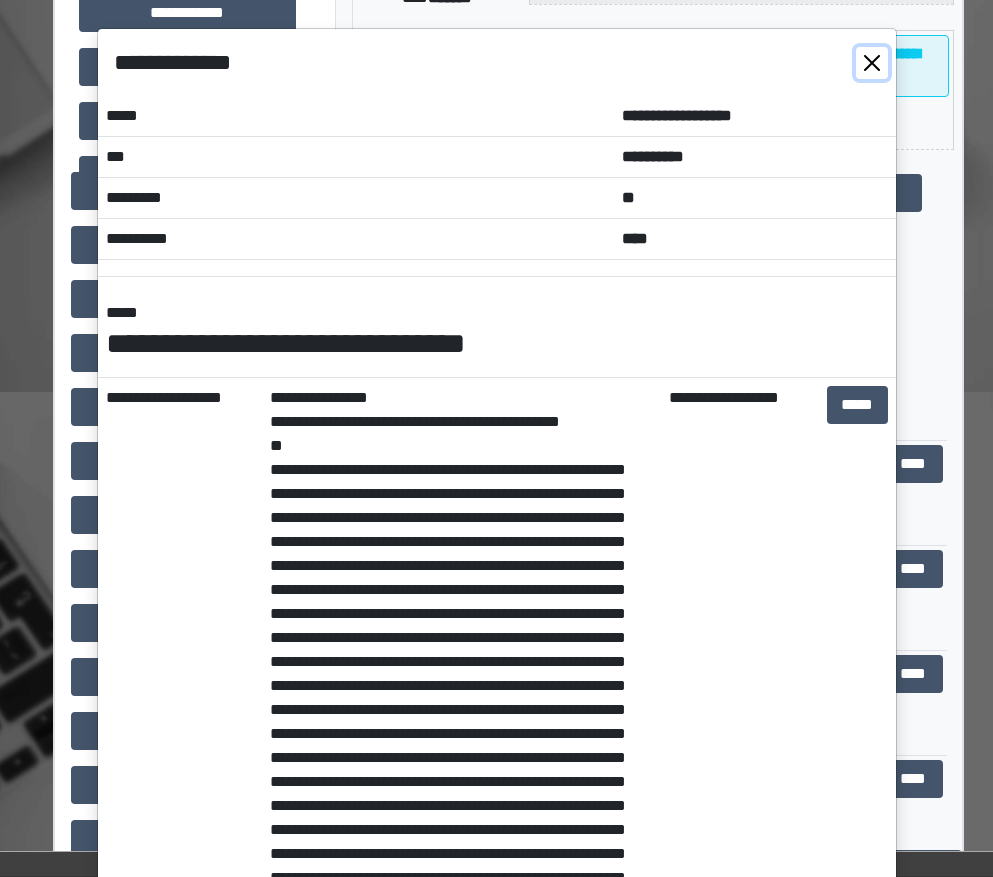 click at bounding box center [872, 63] 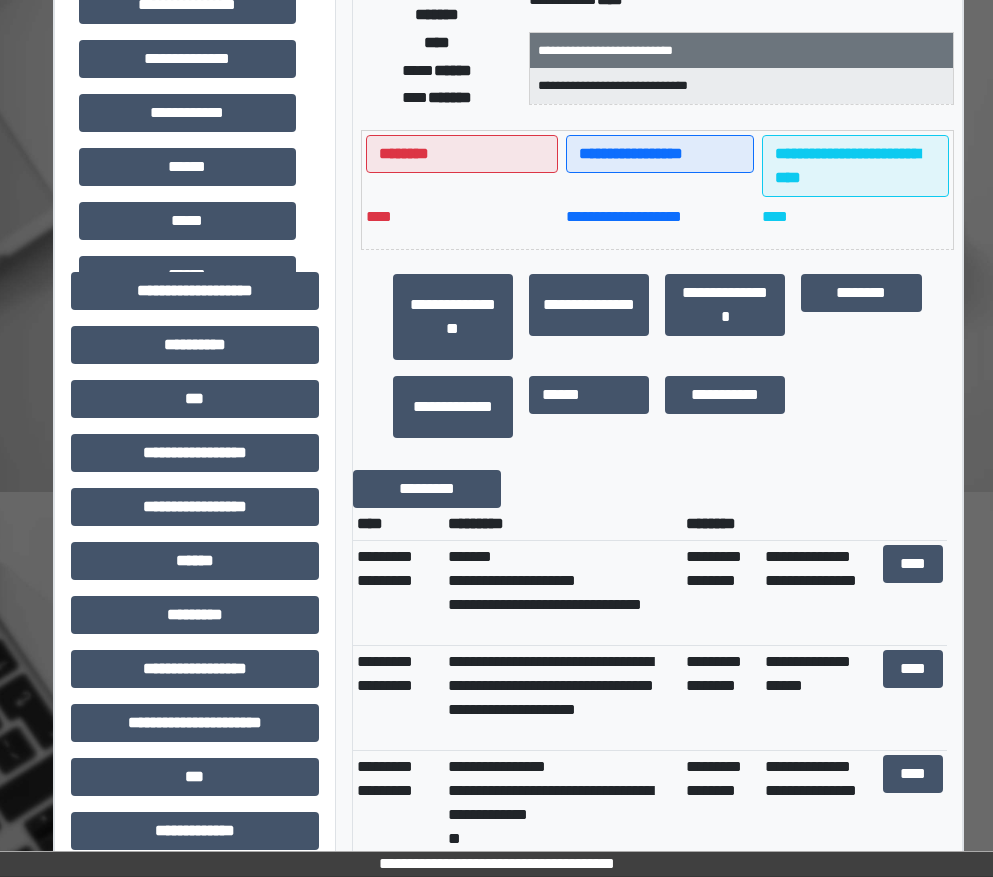 scroll, scrollTop: 500, scrollLeft: 0, axis: vertical 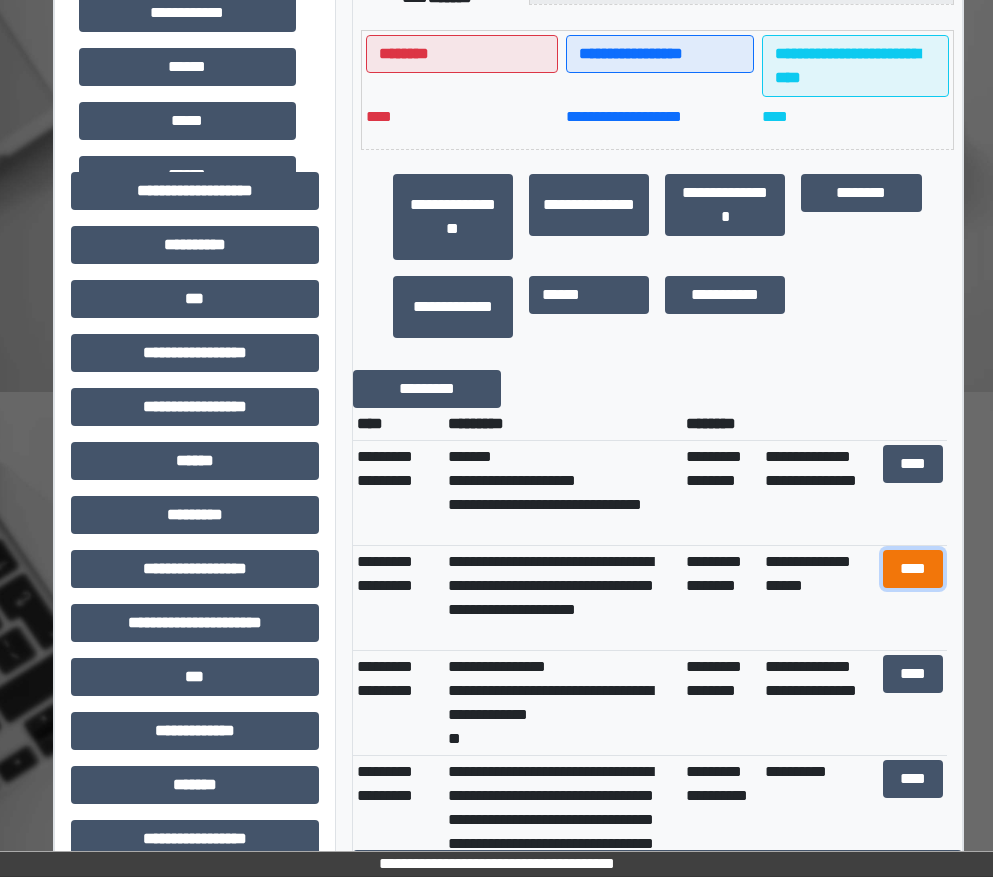 click on "****" at bounding box center [913, 569] 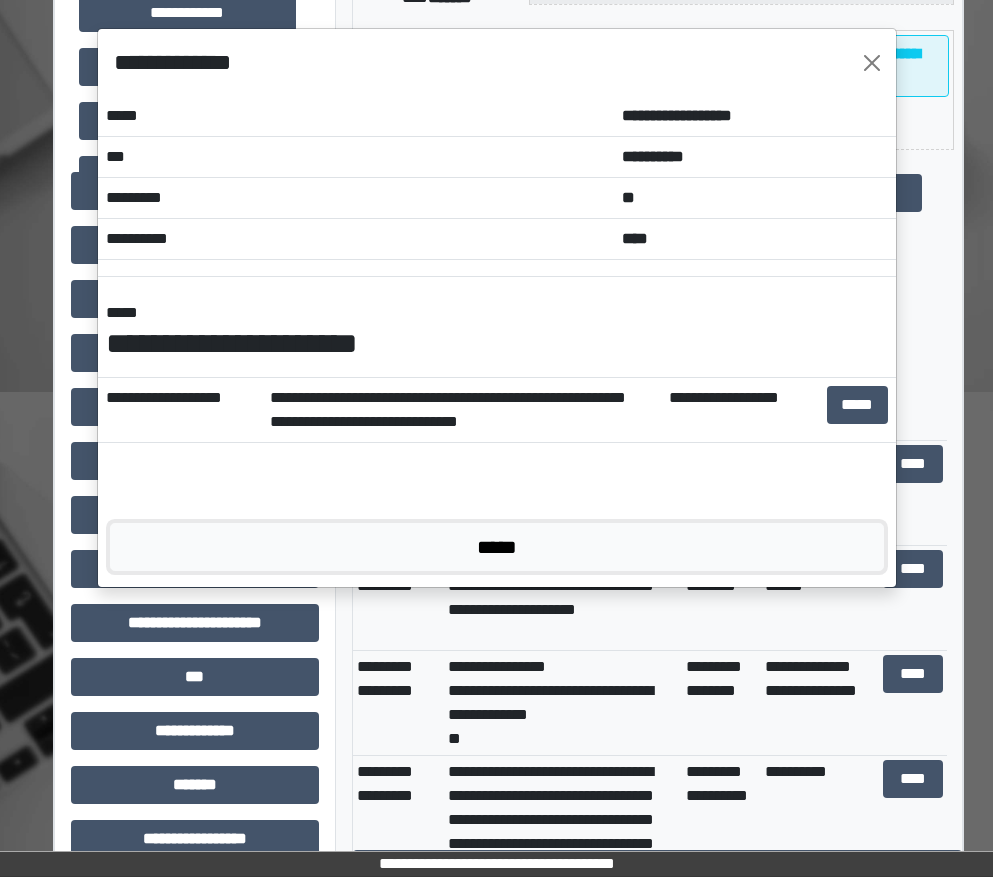 click on "*****" at bounding box center [497, 547] 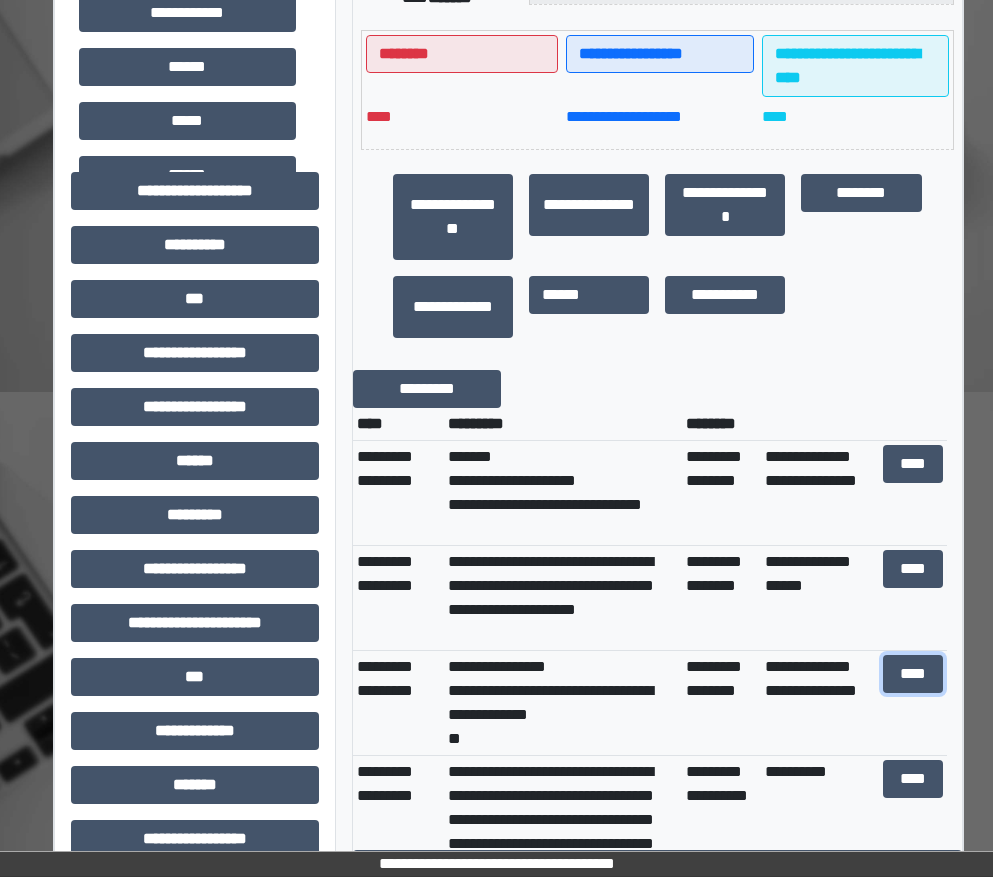click on "****" at bounding box center (913, 674) 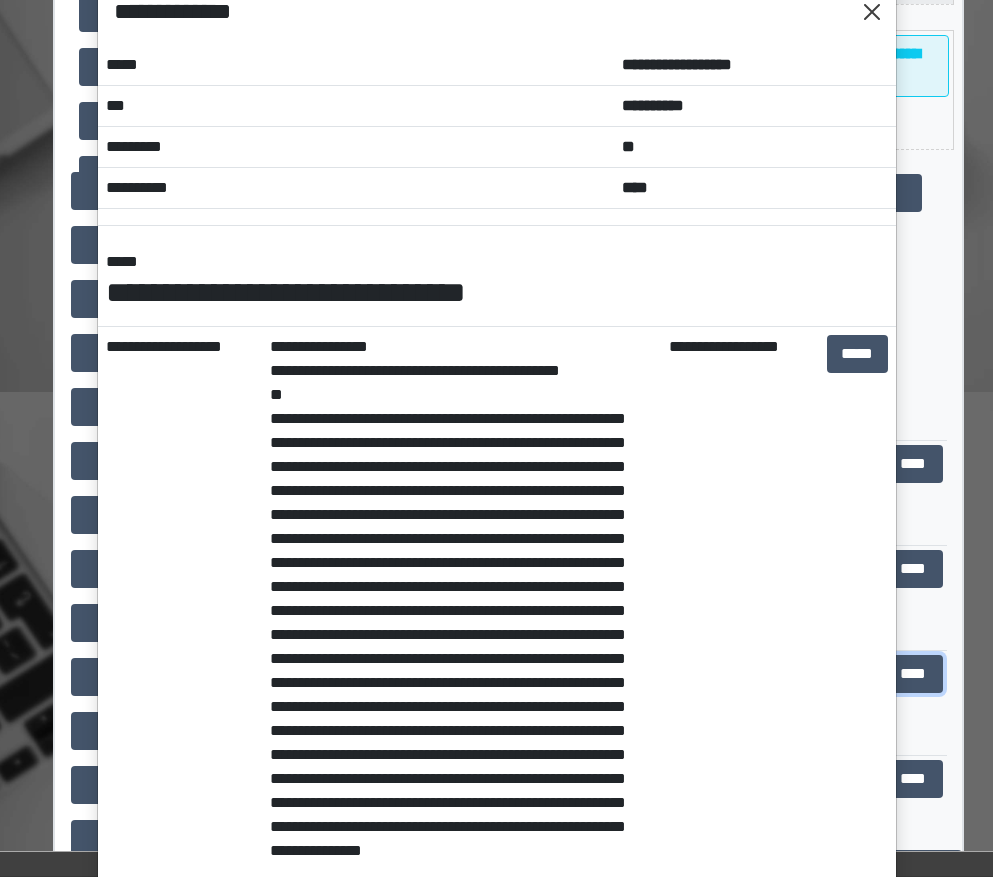 scroll, scrollTop: 0, scrollLeft: 0, axis: both 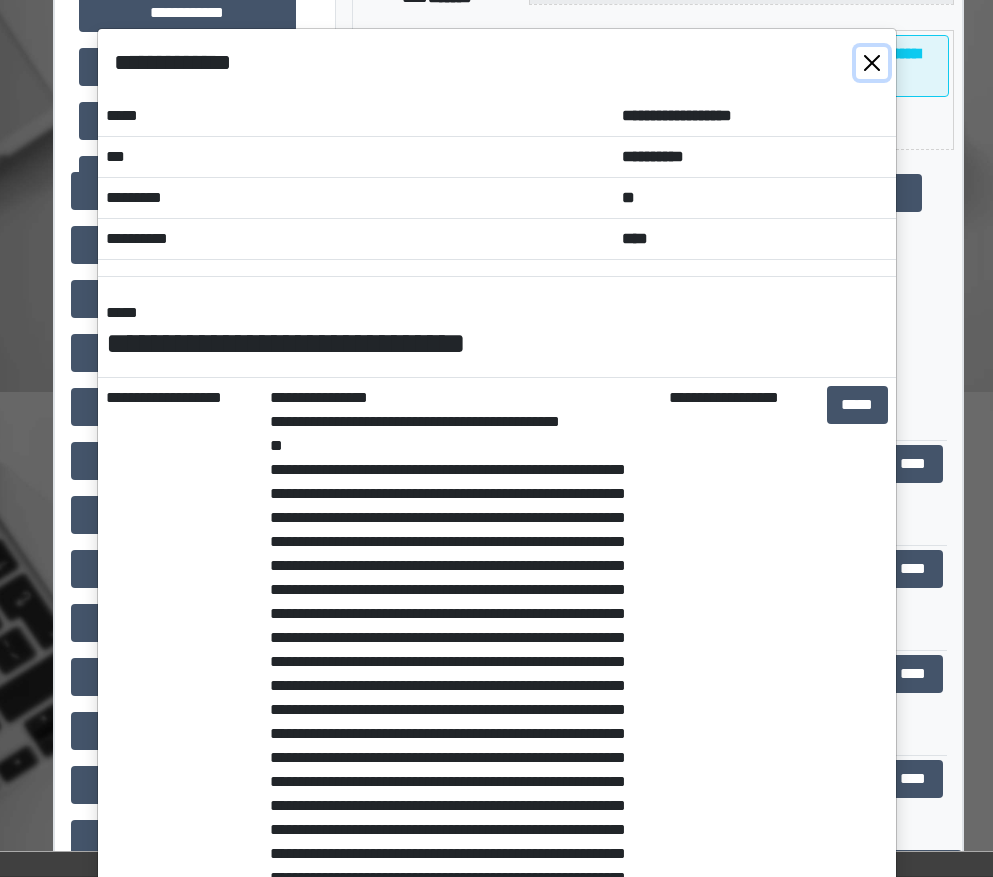 click at bounding box center [872, 63] 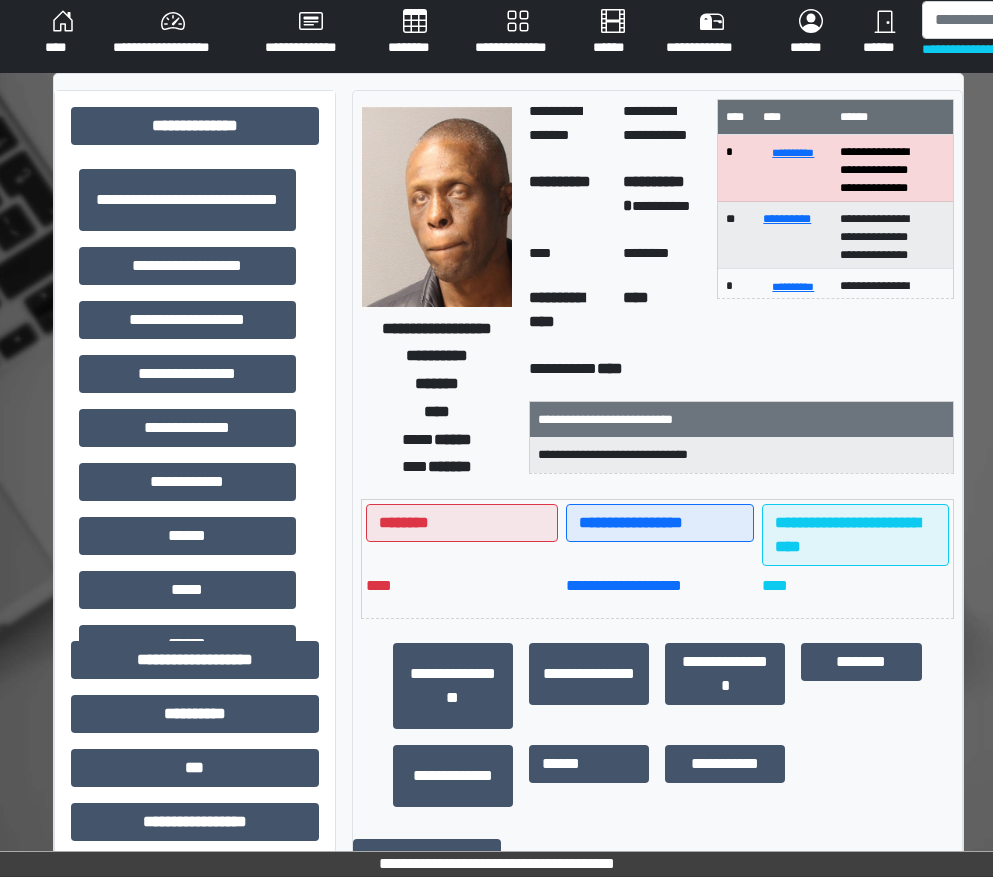 scroll, scrollTop: 0, scrollLeft: 0, axis: both 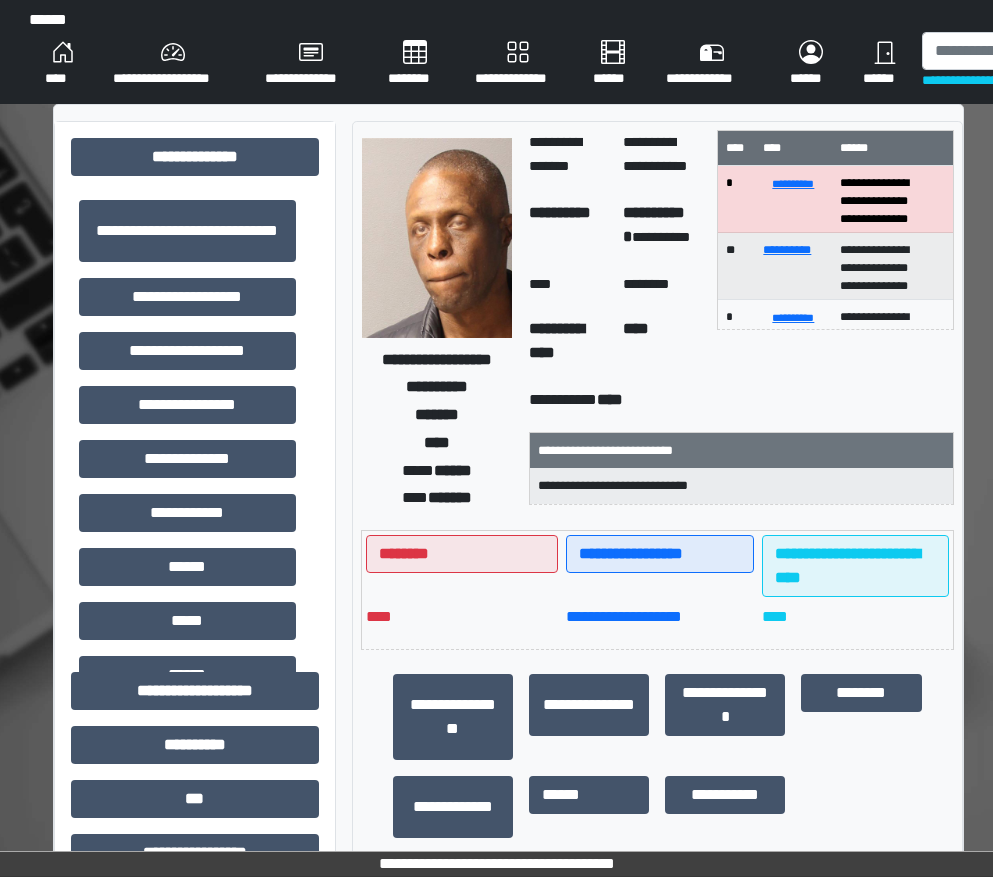 click on "******" at bounding box center [884, 64] 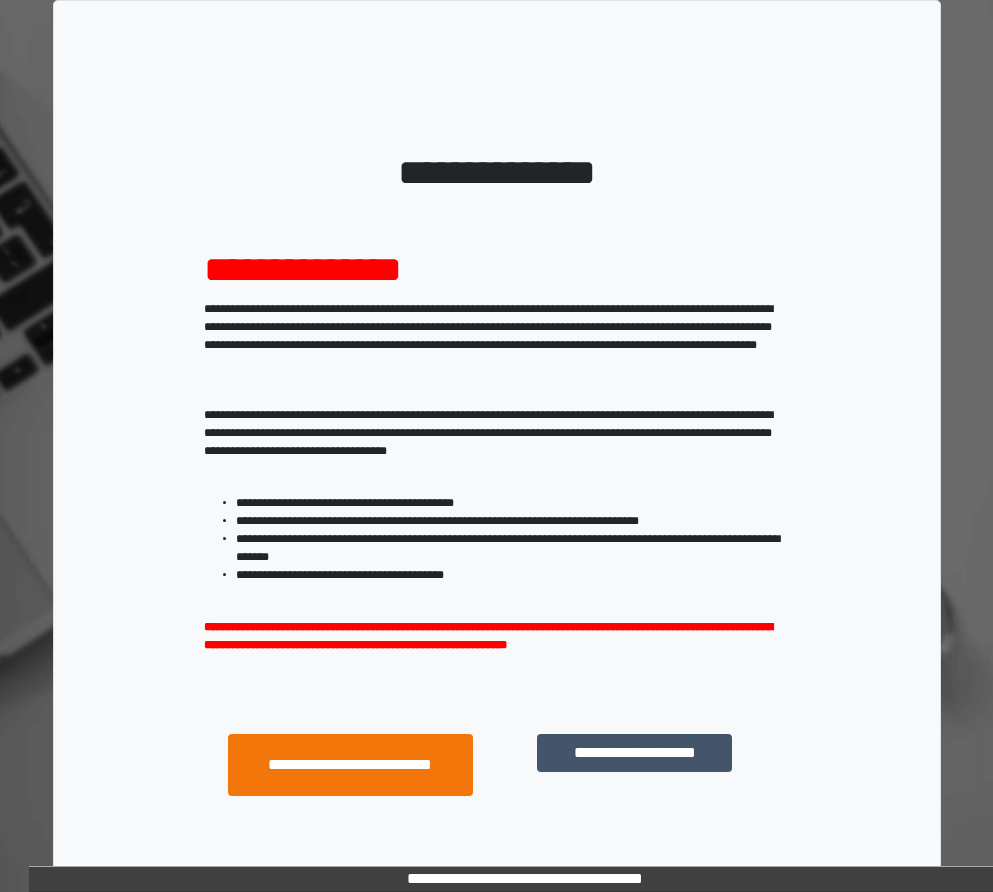 scroll, scrollTop: 0, scrollLeft: 0, axis: both 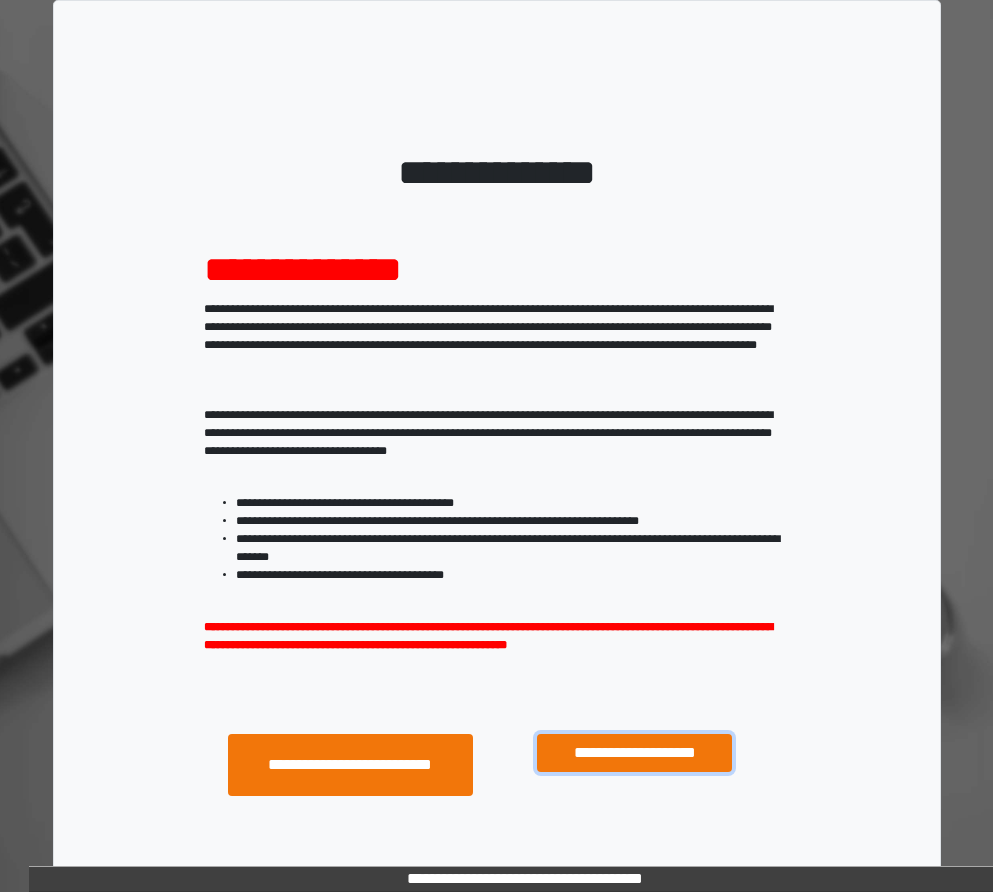 click on "**********" at bounding box center [634, 753] 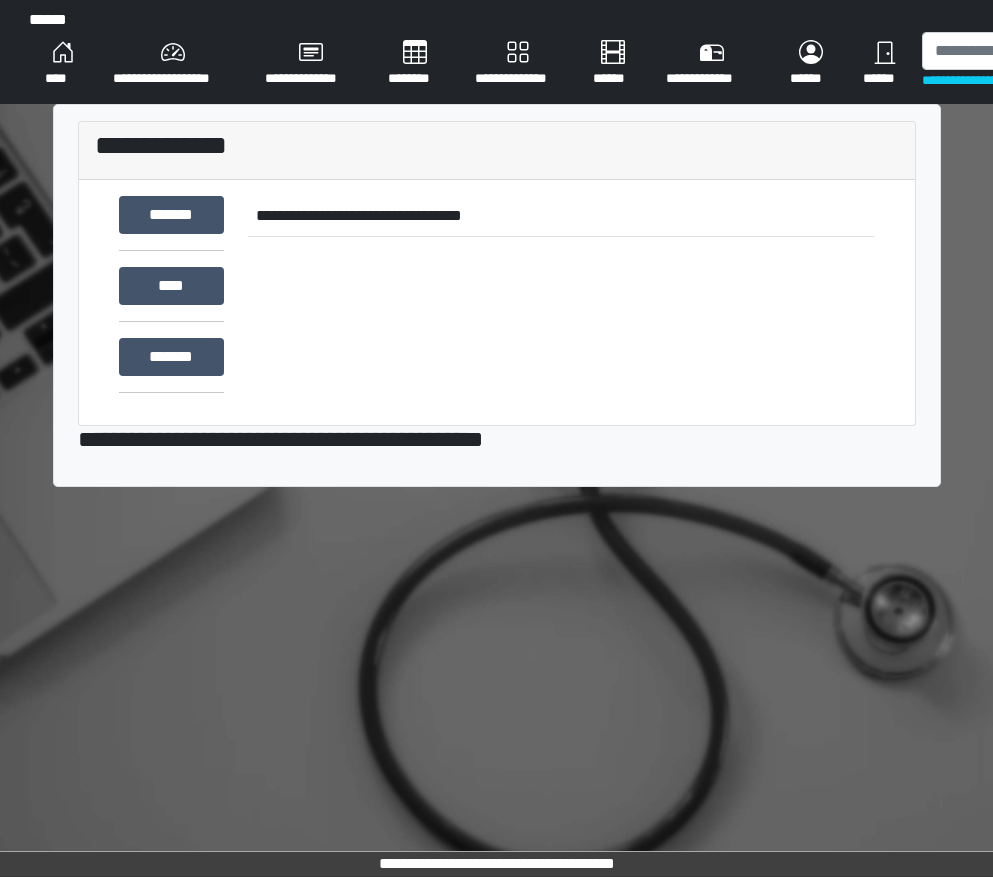 scroll, scrollTop: 0, scrollLeft: 0, axis: both 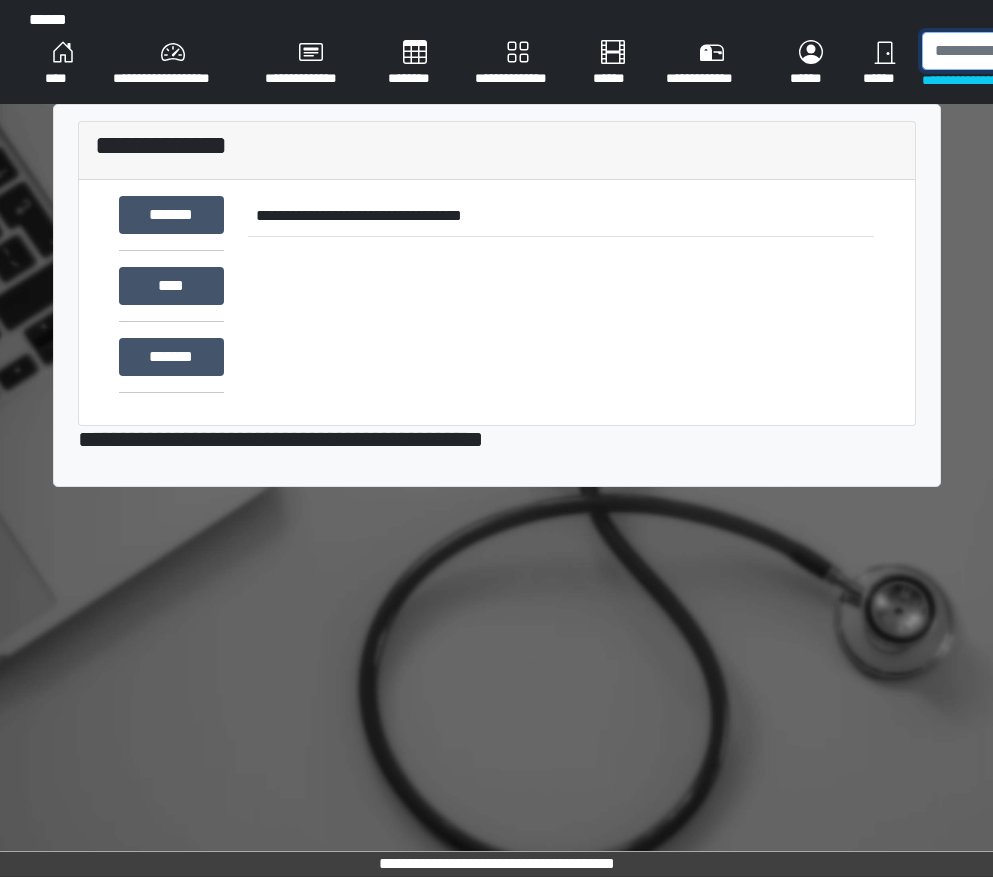 click at bounding box center [1025, 51] 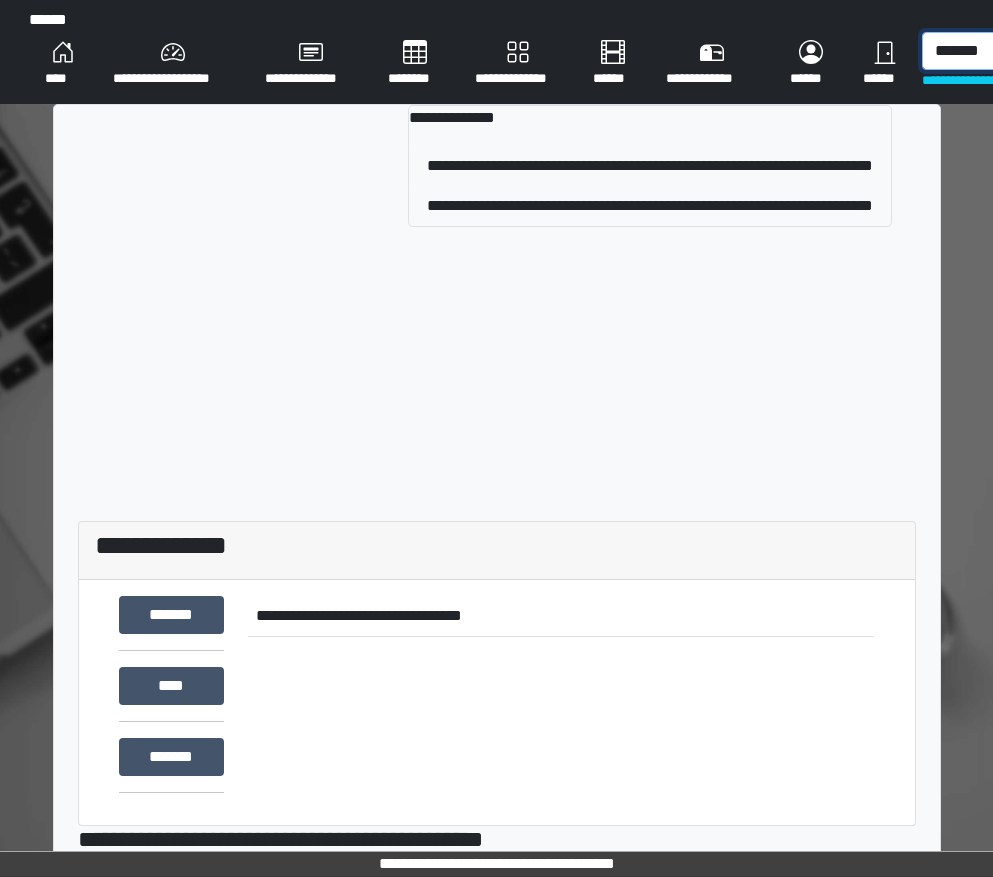 scroll, scrollTop: 0, scrollLeft: 2, axis: horizontal 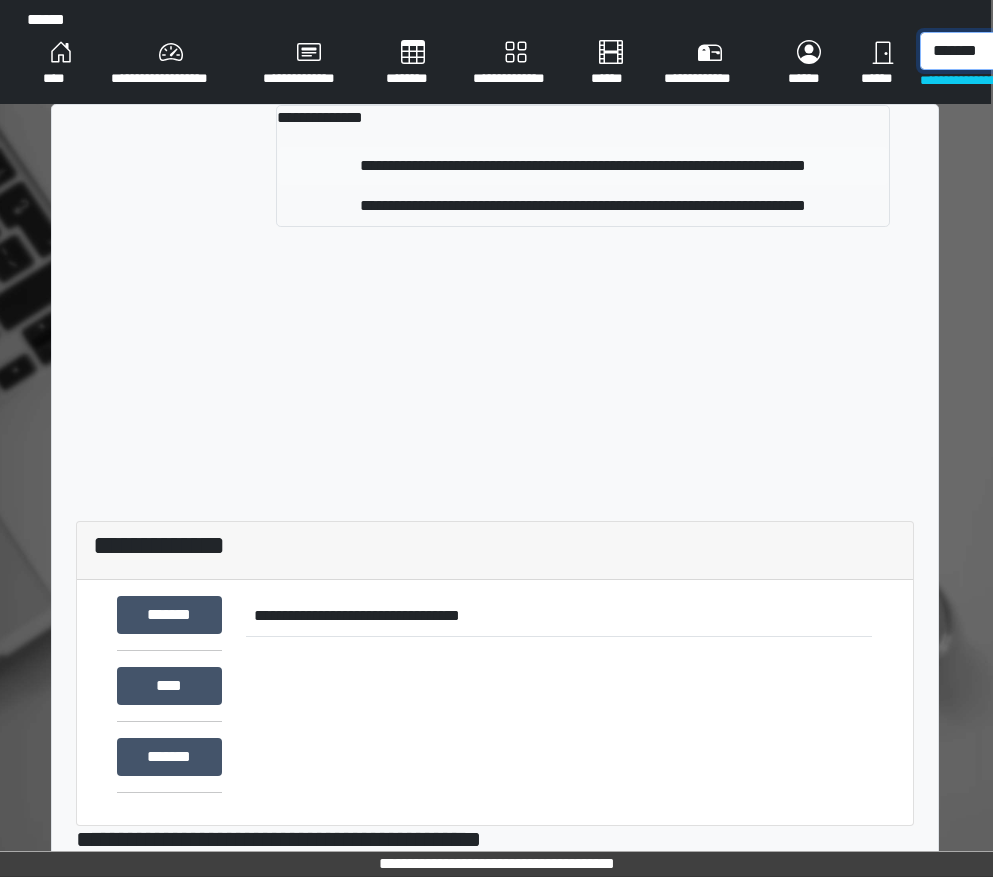 type on "*******" 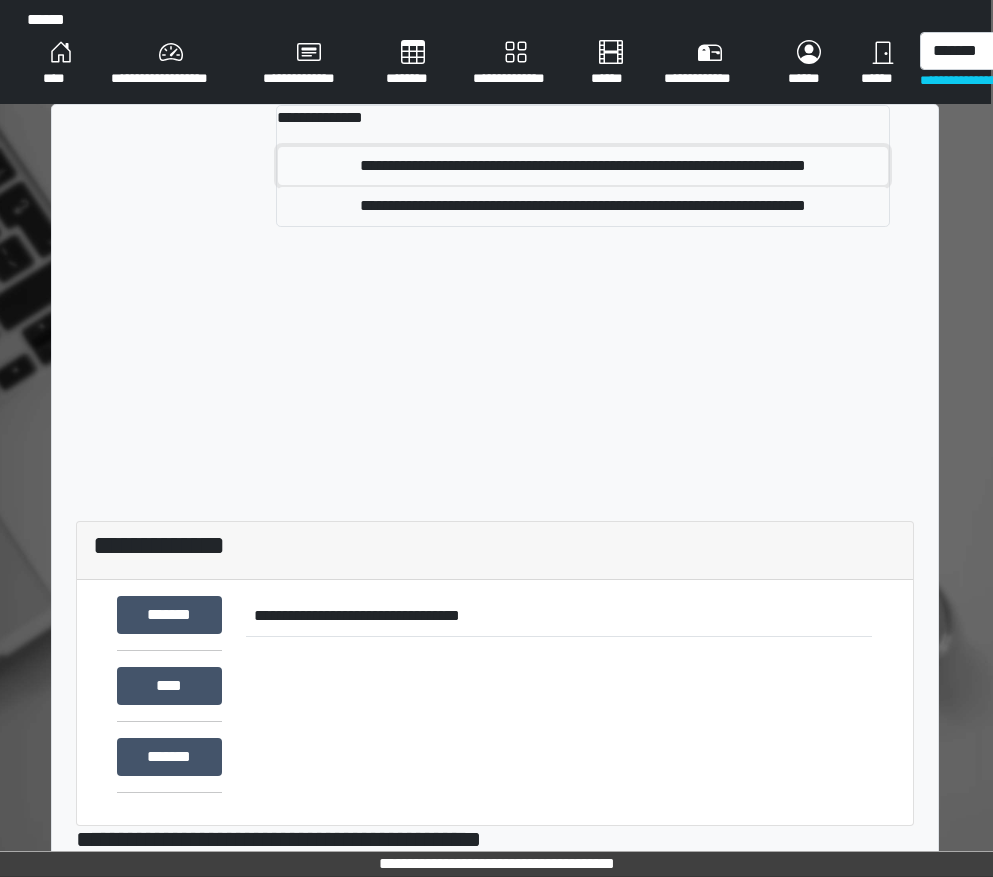 click on "**********" at bounding box center (582, 166) 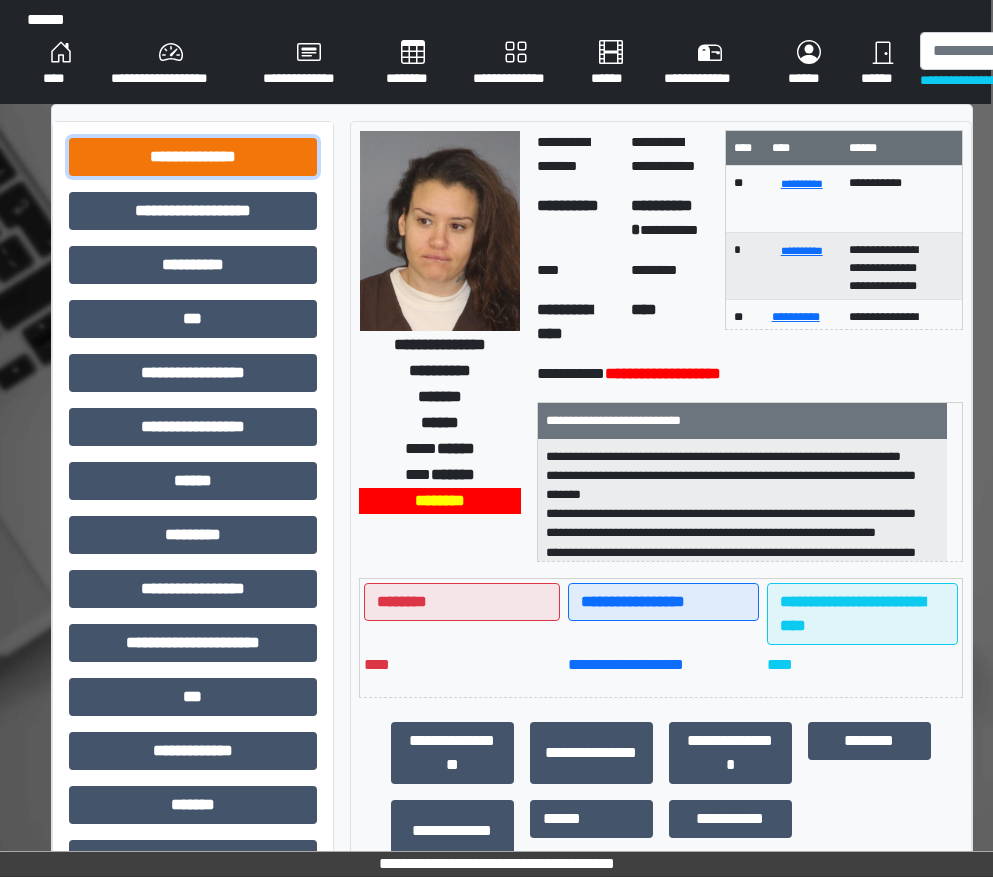 click on "**********" at bounding box center [193, 157] 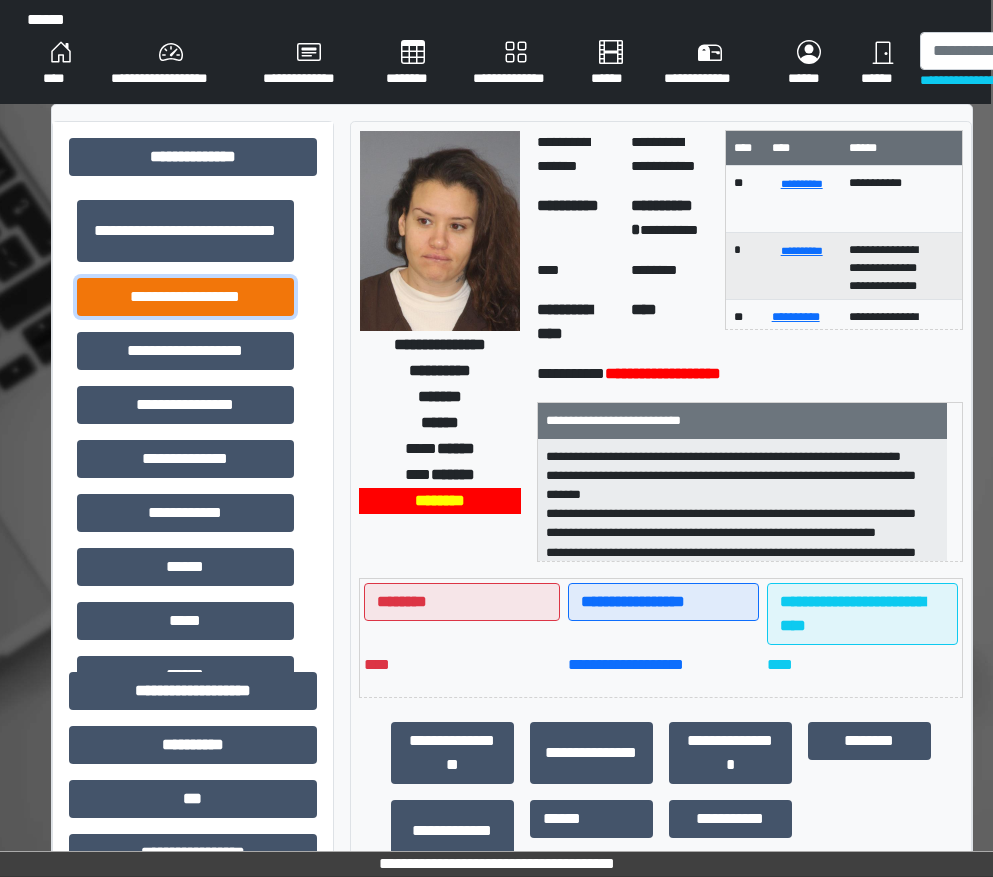click on "**********" at bounding box center (185, 297) 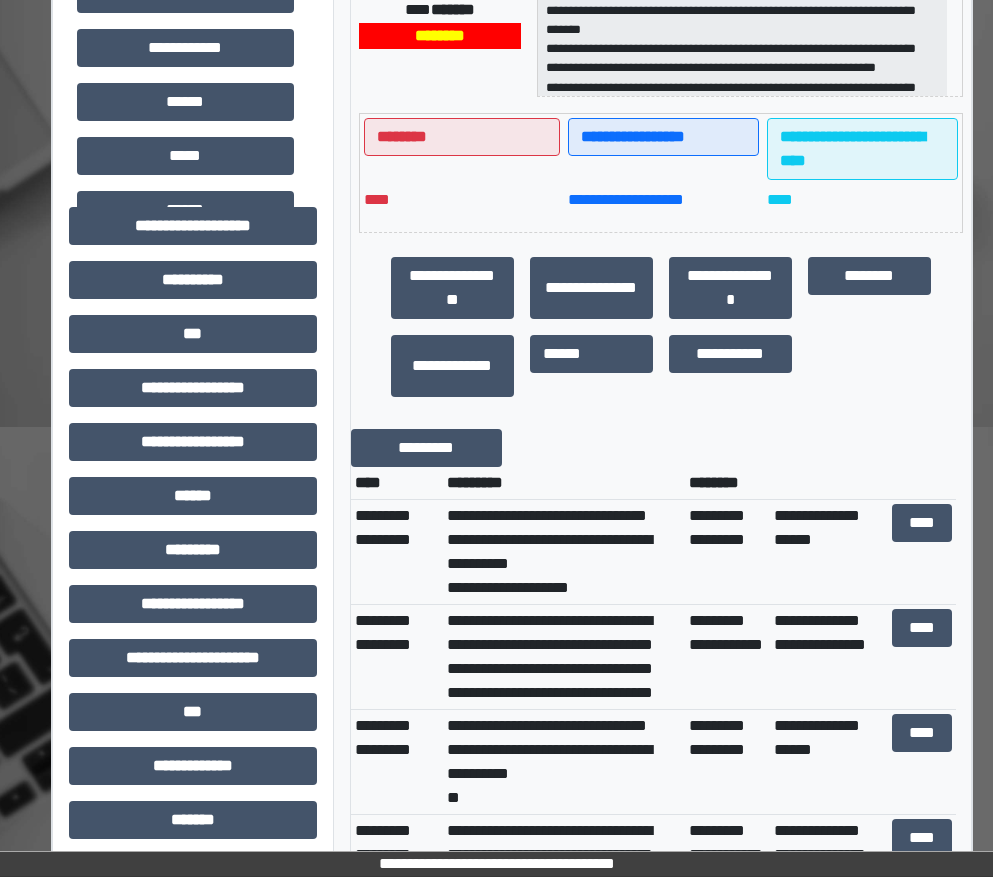 scroll, scrollTop: 500, scrollLeft: 2, axis: both 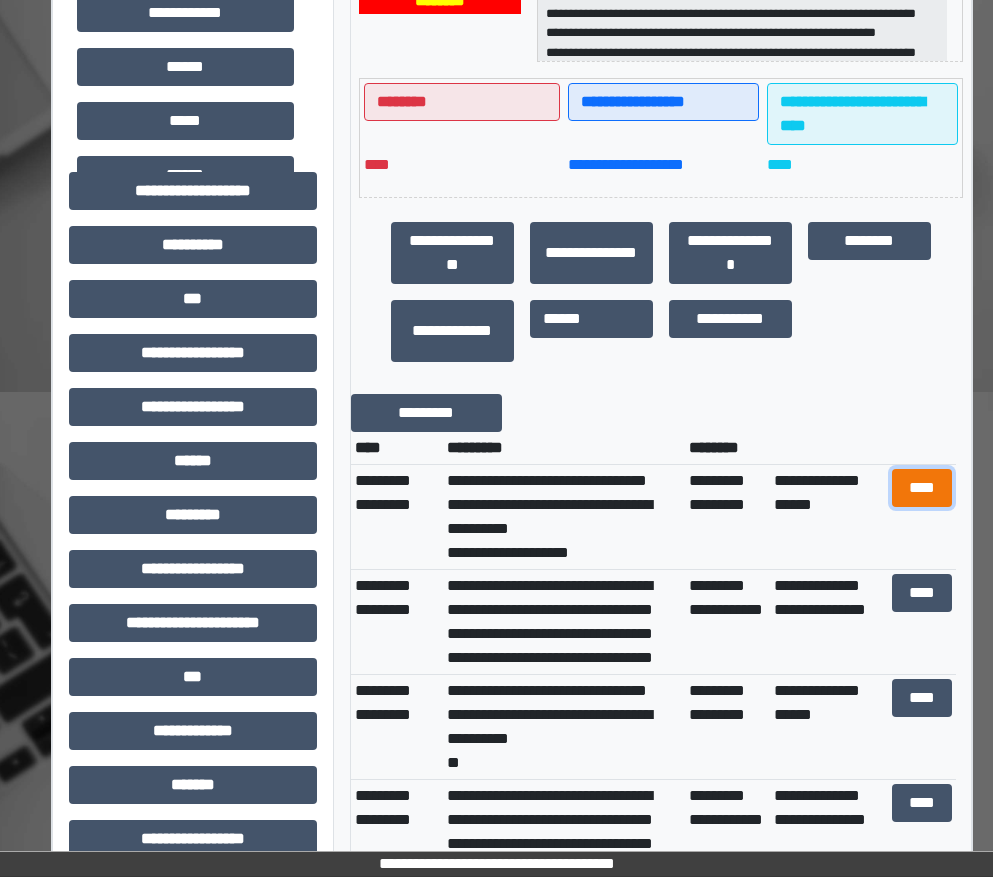 click on "****" at bounding box center [922, 488] 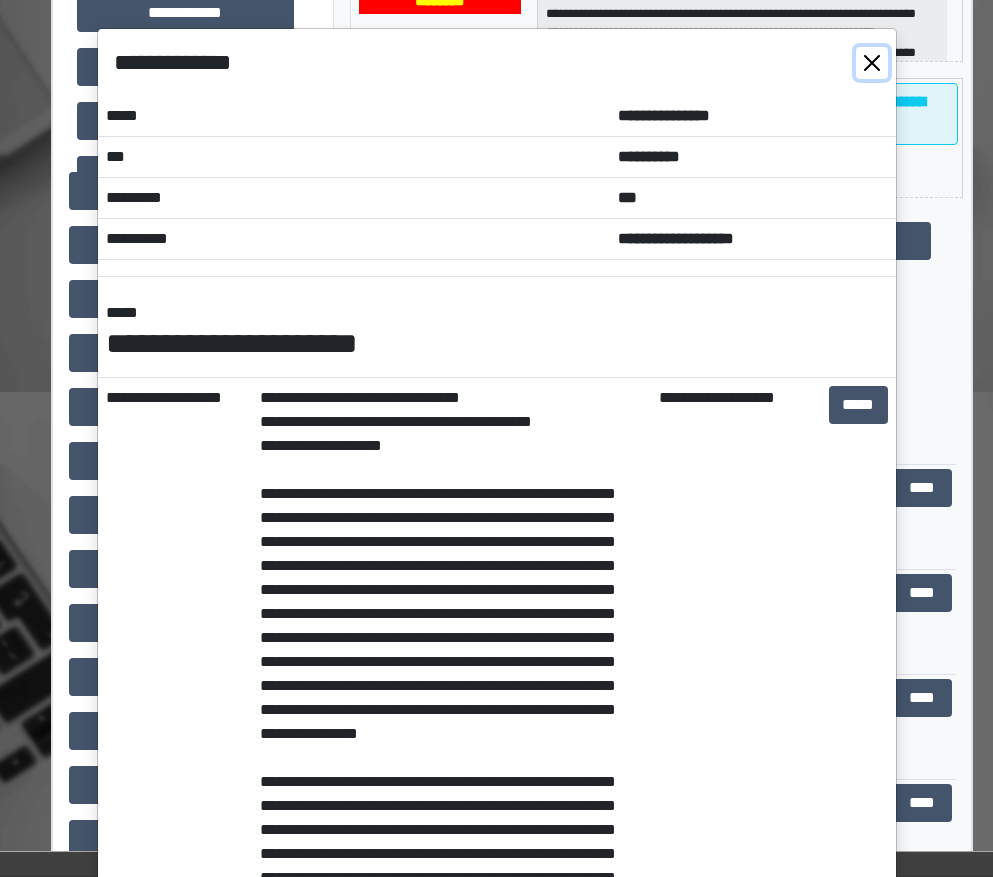 click at bounding box center (872, 63) 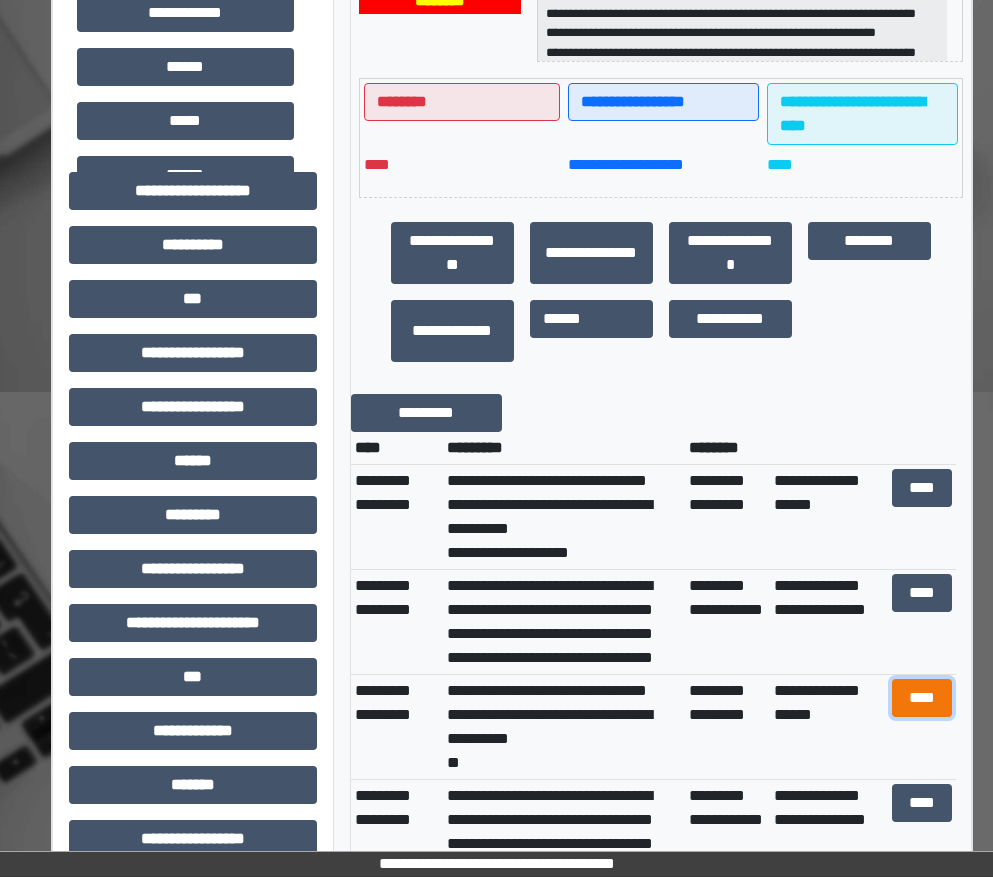 click on "****" at bounding box center (922, 698) 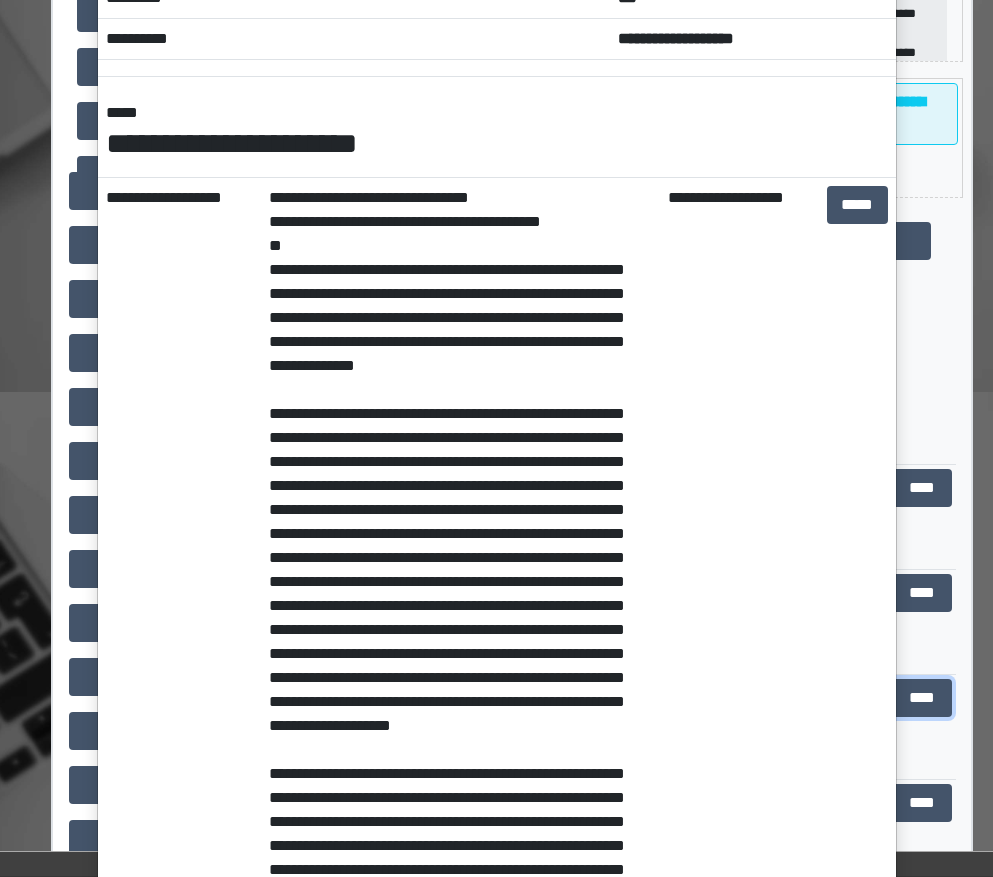 scroll, scrollTop: 0, scrollLeft: 0, axis: both 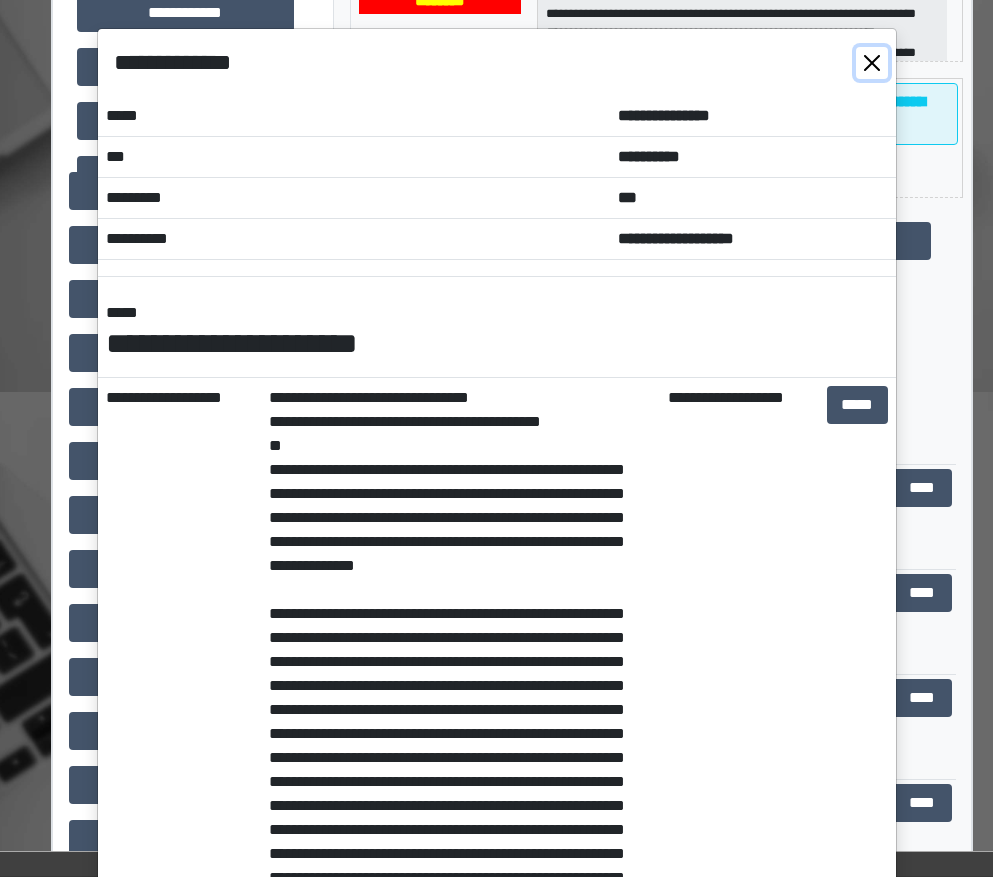 click at bounding box center (872, 63) 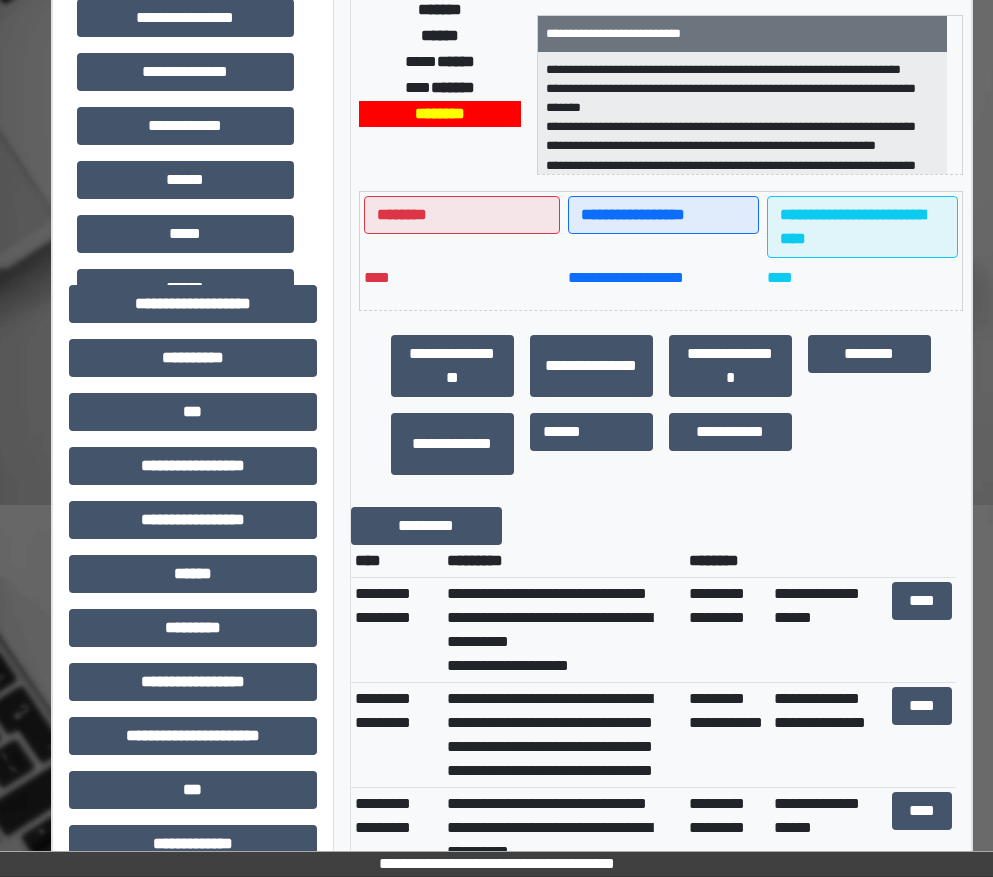scroll, scrollTop: 0, scrollLeft: 2, axis: horizontal 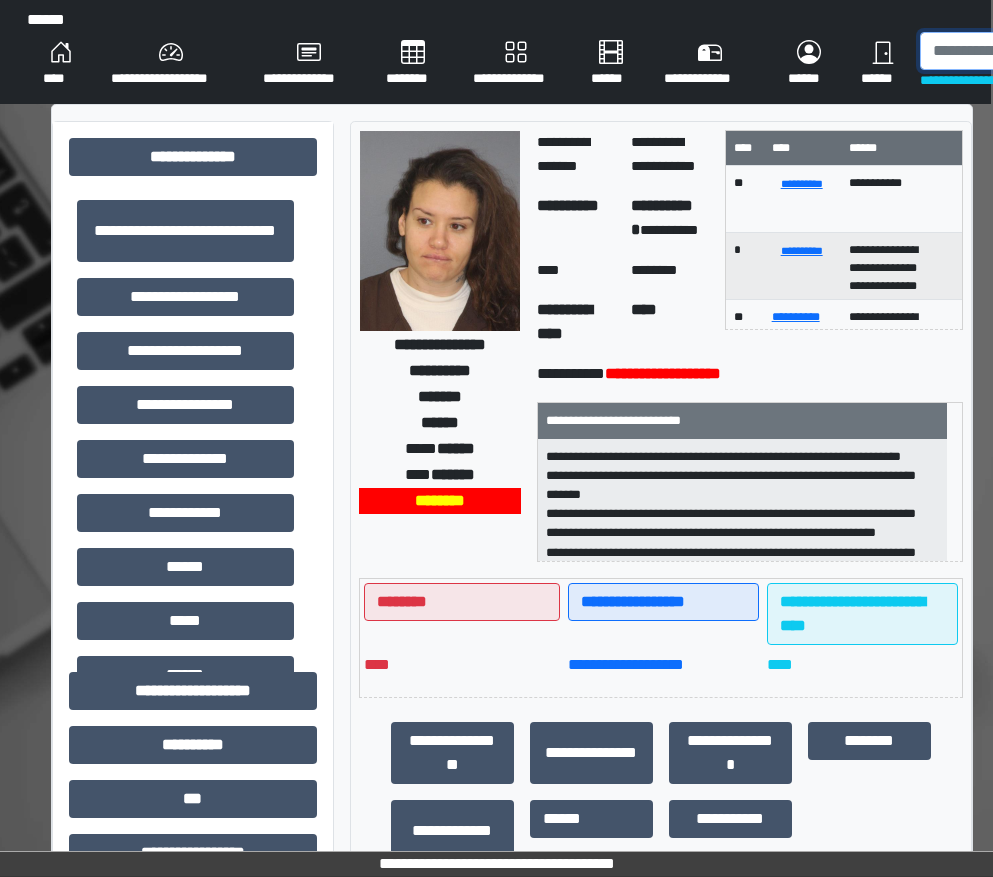 click at bounding box center [1023, 51] 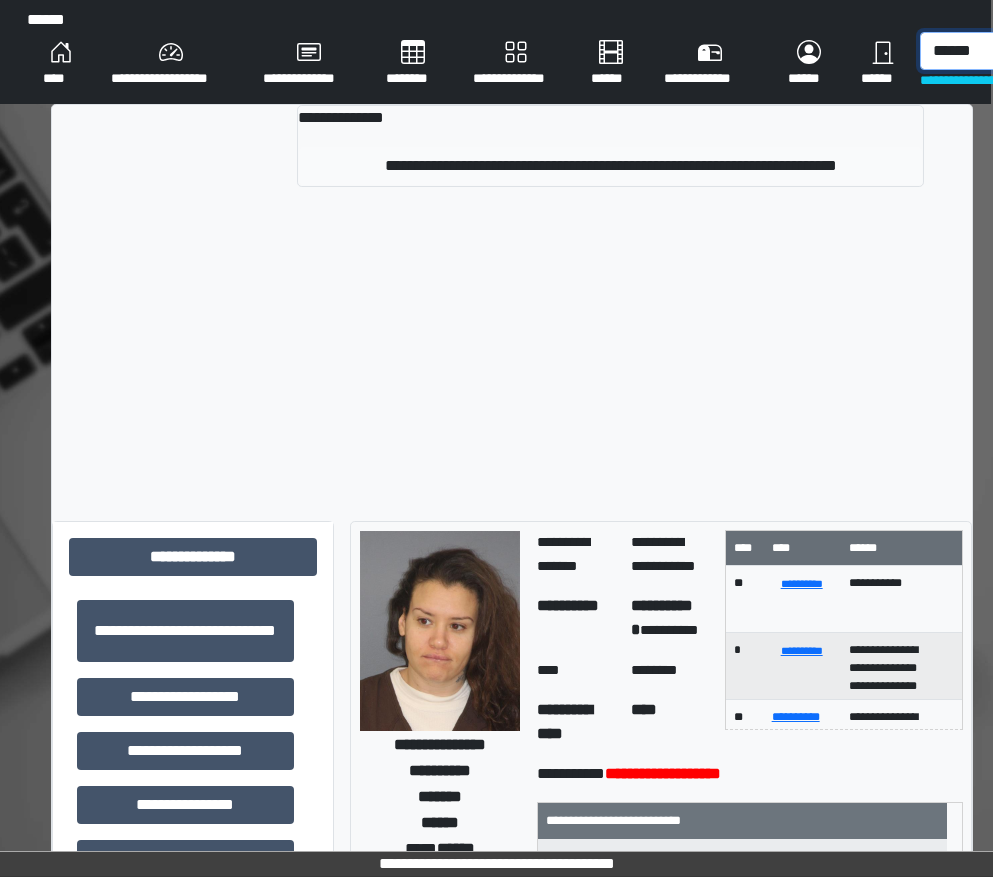 type on "******" 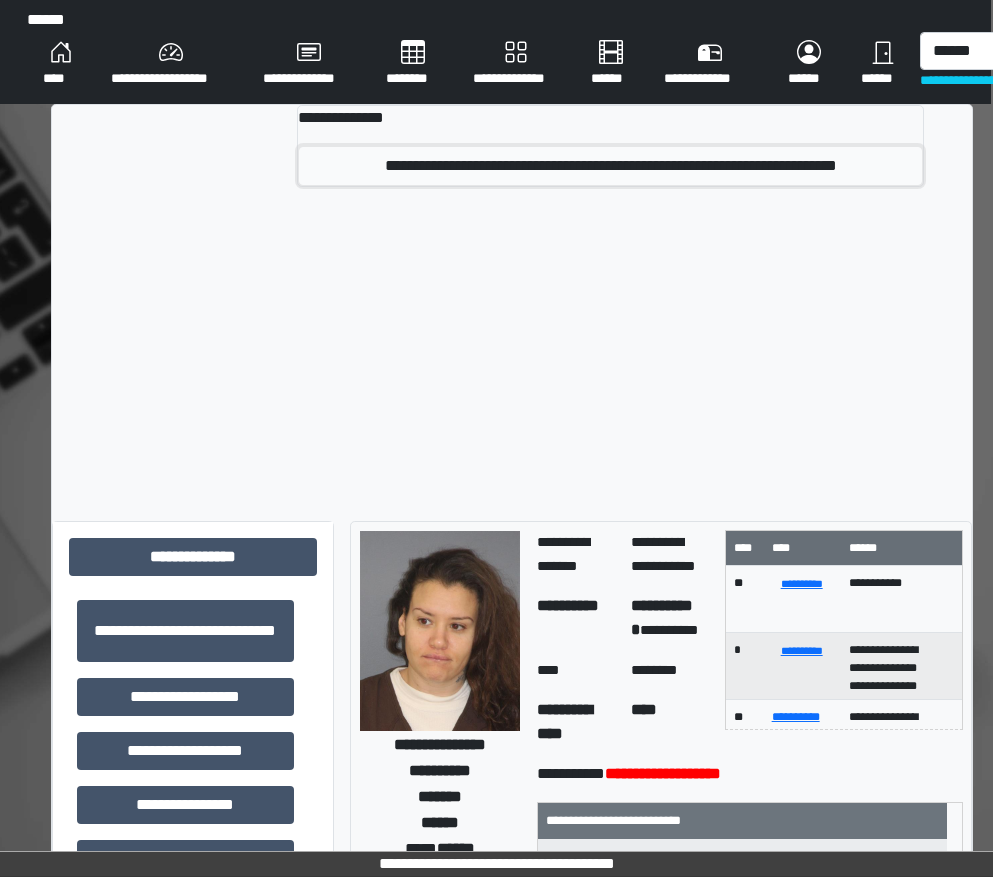 click on "**********" at bounding box center (610, 166) 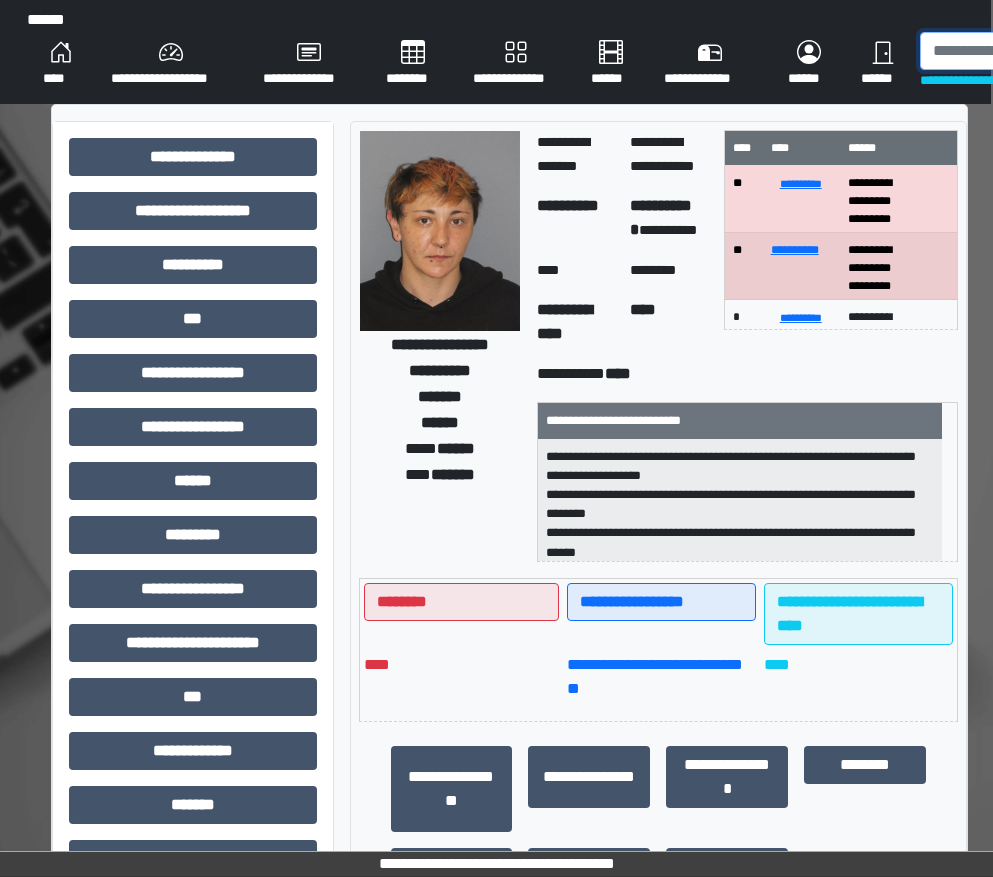 click at bounding box center [1023, 51] 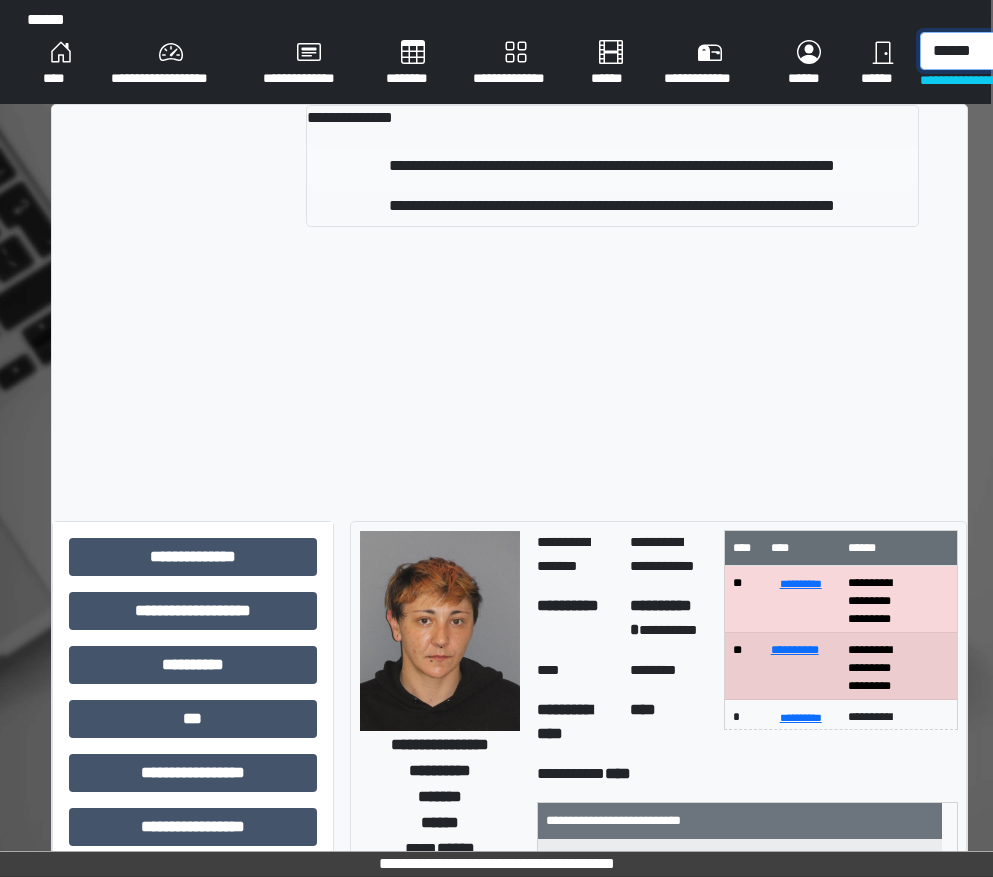 type on "******" 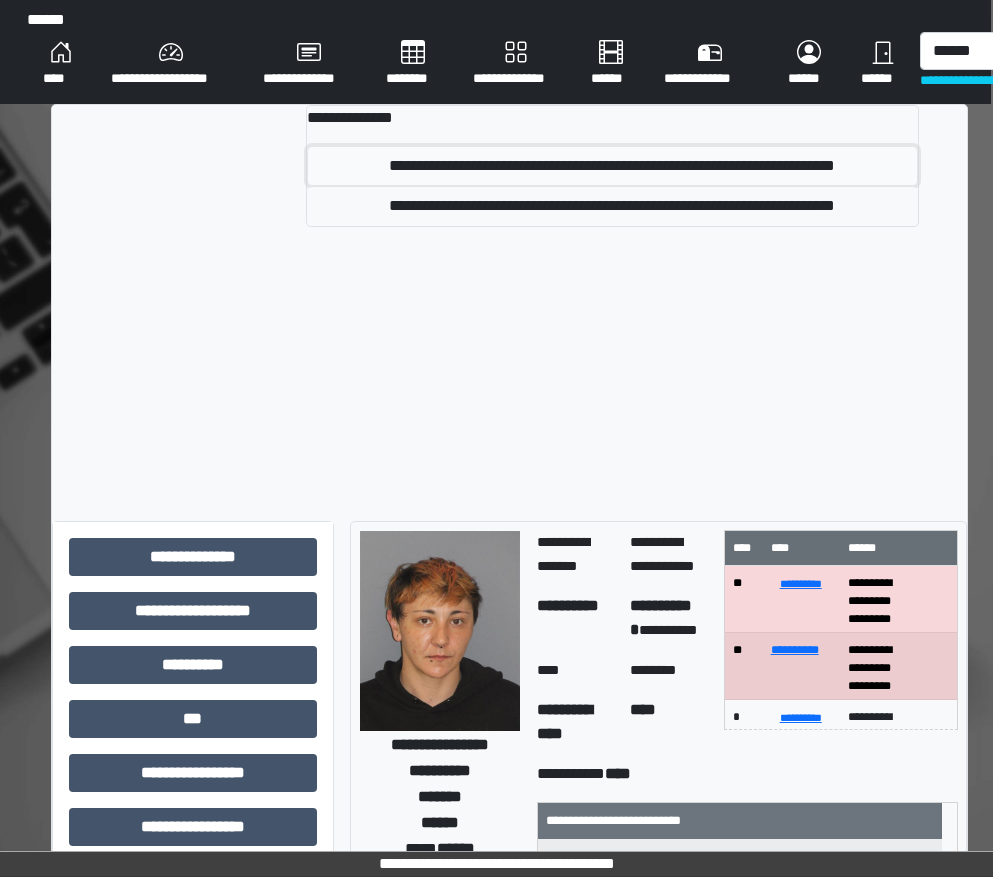 click on "**********" at bounding box center [612, 166] 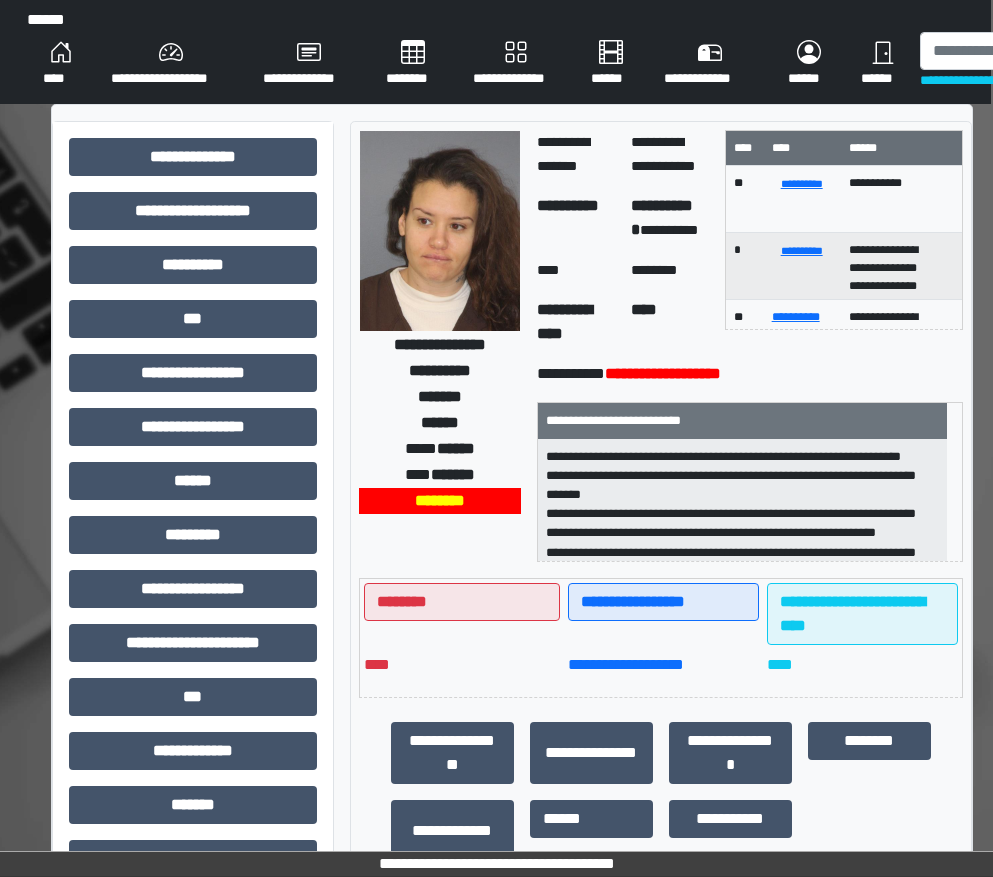 click on "**********" at bounding box center [999, 80] 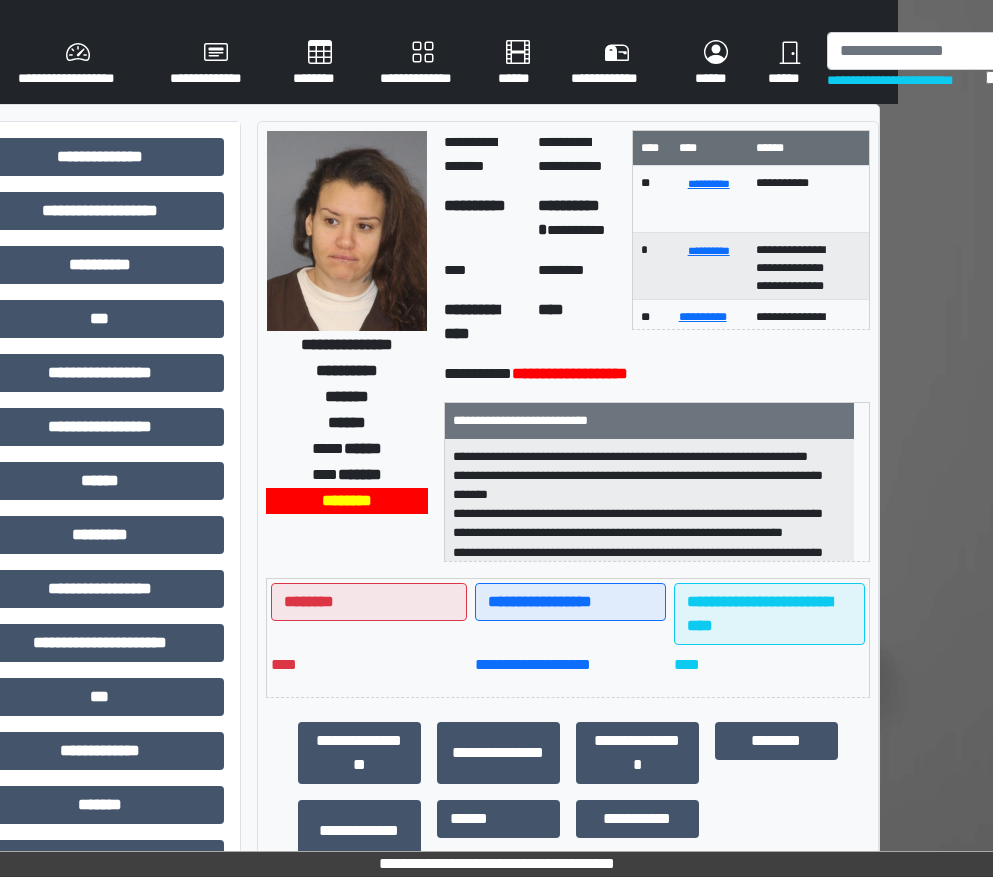 scroll, scrollTop: 0, scrollLeft: 152, axis: horizontal 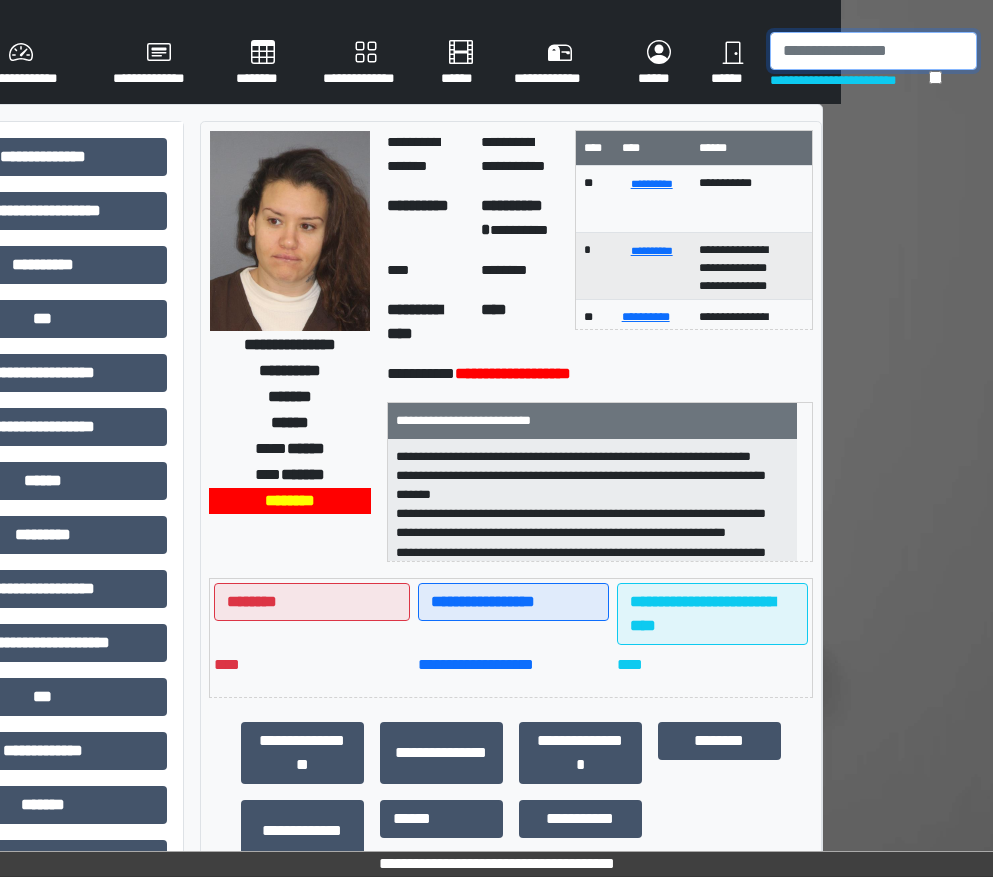 click at bounding box center [873, 51] 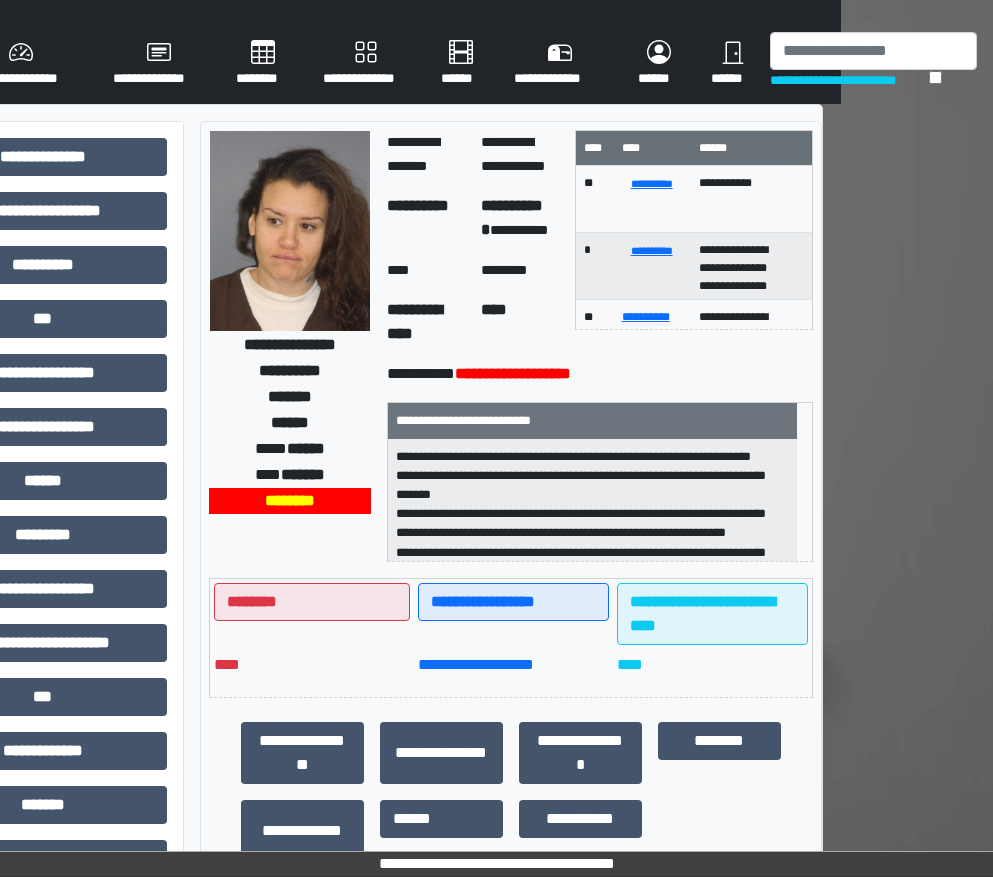 click on "**********" at bounding box center (849, 80) 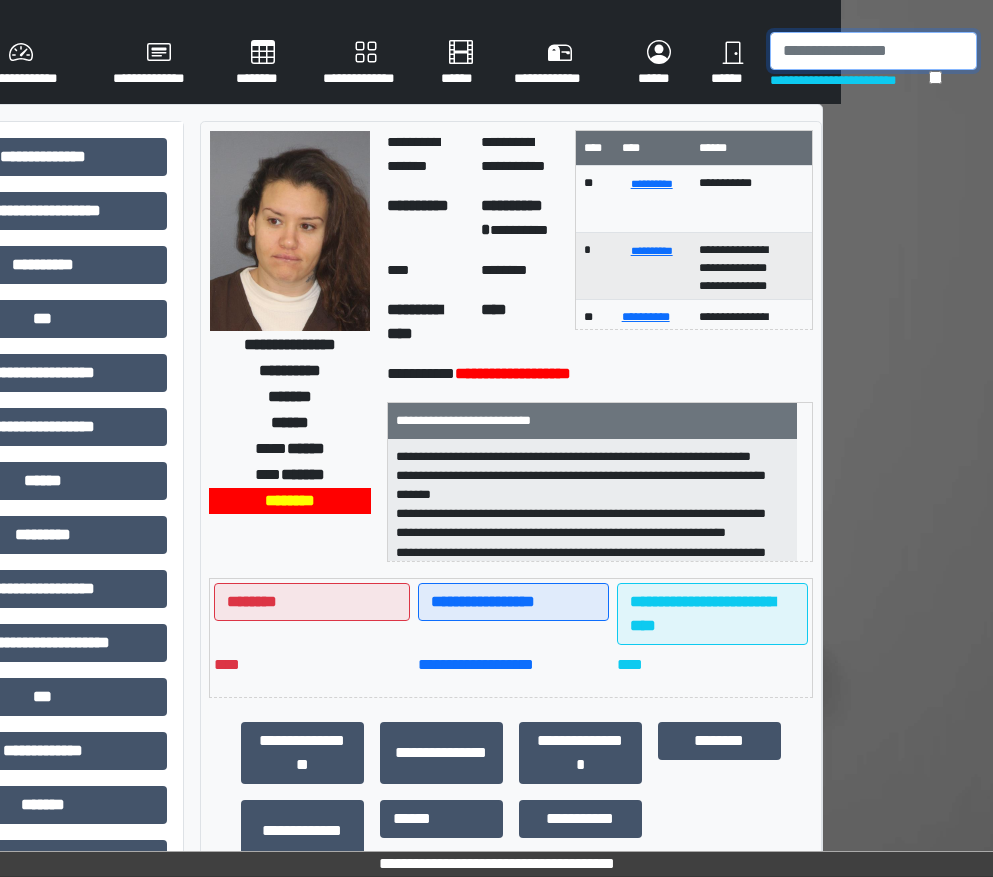 click at bounding box center (873, 51) 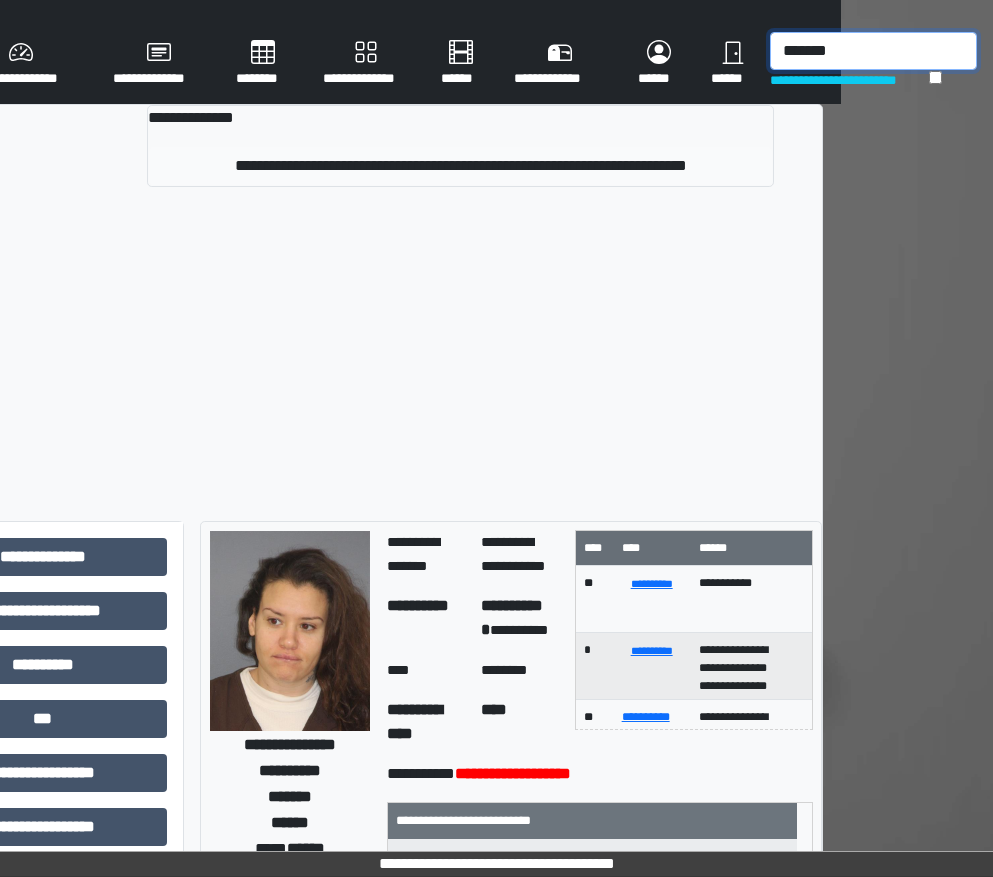 type on "*******" 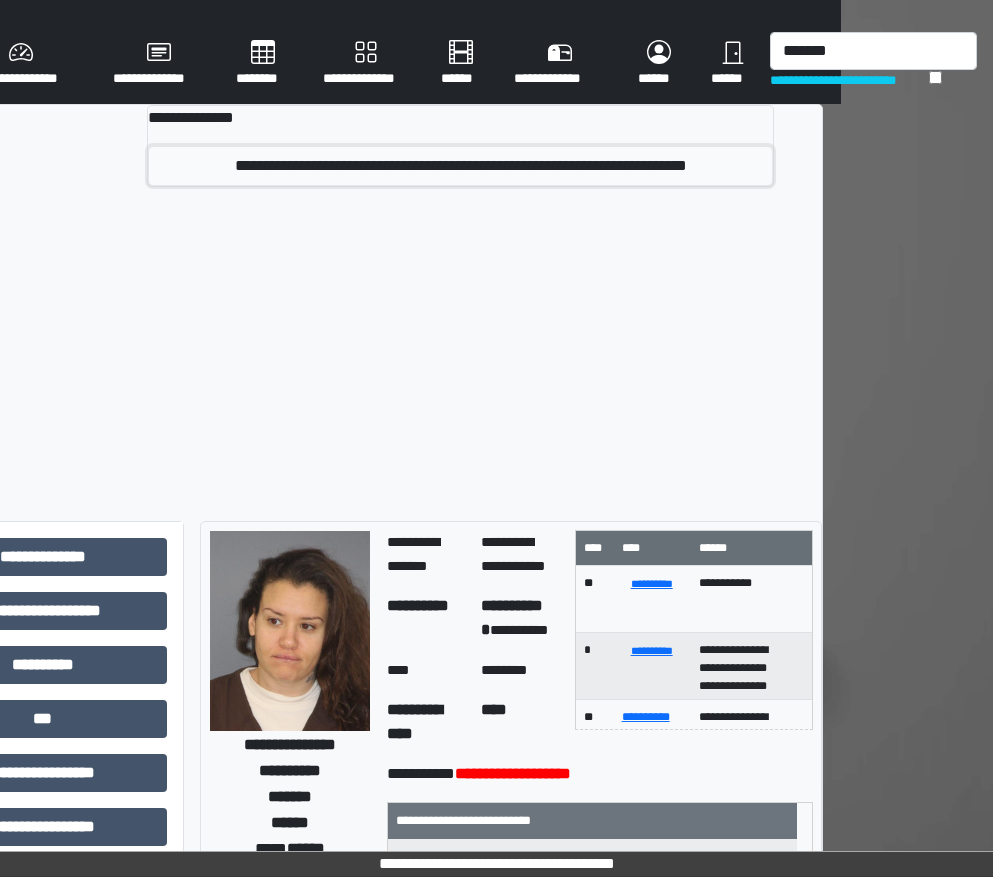 click on "**********" at bounding box center (460, 166) 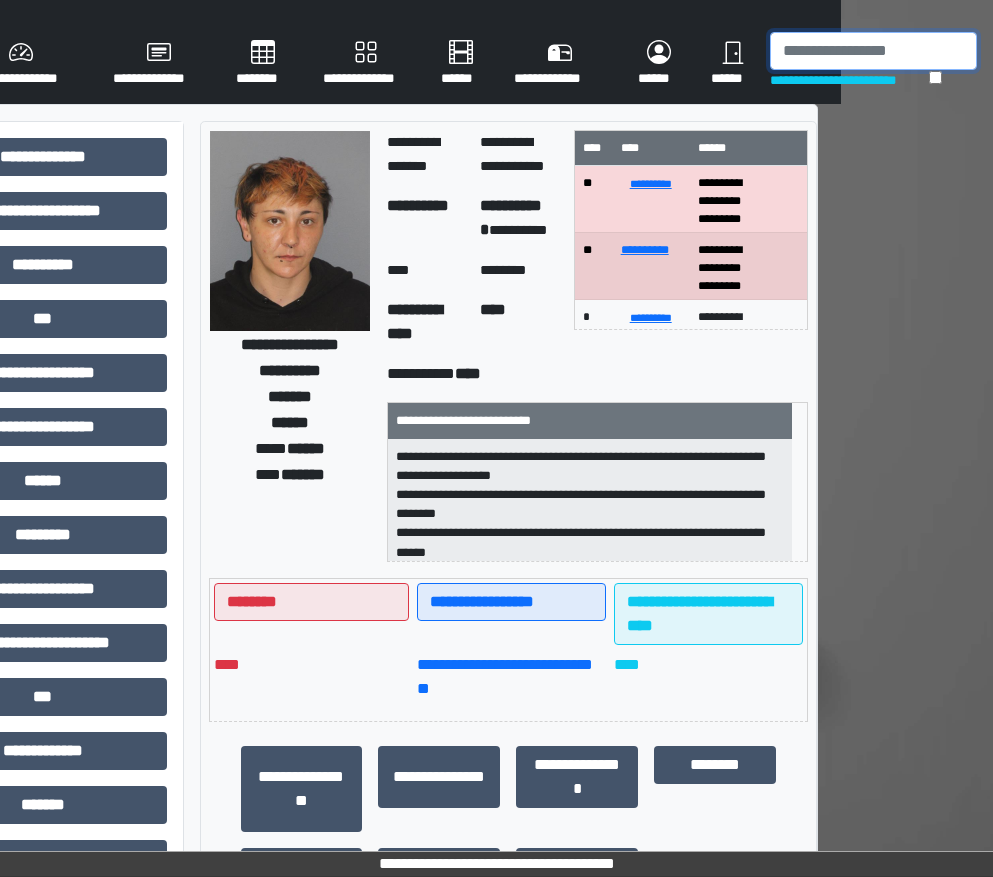 click at bounding box center [873, 51] 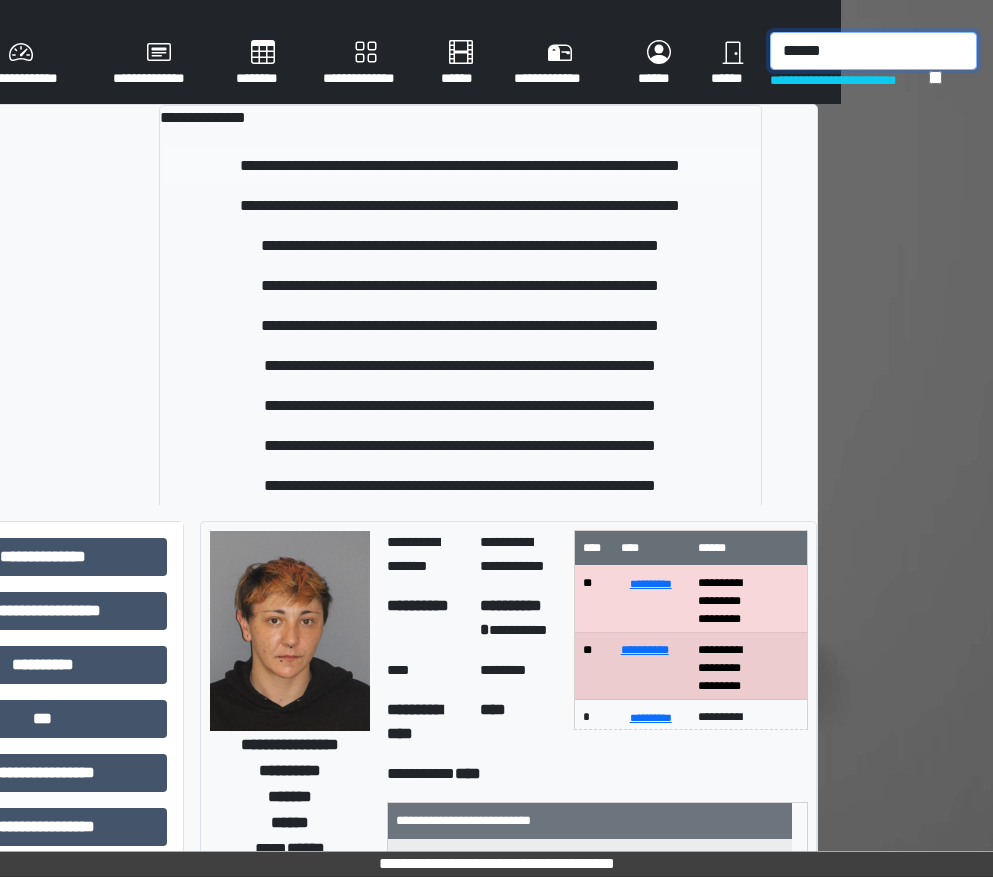 type on "******" 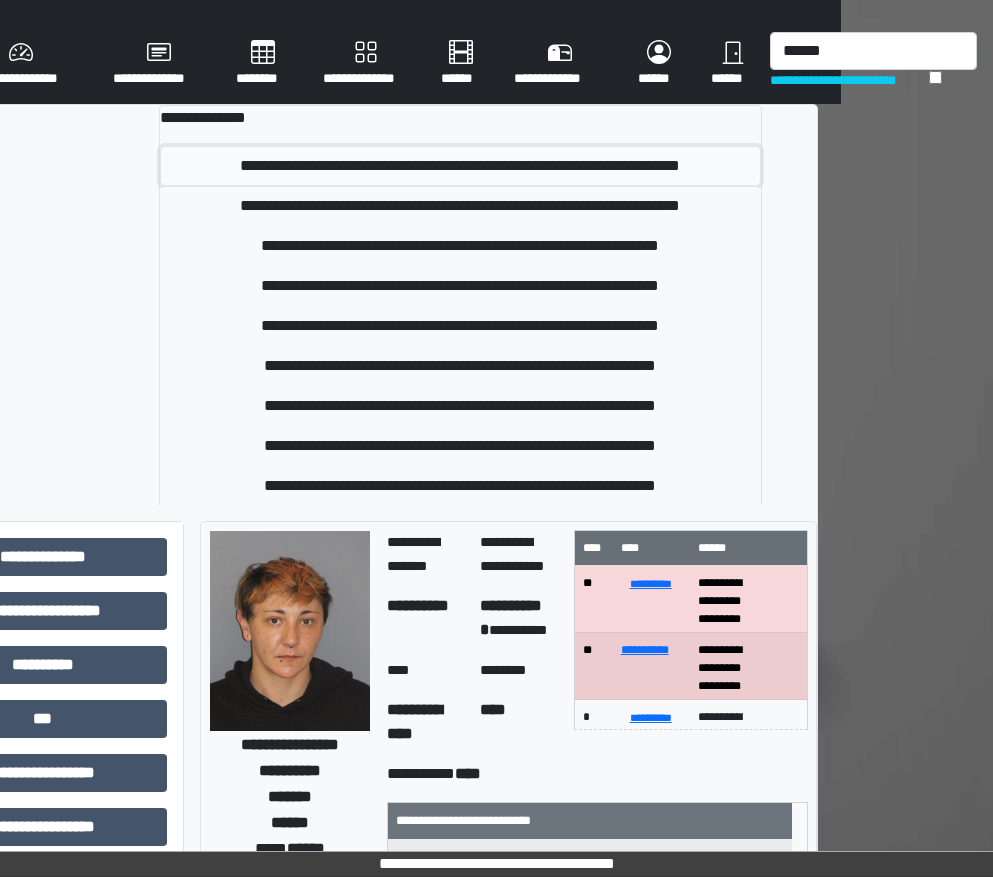 click on "**********" at bounding box center (460, 166) 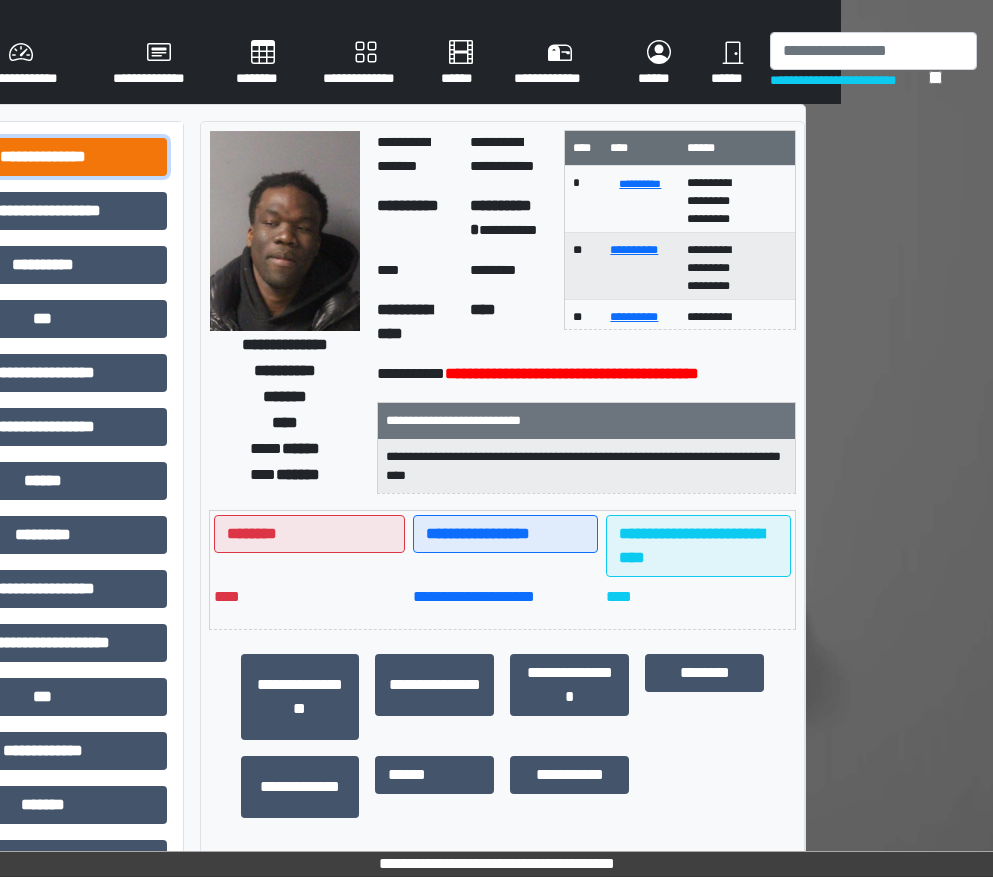 click on "**********" at bounding box center (43, 157) 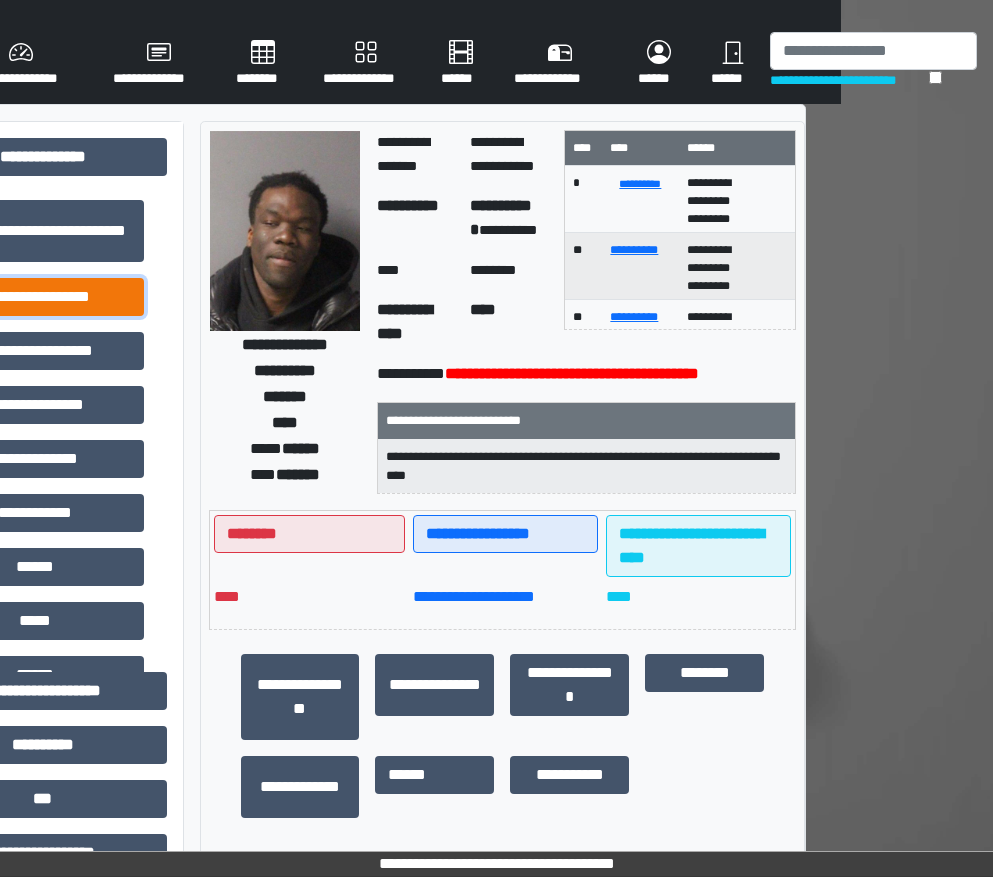 click on "**********" at bounding box center [35, 297] 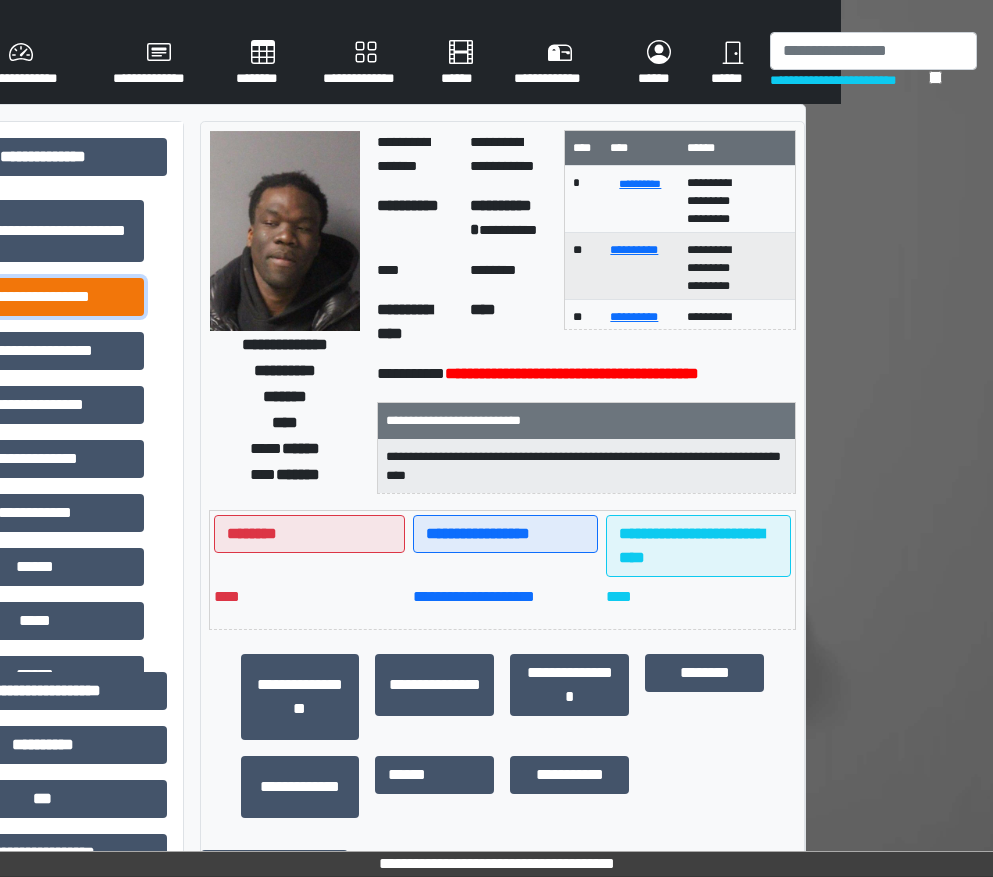 click on "**********" at bounding box center [35, 297] 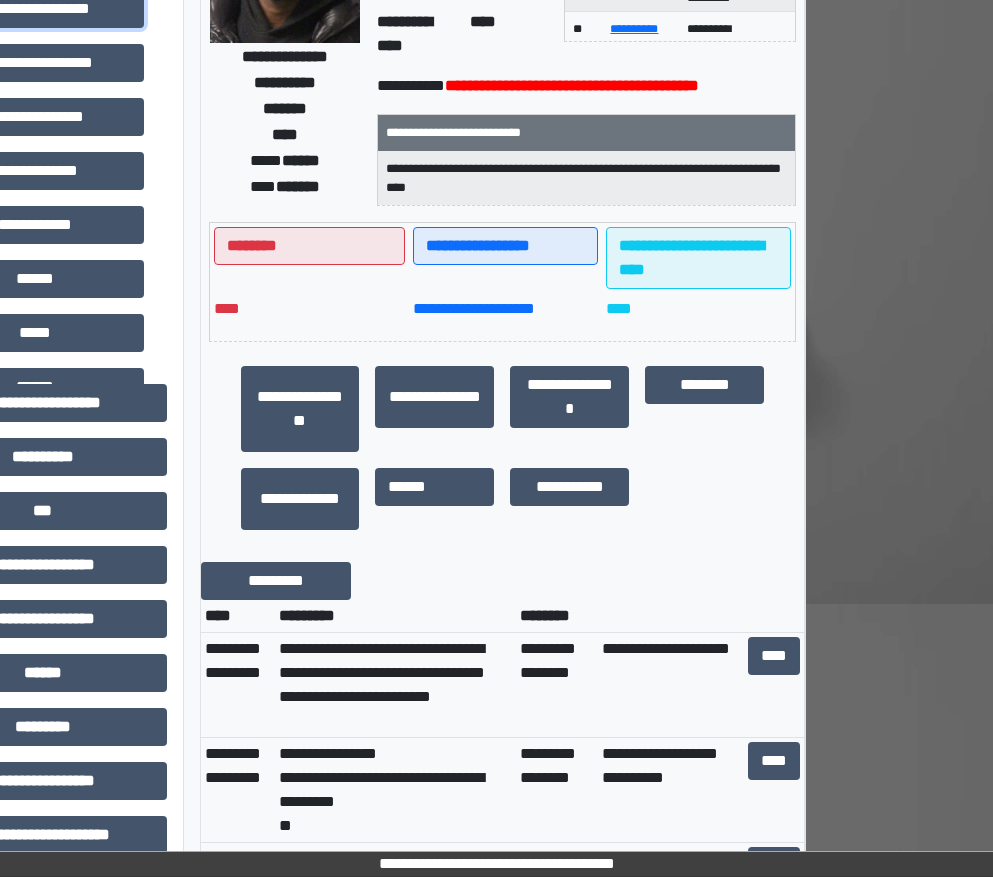scroll, scrollTop: 400, scrollLeft: 152, axis: both 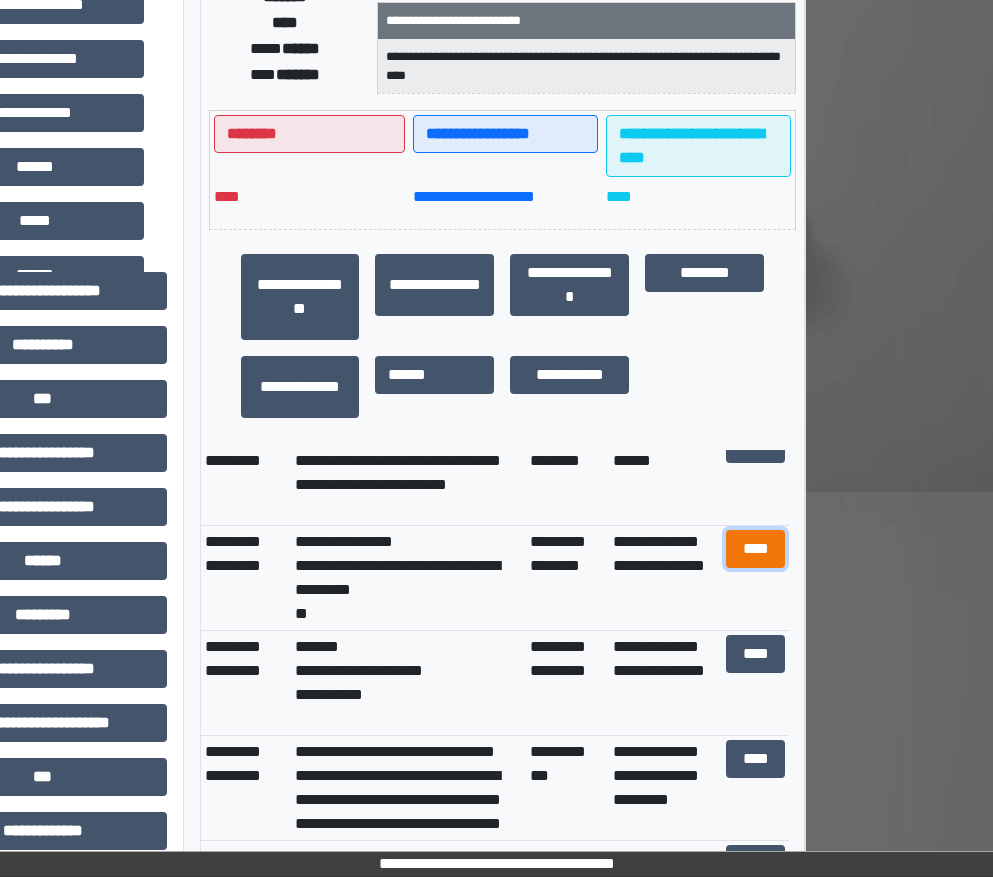 click on "****" at bounding box center (756, 549) 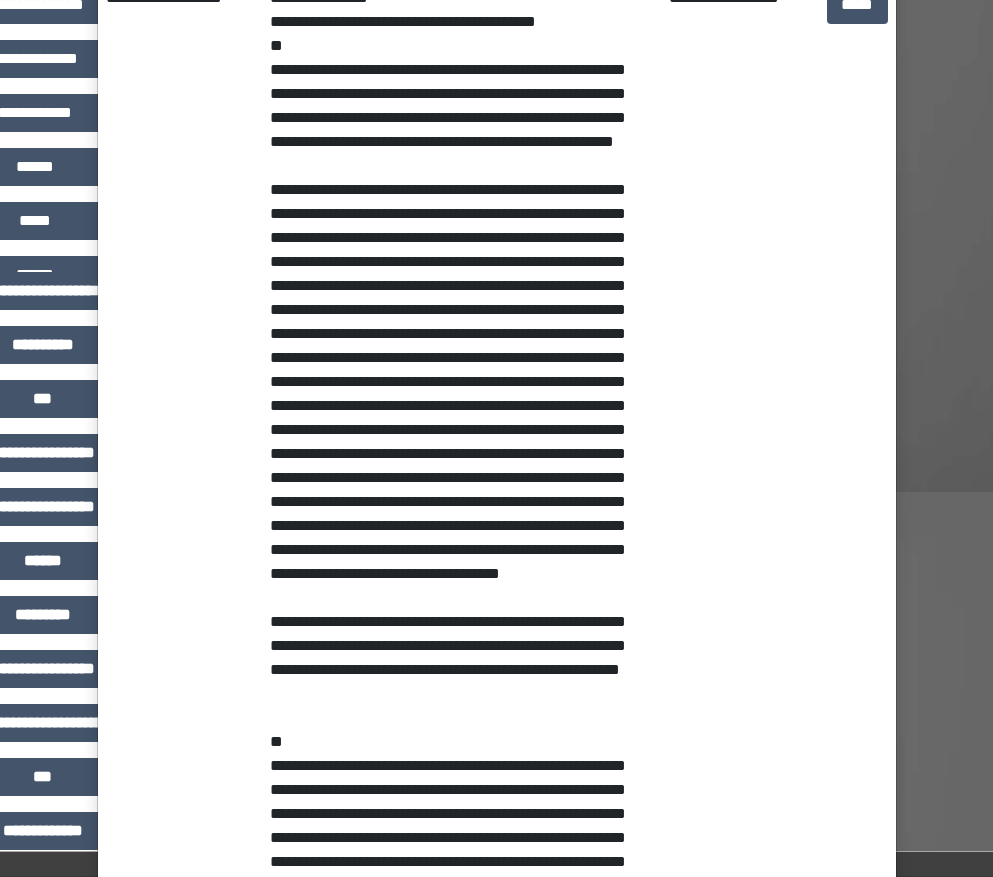 scroll, scrollTop: 0, scrollLeft: 0, axis: both 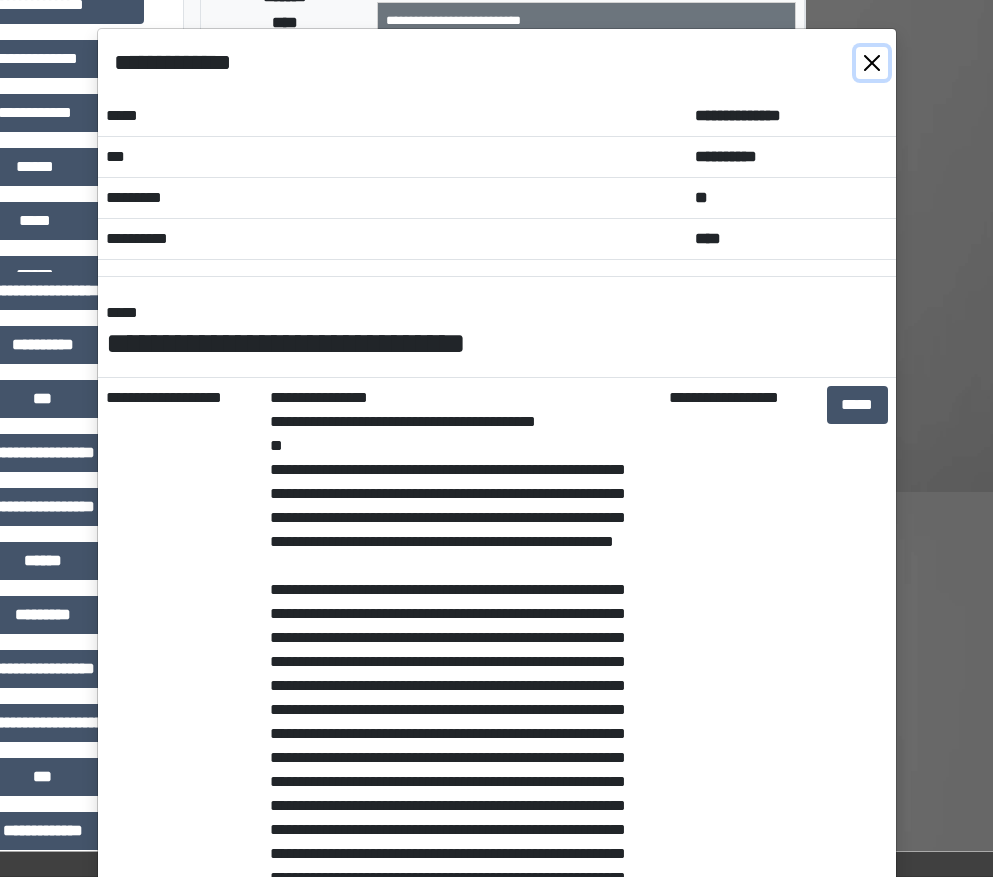 click at bounding box center [872, 63] 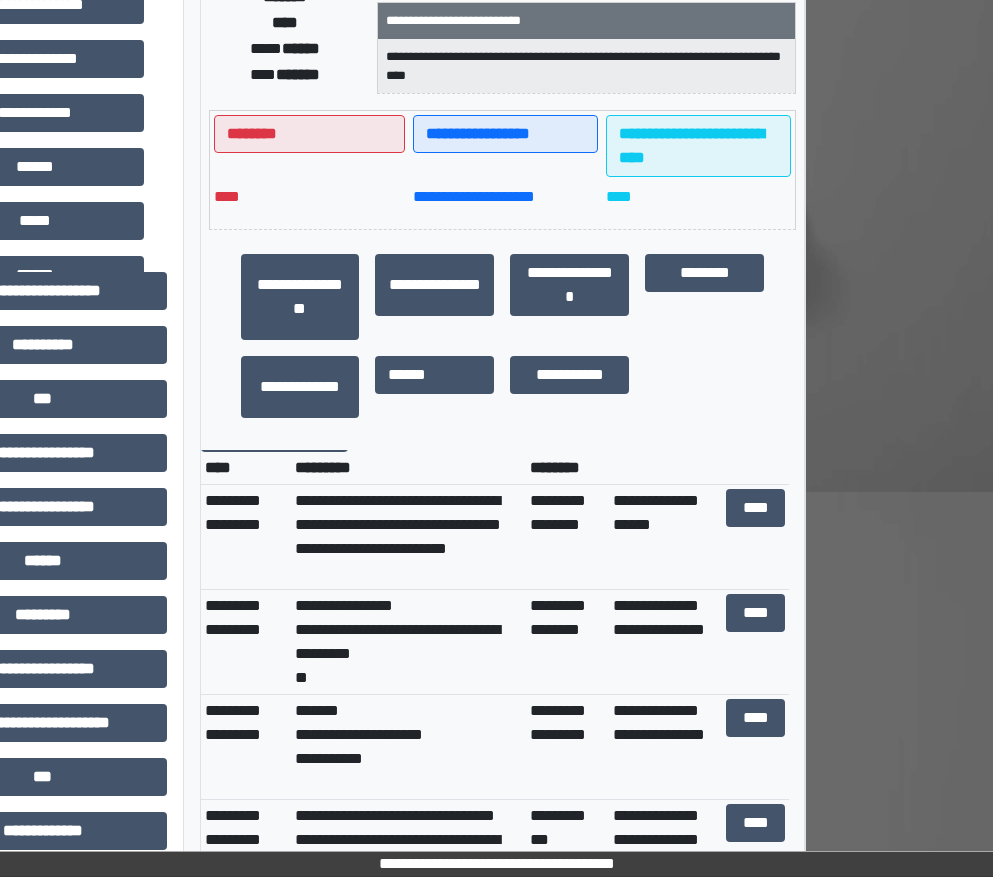 scroll, scrollTop: 0, scrollLeft: 0, axis: both 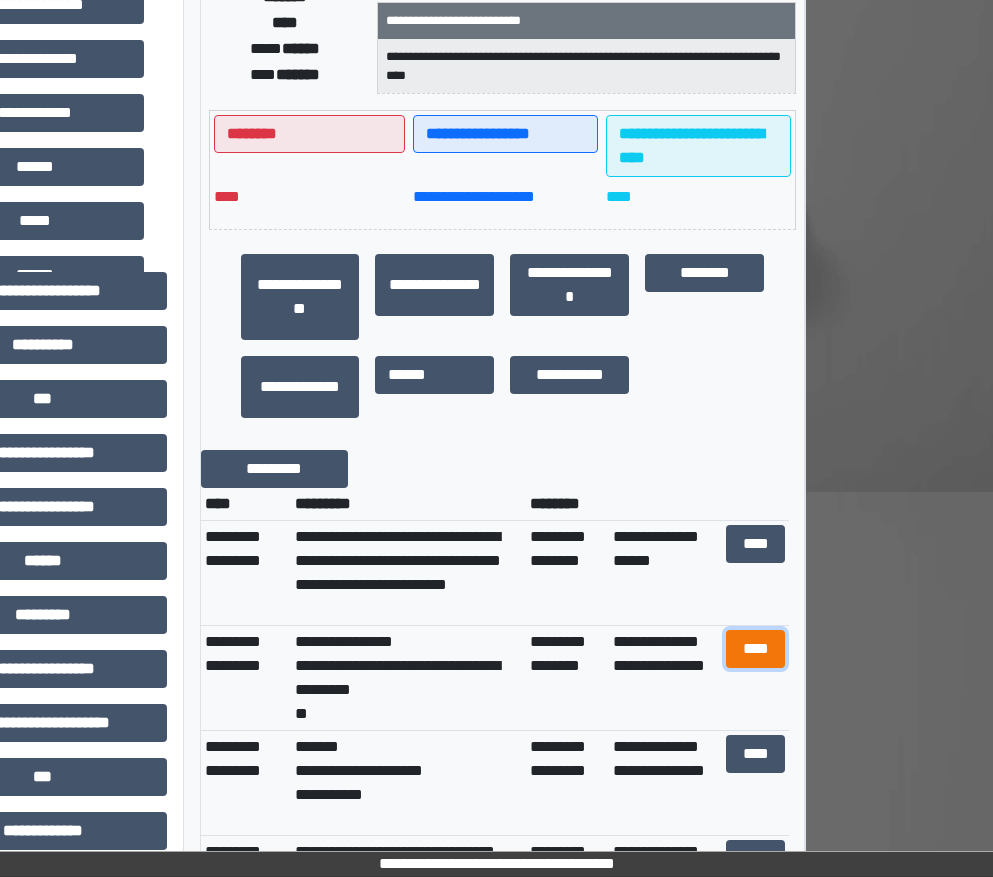 click on "****" at bounding box center (756, 649) 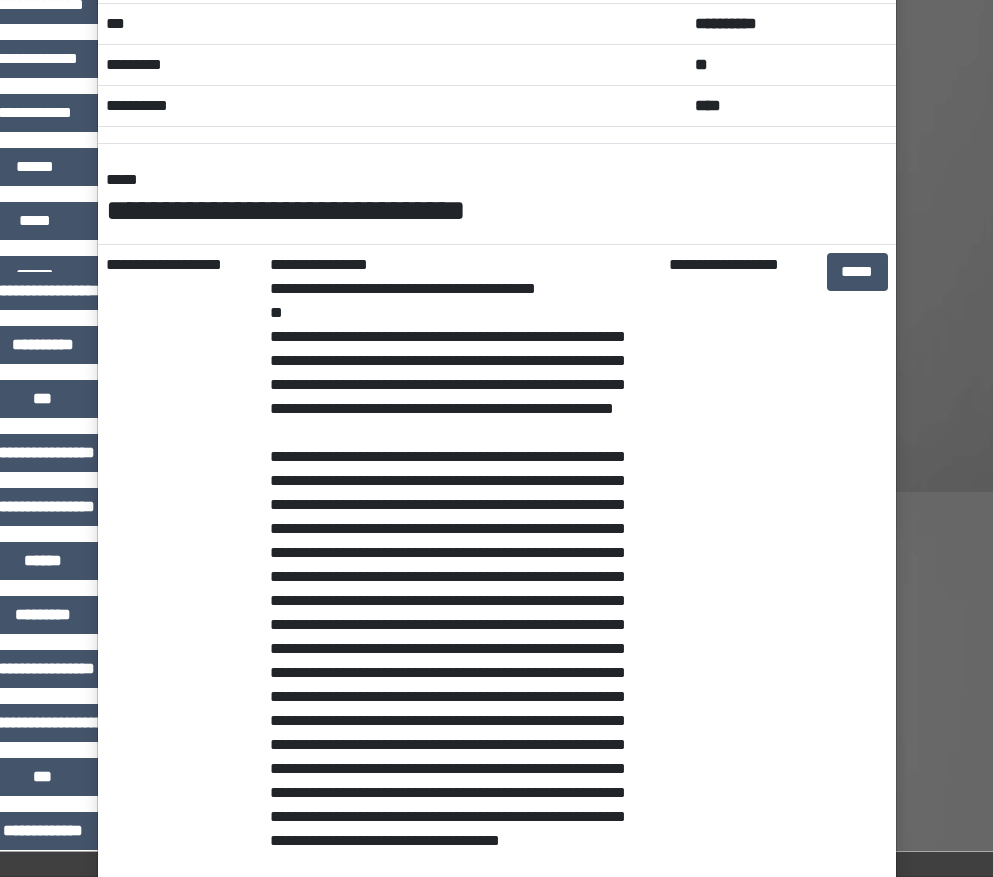 scroll, scrollTop: 0, scrollLeft: 0, axis: both 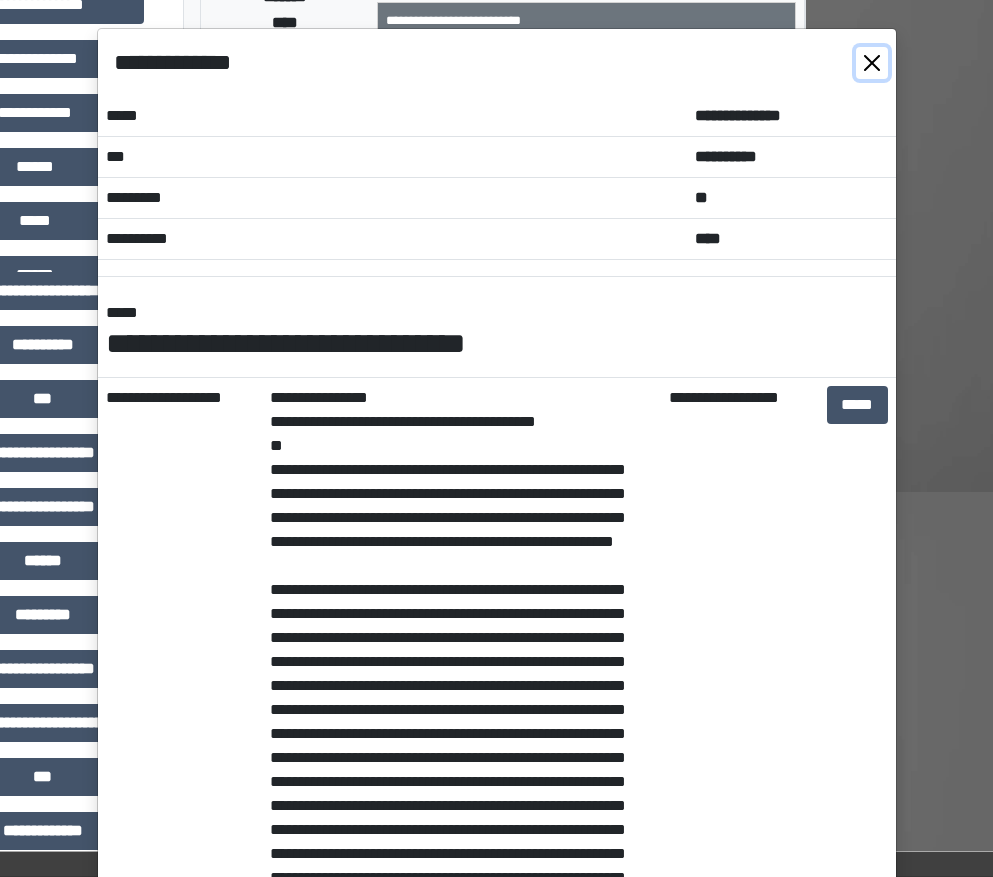 click at bounding box center (872, 63) 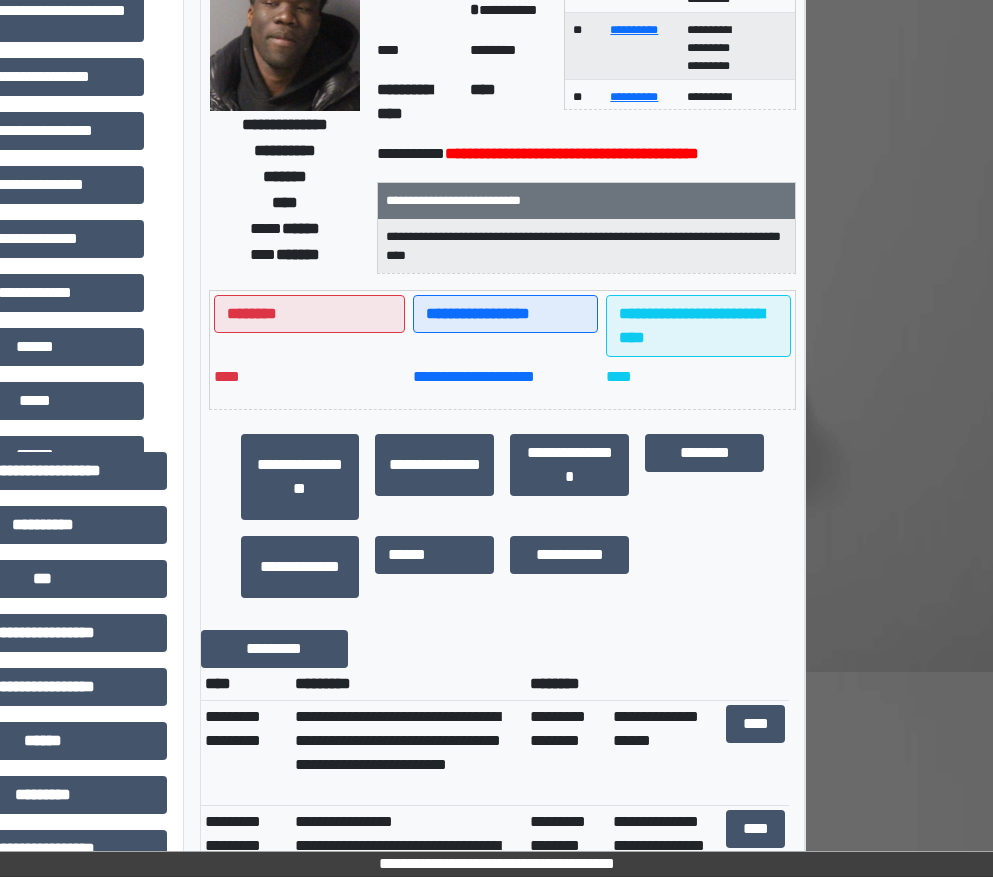 scroll, scrollTop: 0, scrollLeft: 152, axis: horizontal 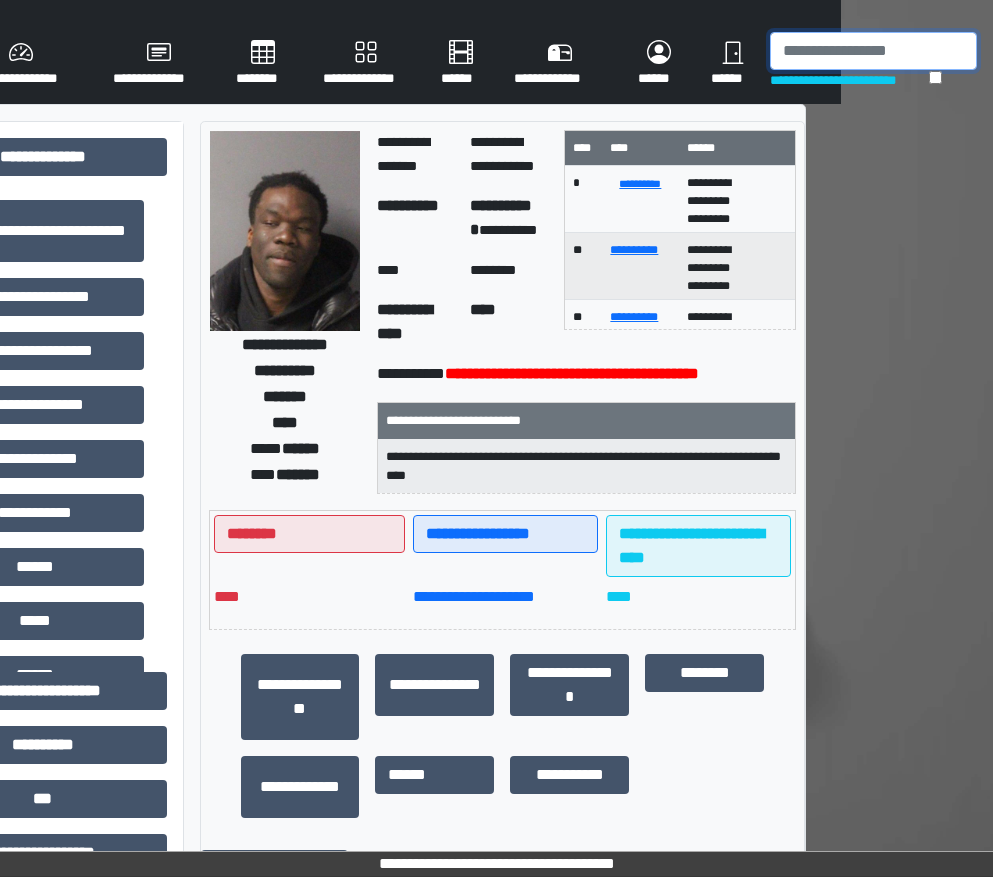 click at bounding box center [873, 51] 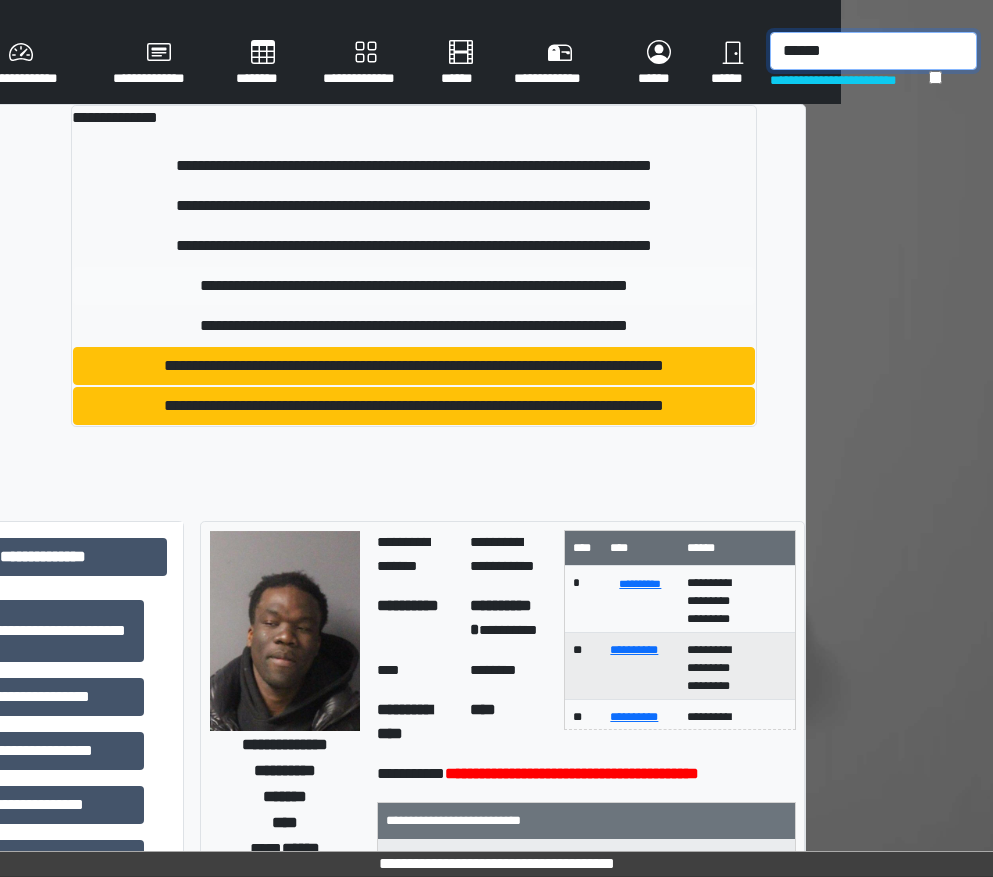type on "******" 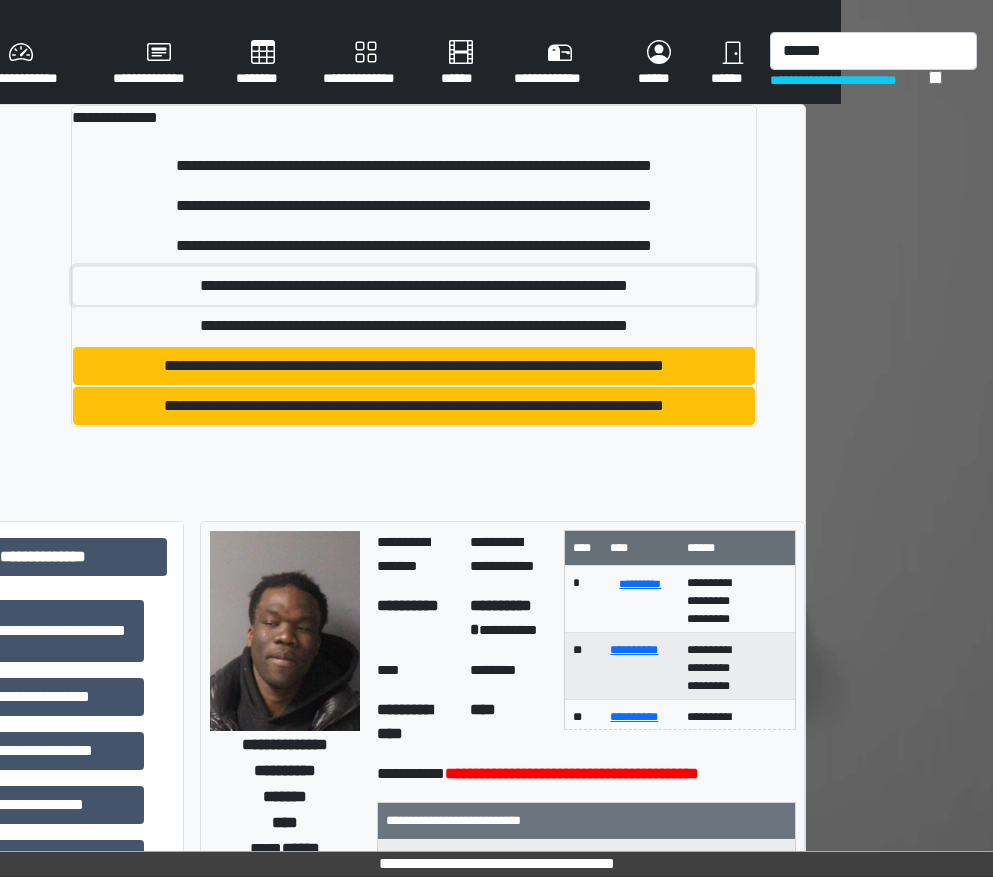 click on "**********" at bounding box center [414, 286] 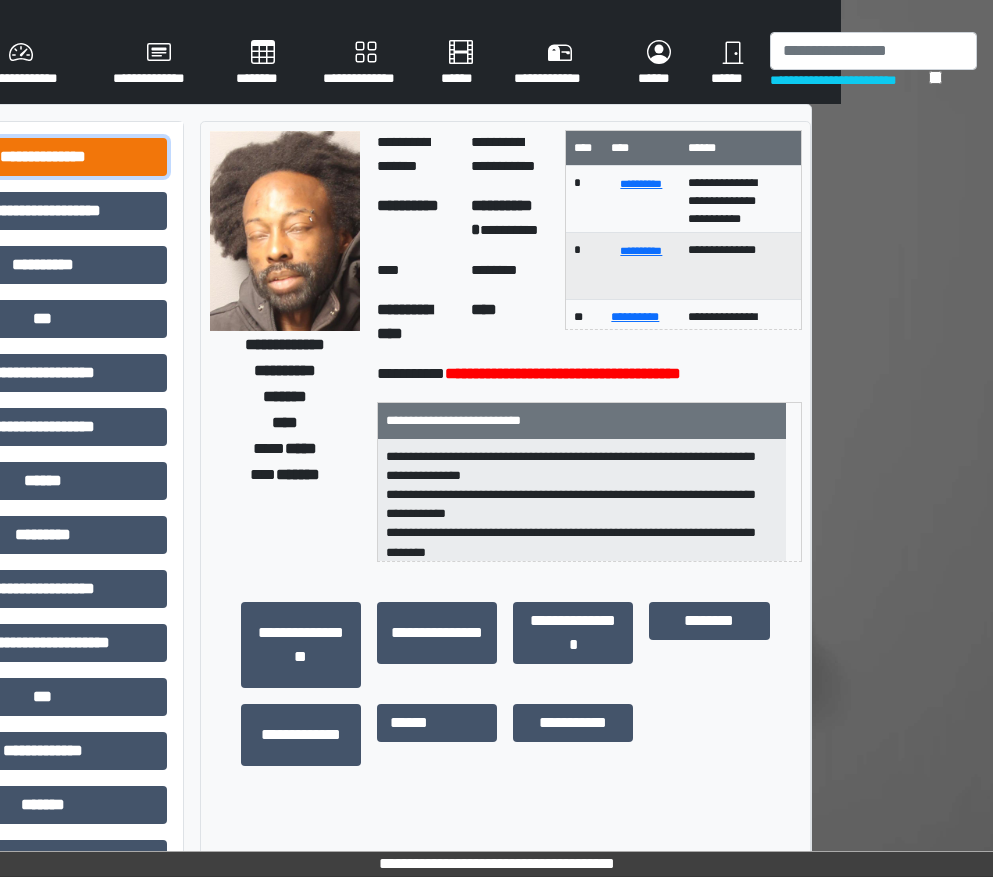 click on "**********" at bounding box center (43, 157) 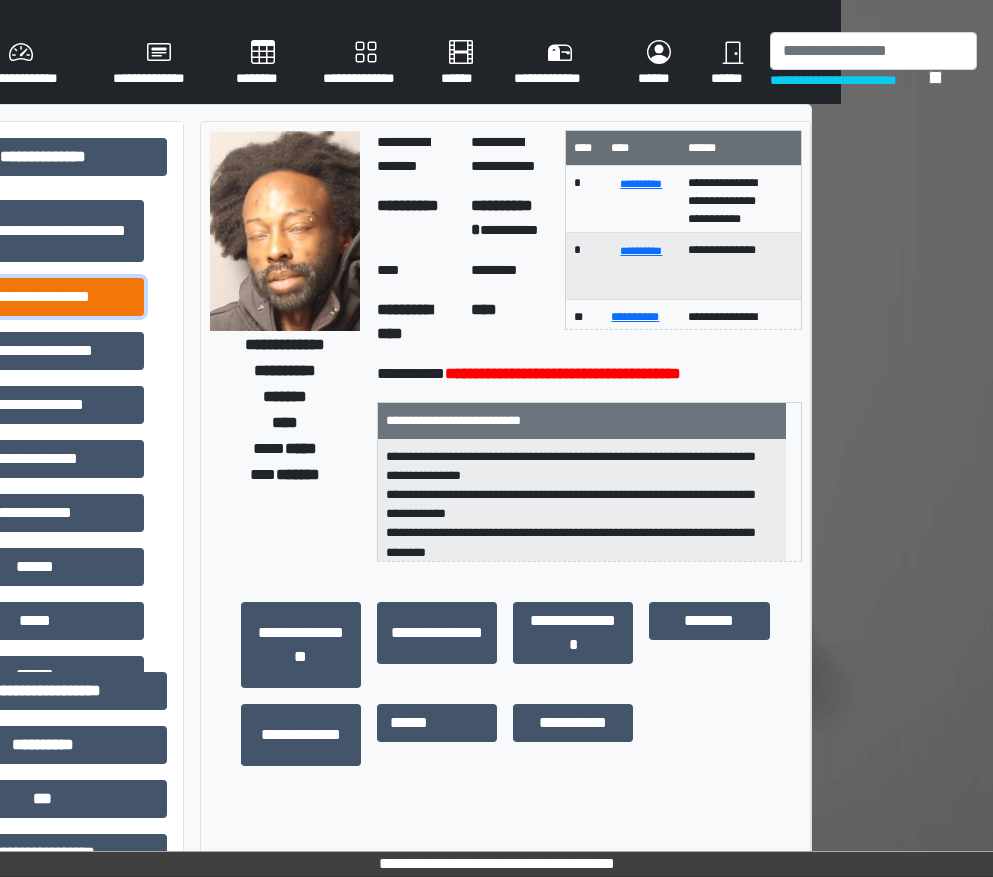 click on "**********" at bounding box center [35, 297] 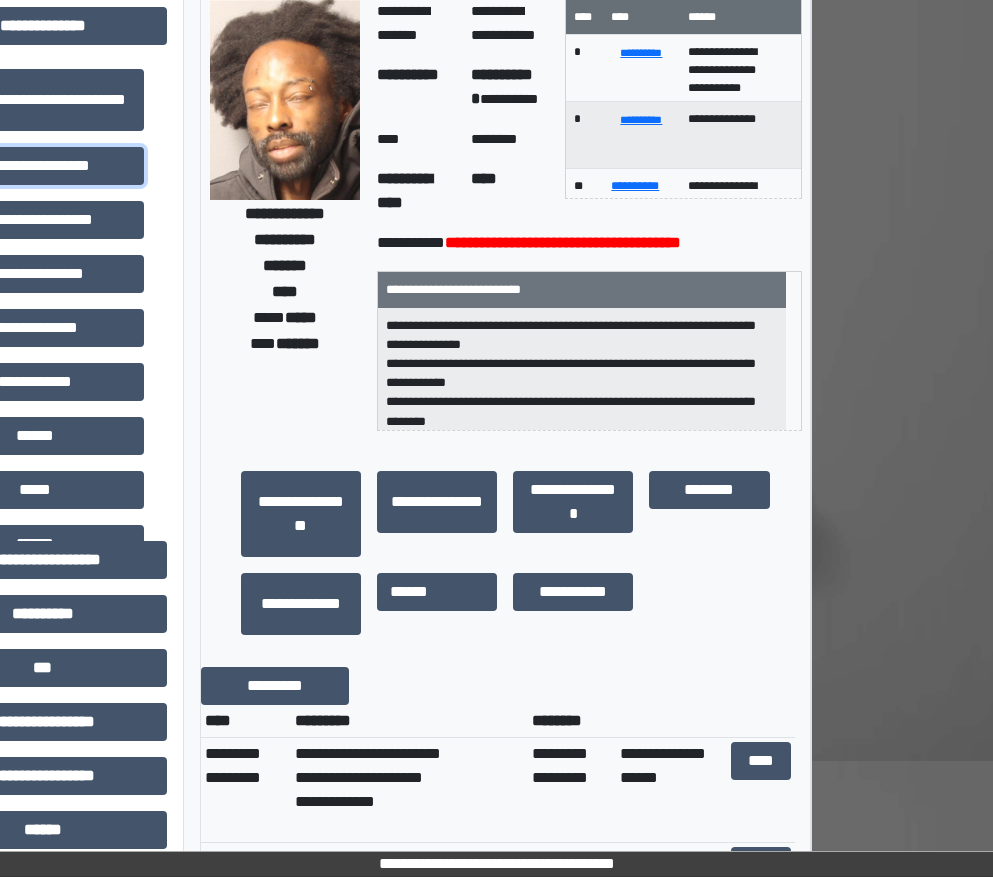 scroll, scrollTop: 400, scrollLeft: 152, axis: both 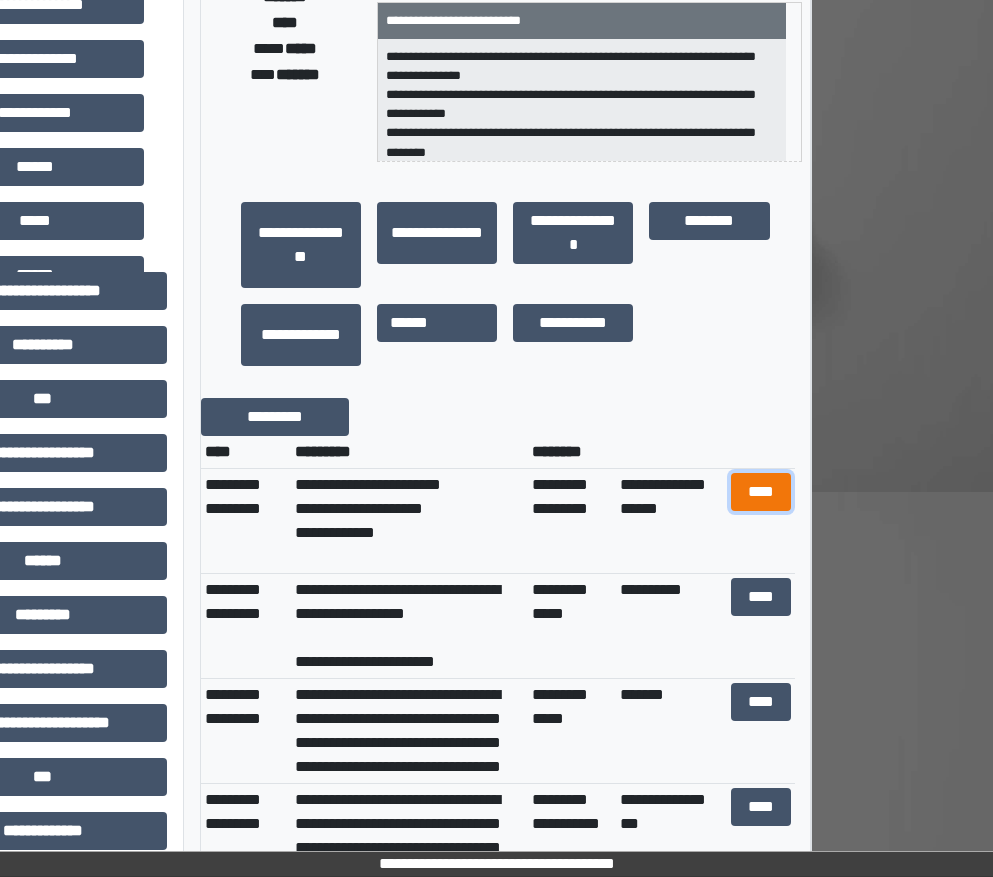 click on "****" at bounding box center (761, 492) 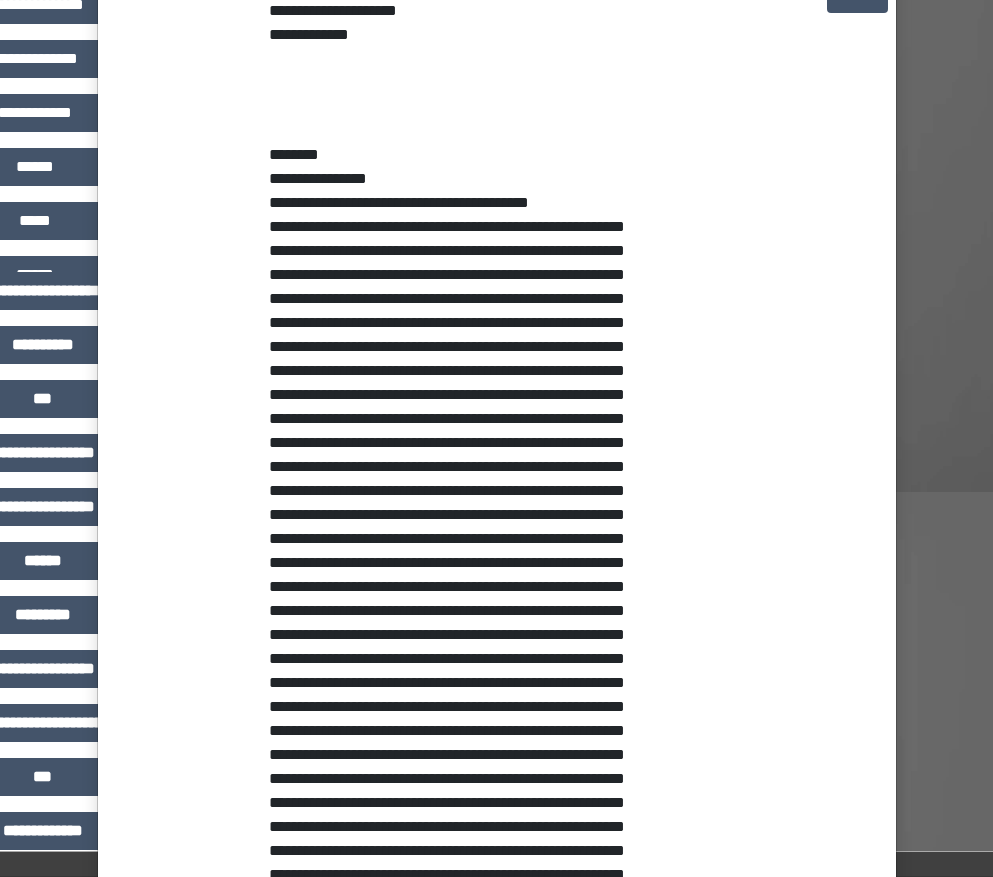 scroll, scrollTop: 200, scrollLeft: 0, axis: vertical 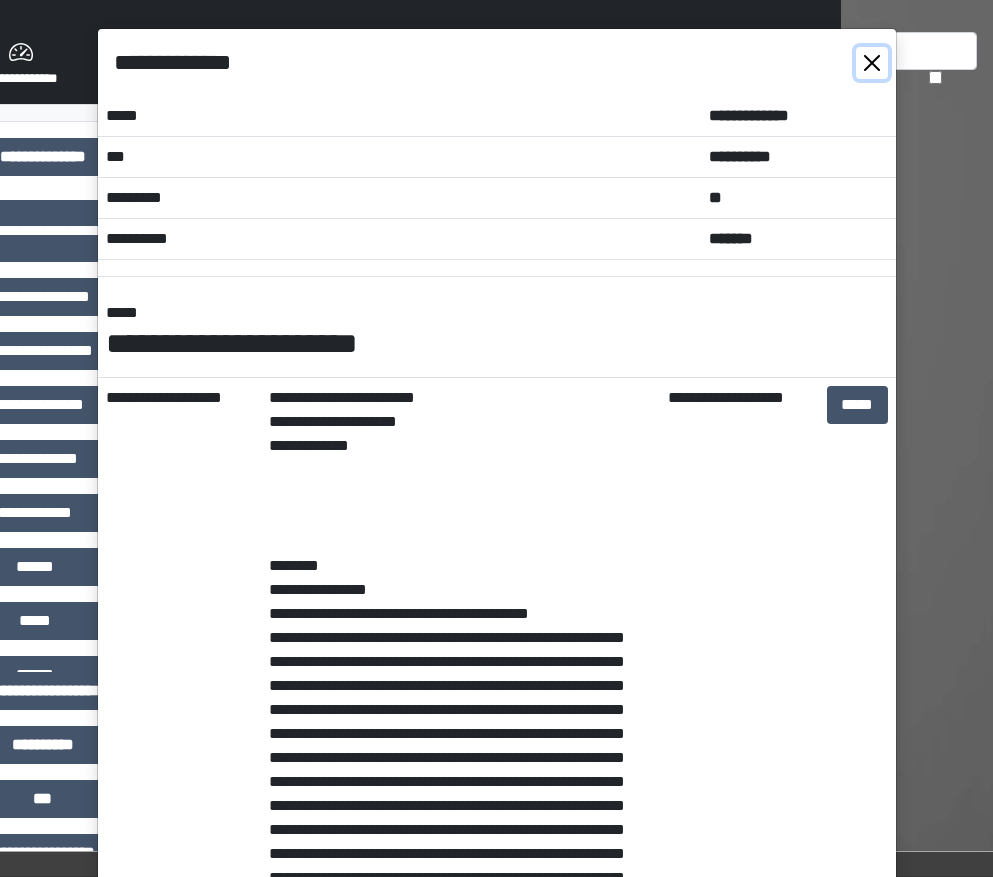 click at bounding box center [872, 63] 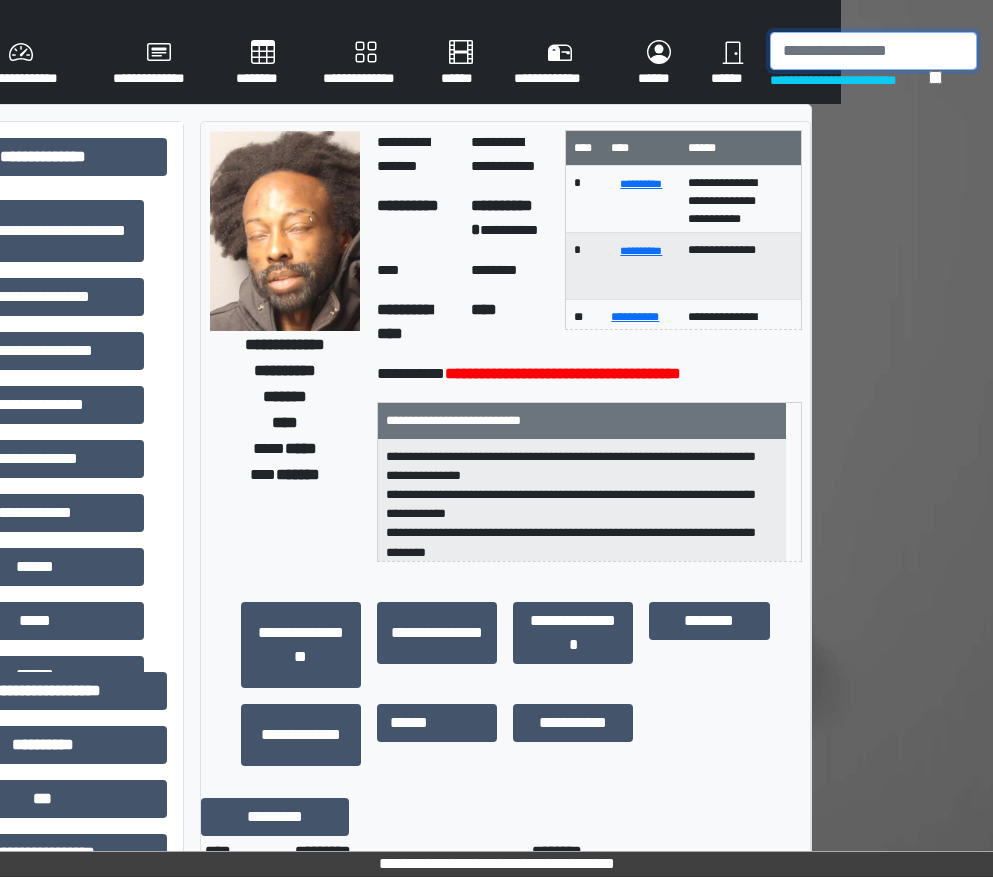 click at bounding box center [873, 51] 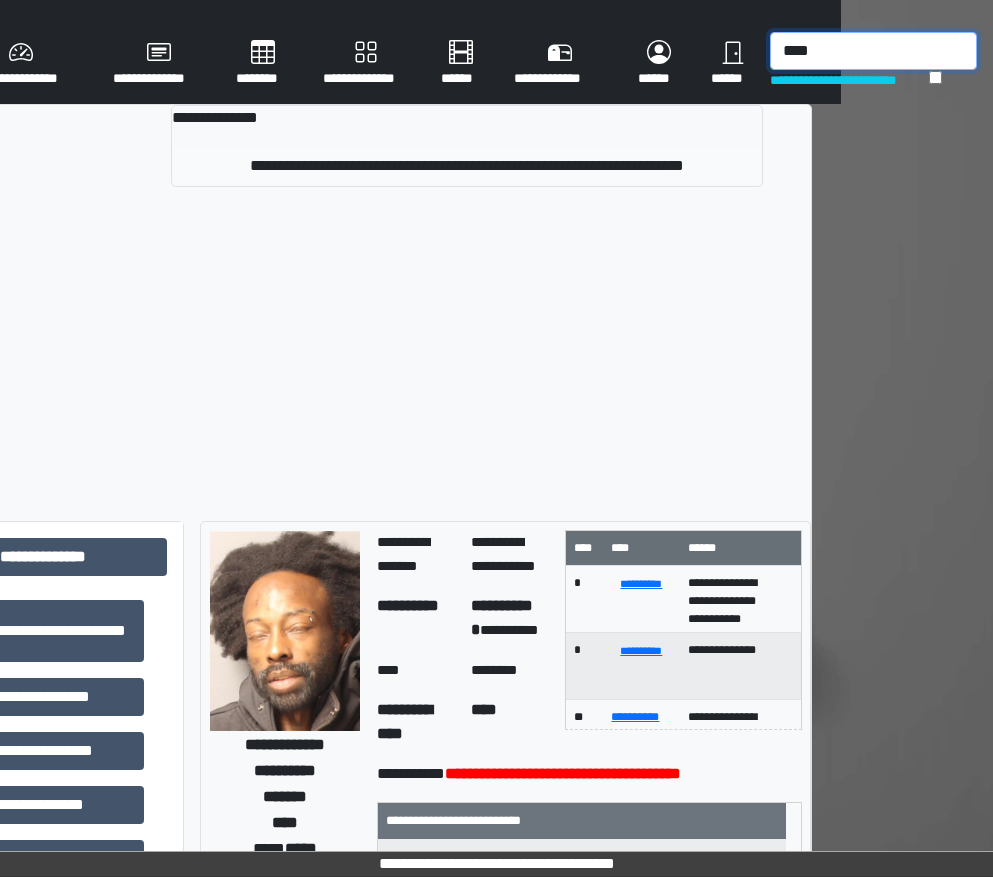 type on "****" 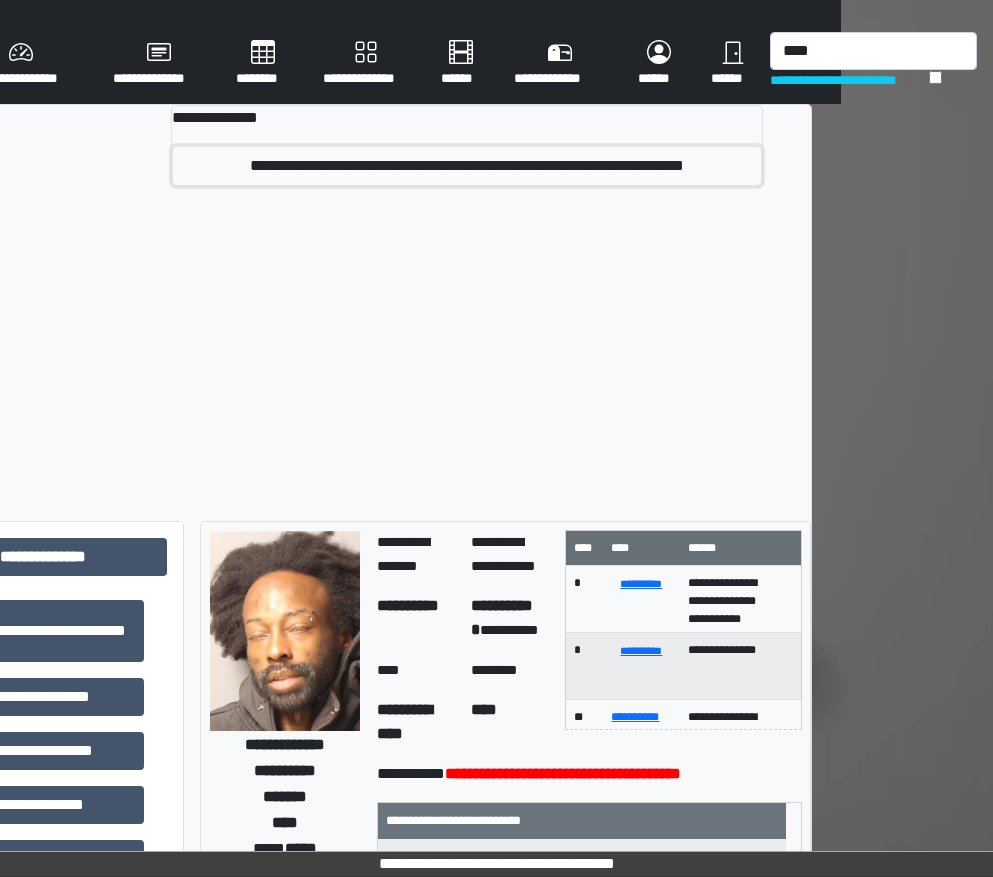 click on "**********" at bounding box center [466, 166] 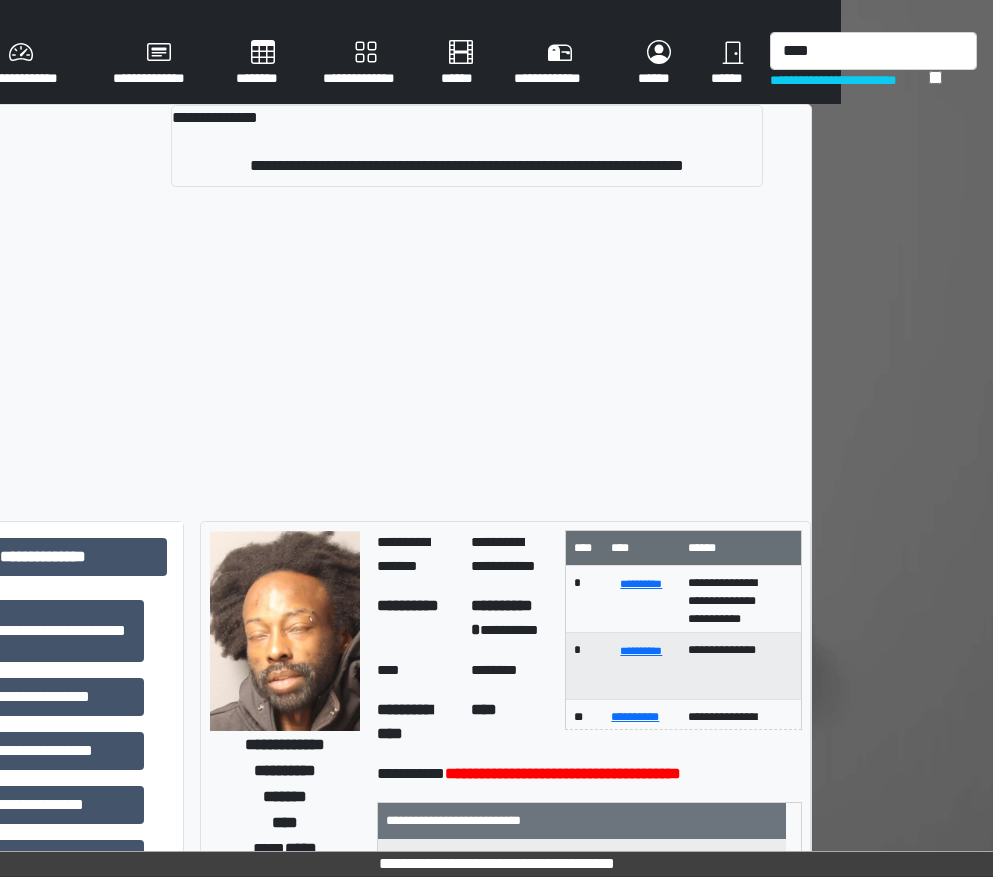 type 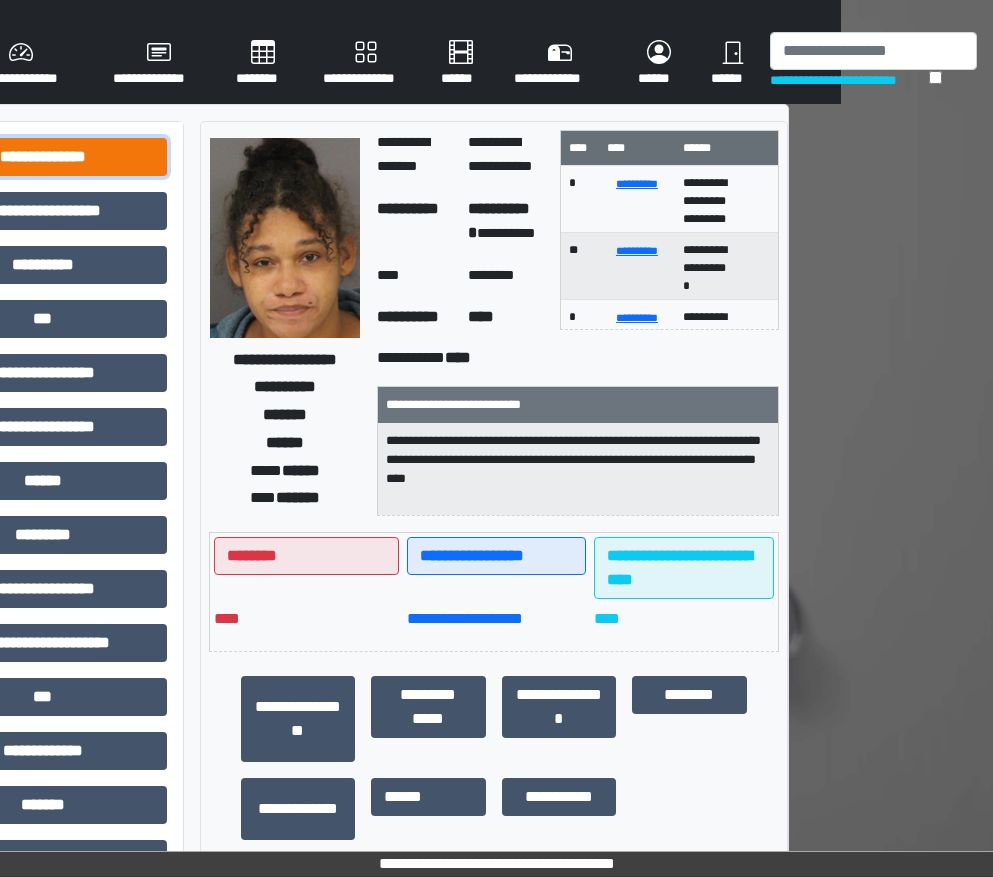 click on "**********" at bounding box center (43, 157) 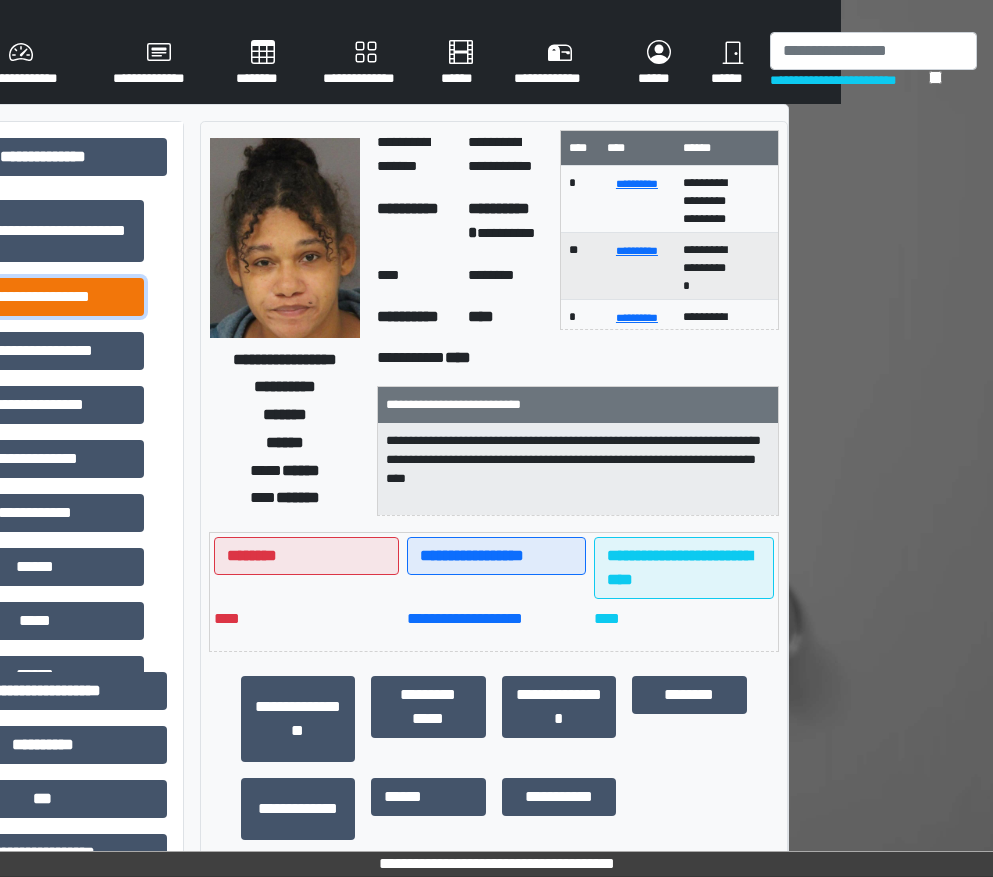 click on "**********" at bounding box center (35, 297) 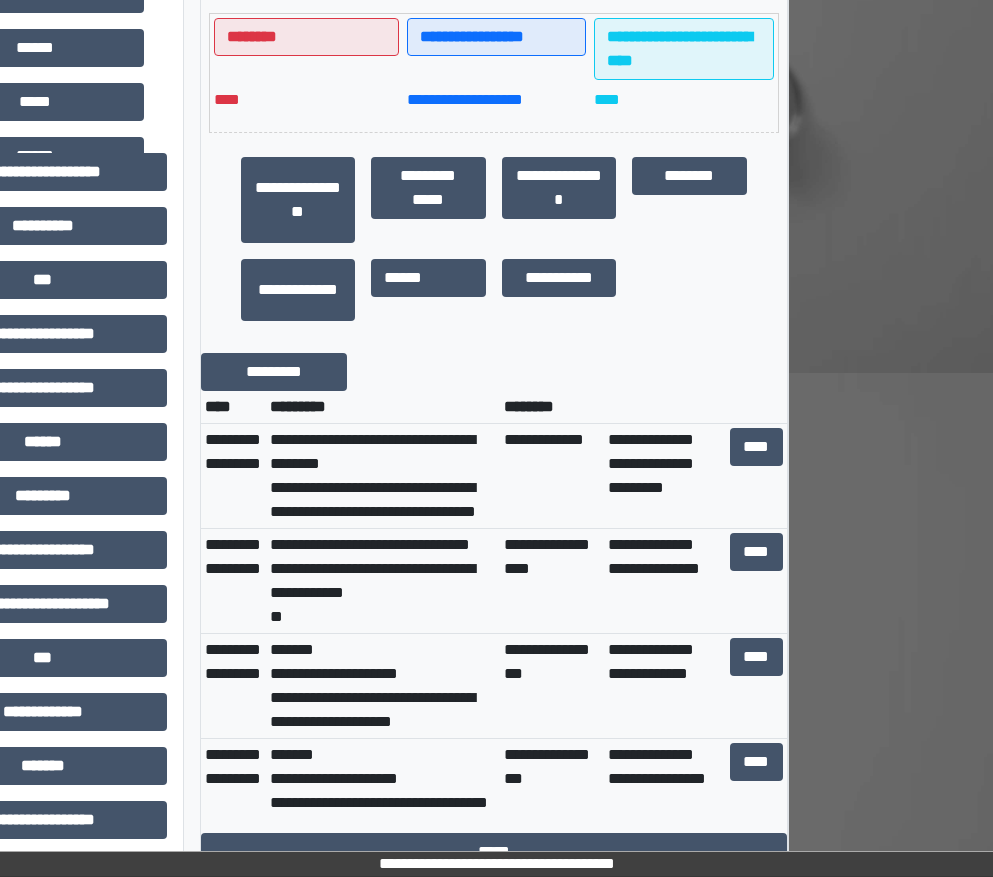 scroll, scrollTop: 600, scrollLeft: 152, axis: both 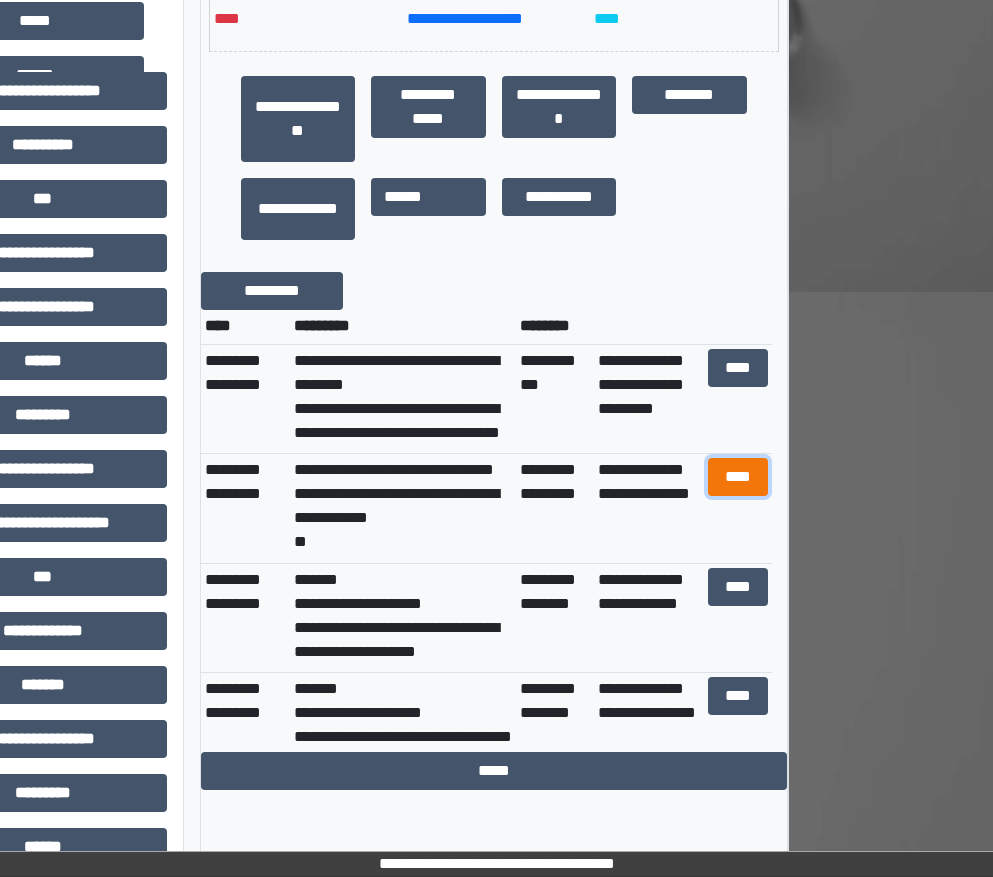 click on "****" at bounding box center [738, 477] 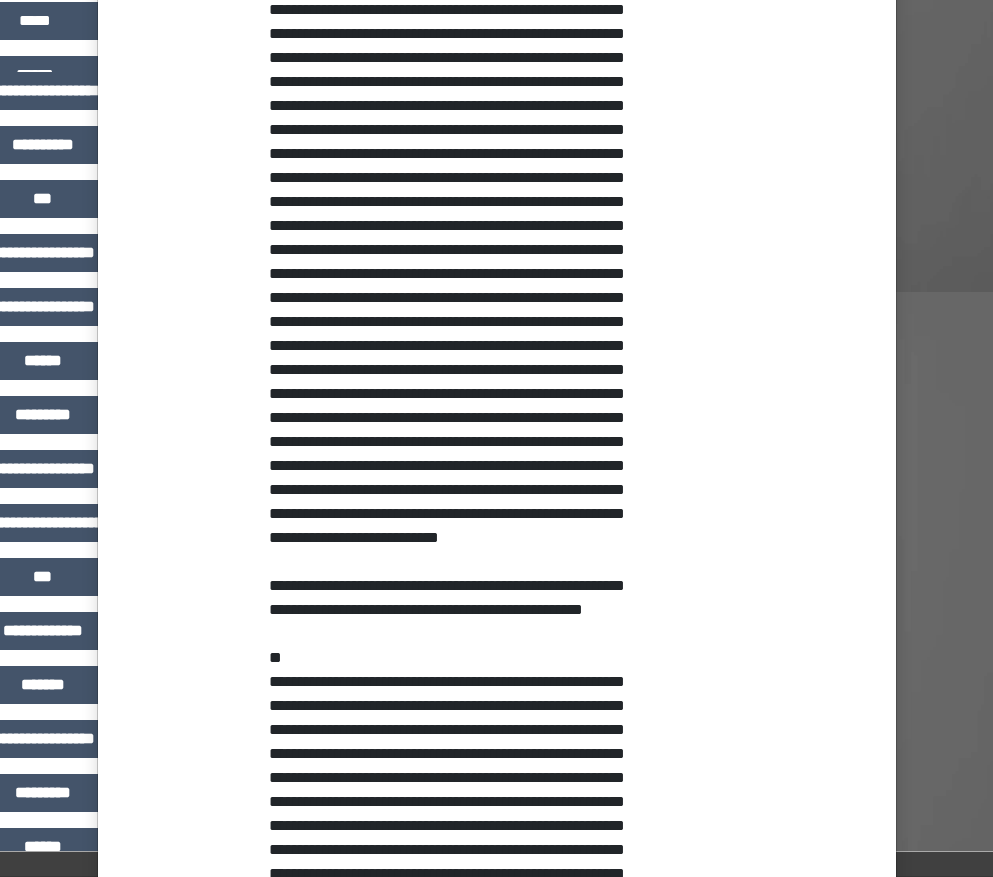 scroll, scrollTop: 800, scrollLeft: 0, axis: vertical 